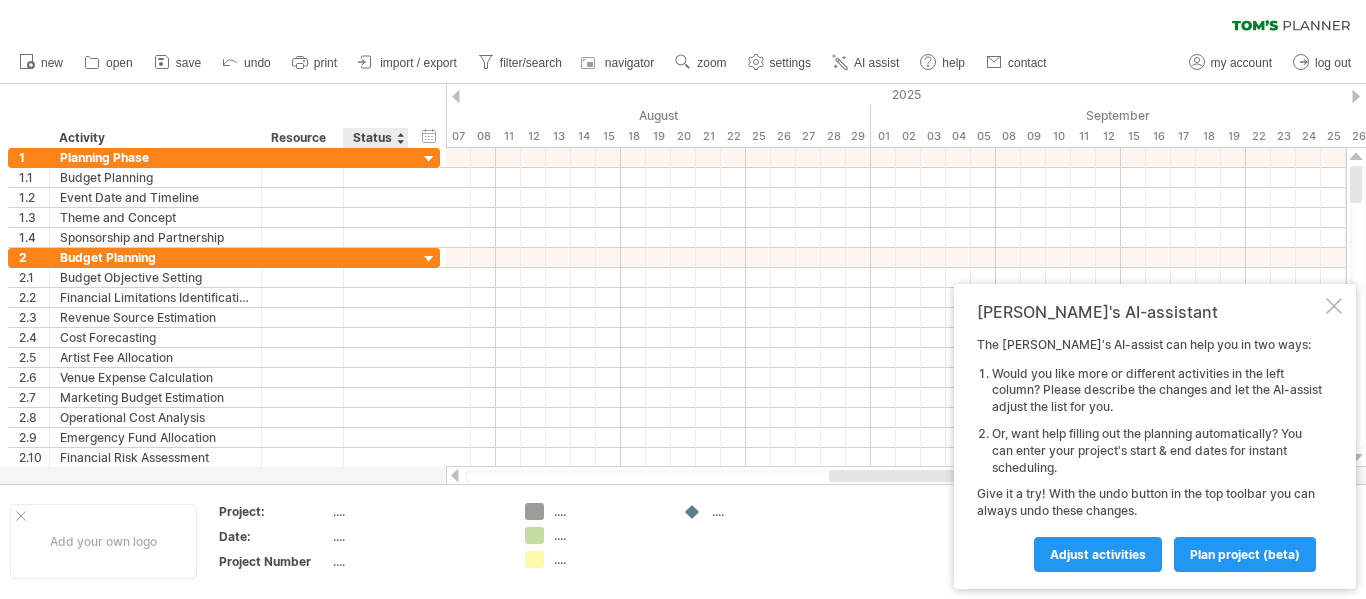 scroll, scrollTop: 0, scrollLeft: 0, axis: both 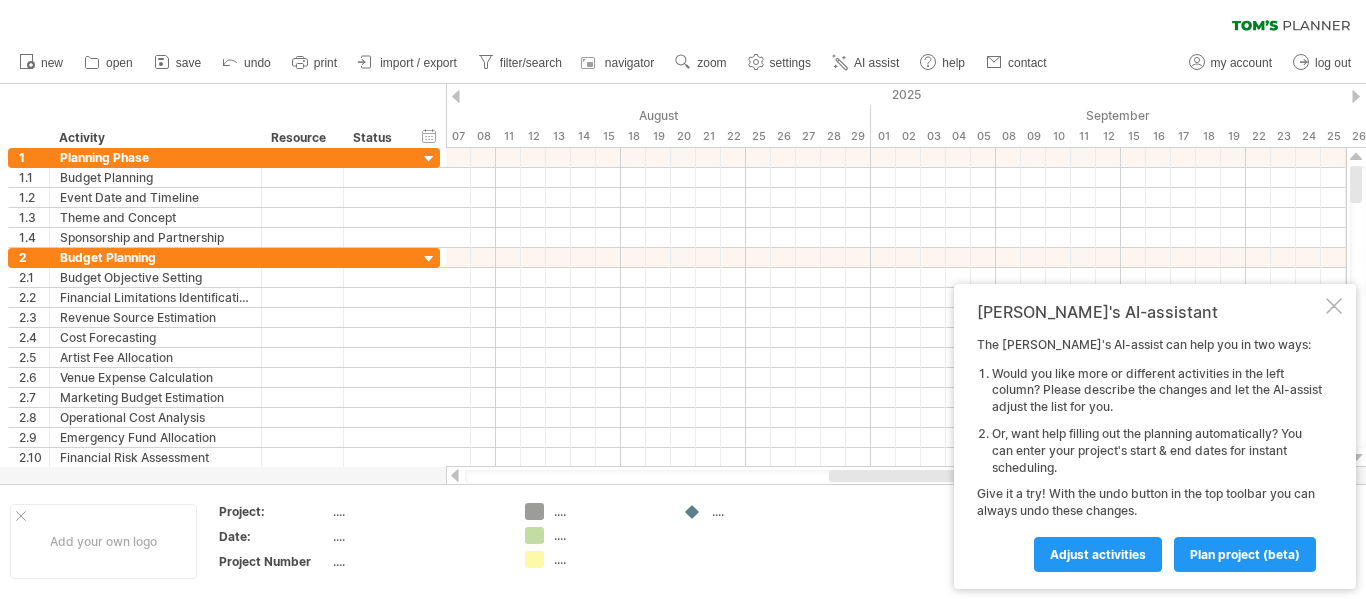click on "clear filter
reapply filter" at bounding box center (683, 21) 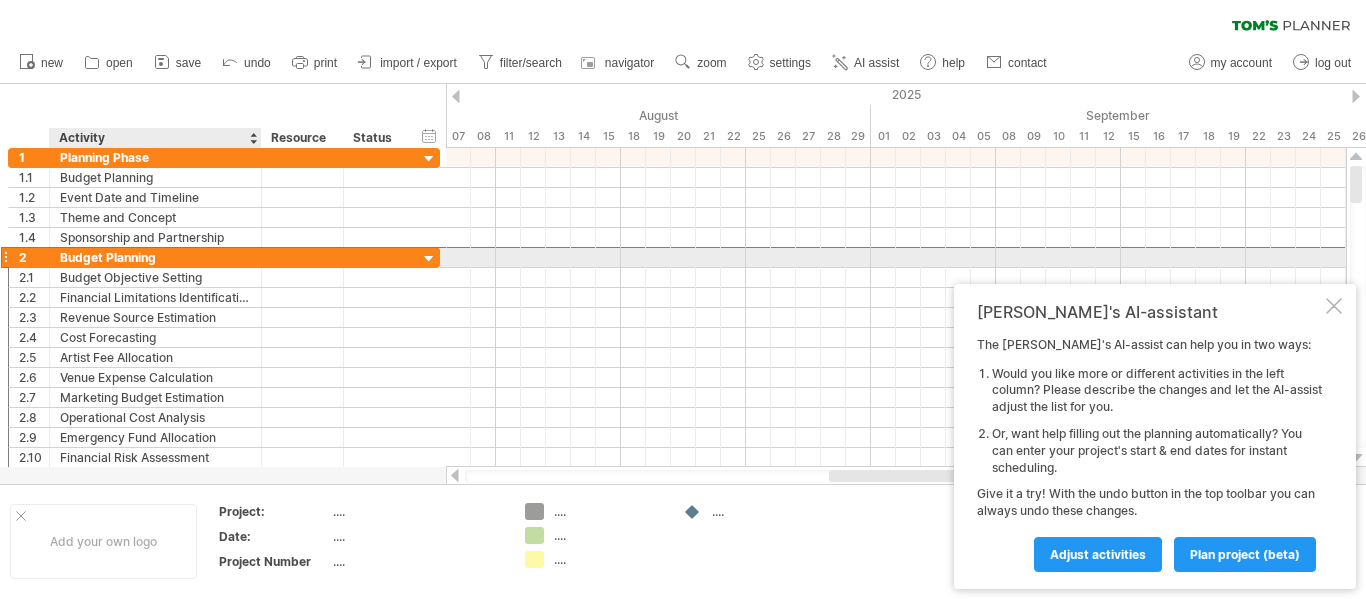 click on "Budget Planning" at bounding box center (155, 257) 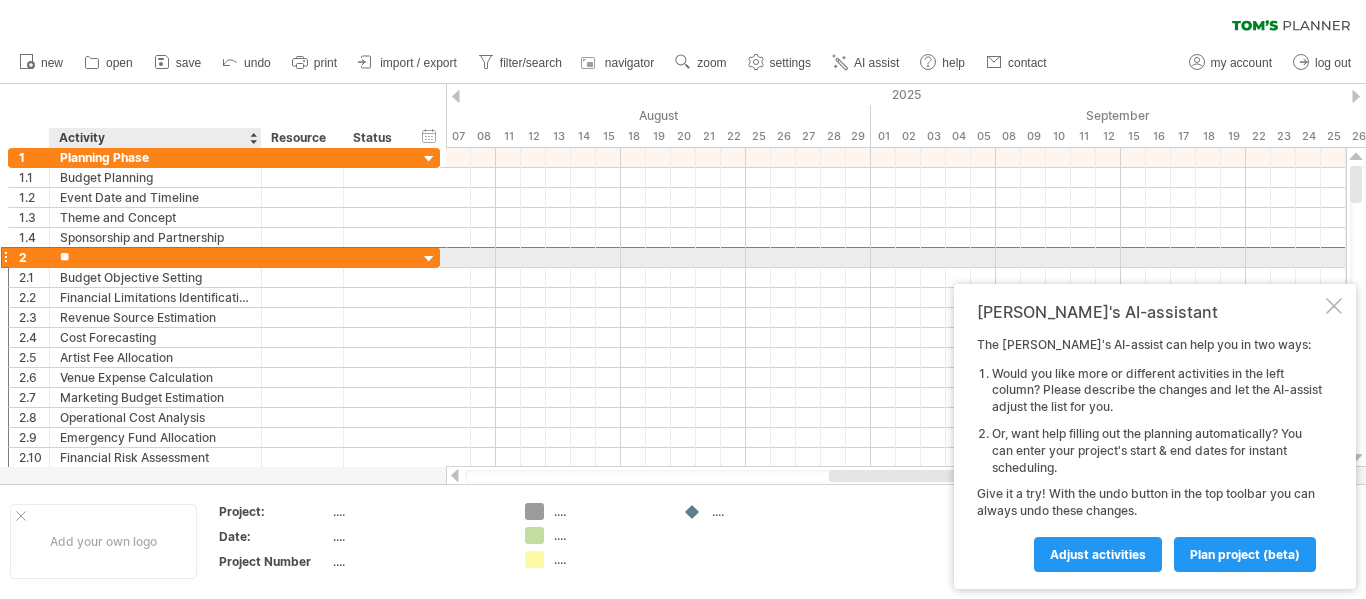 type on "*" 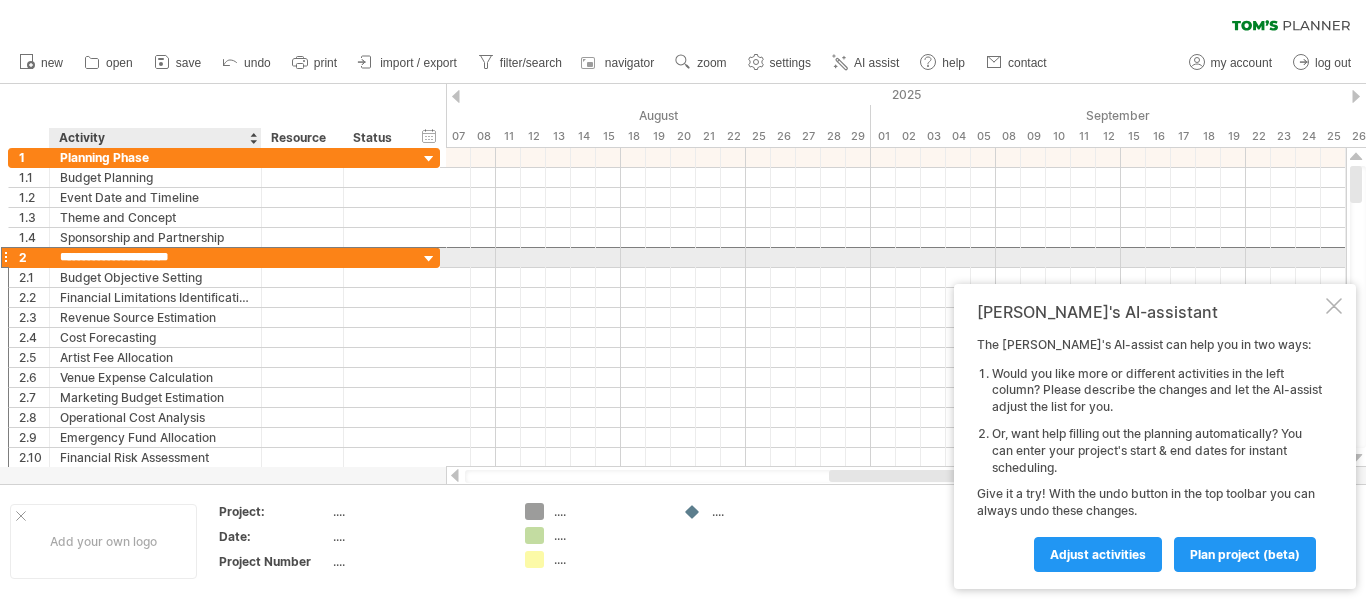 type on "**********" 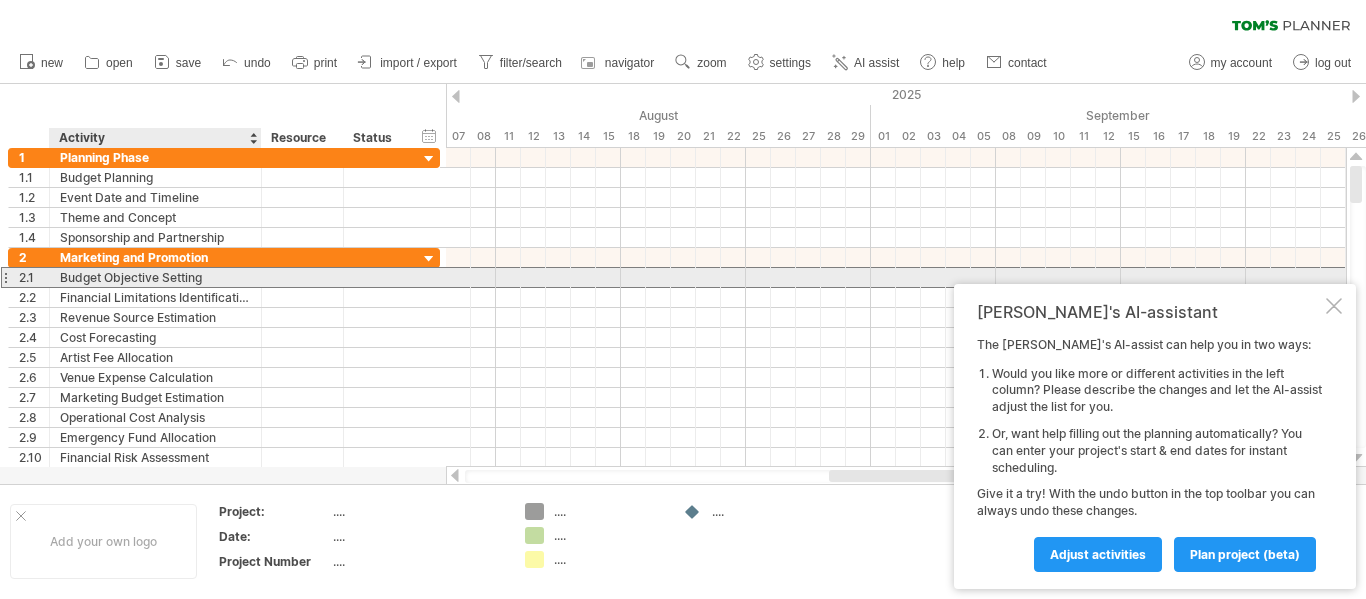 click on "Budget Objective Setting" at bounding box center [155, 277] 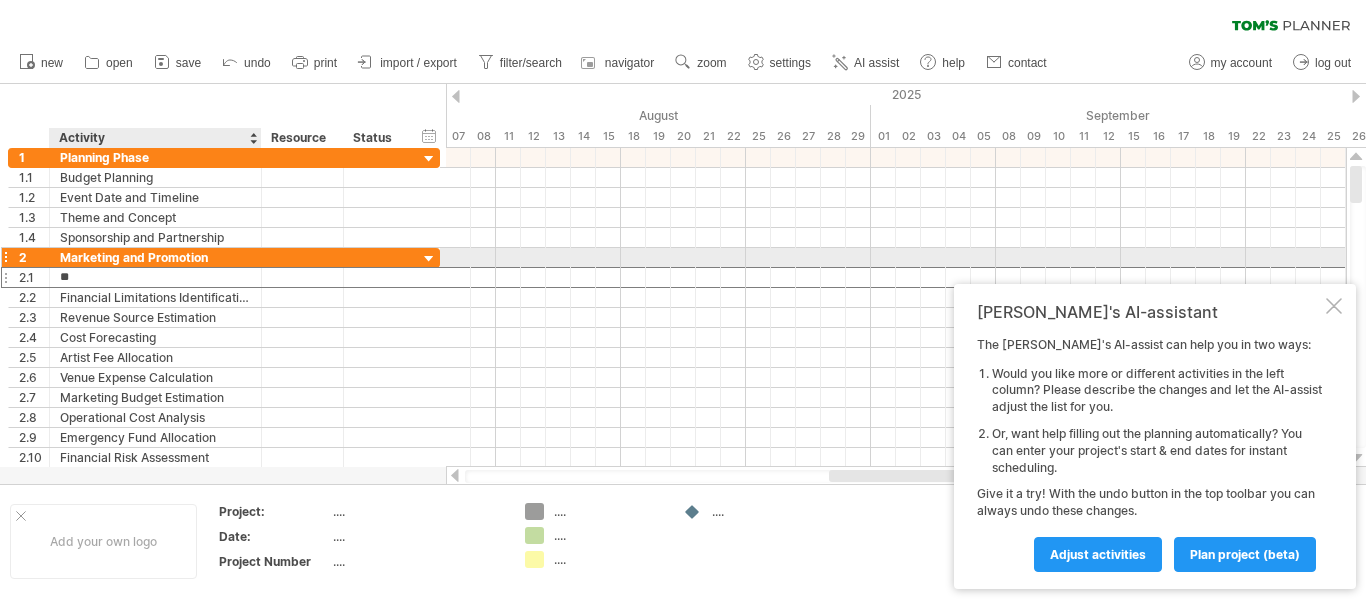 type on "*" 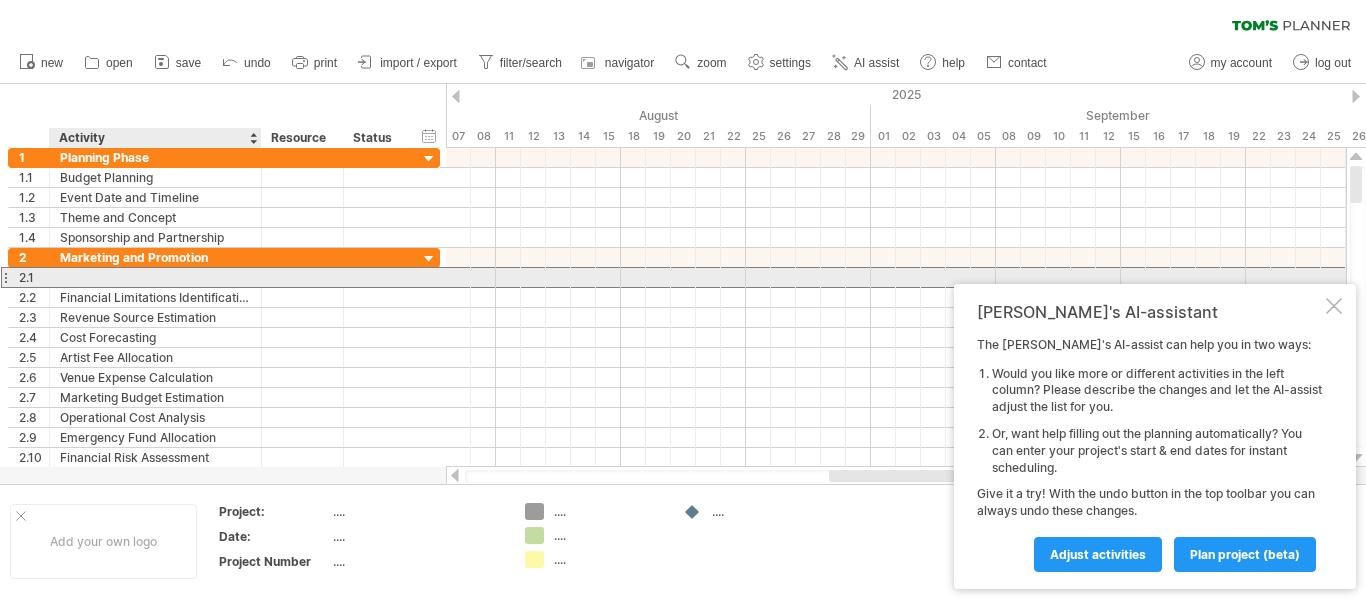 click at bounding box center (155, 277) 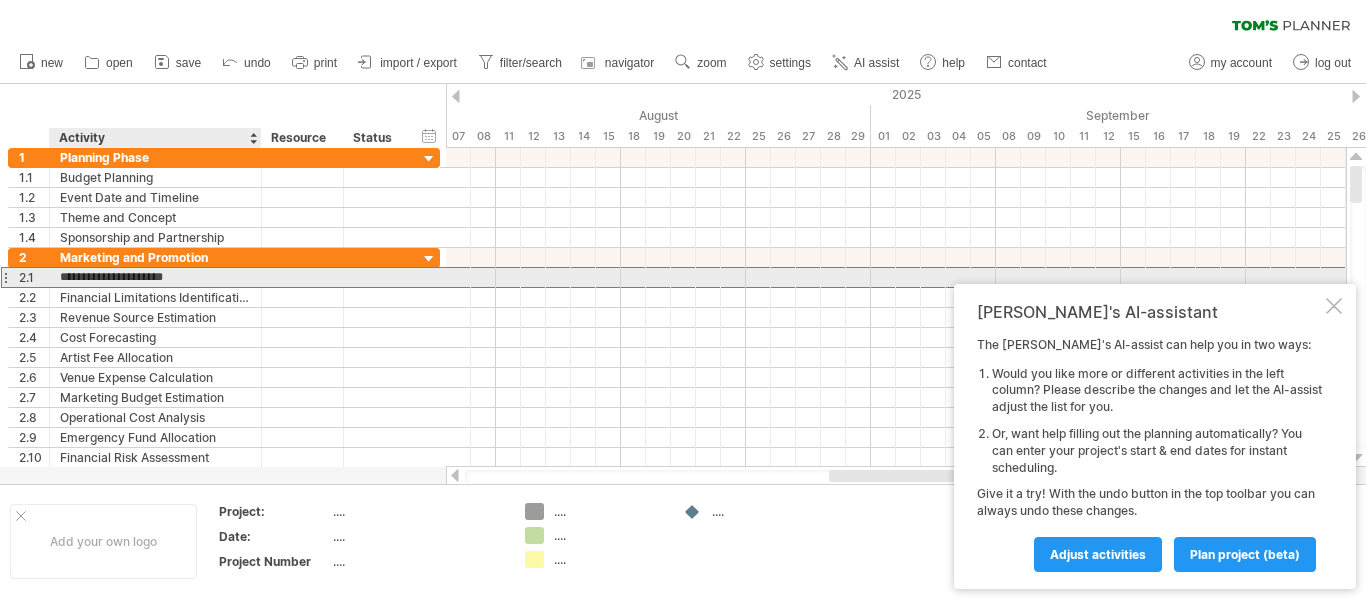 type on "**********" 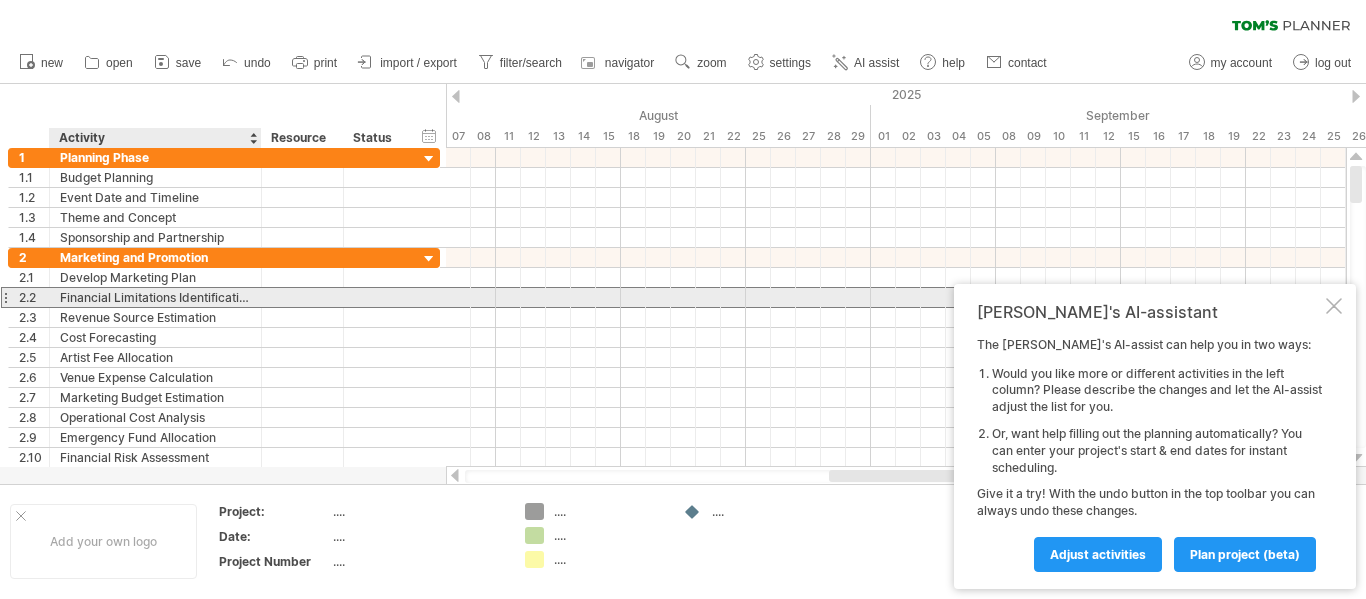 click on "Financial Limitations Identification" at bounding box center [155, 297] 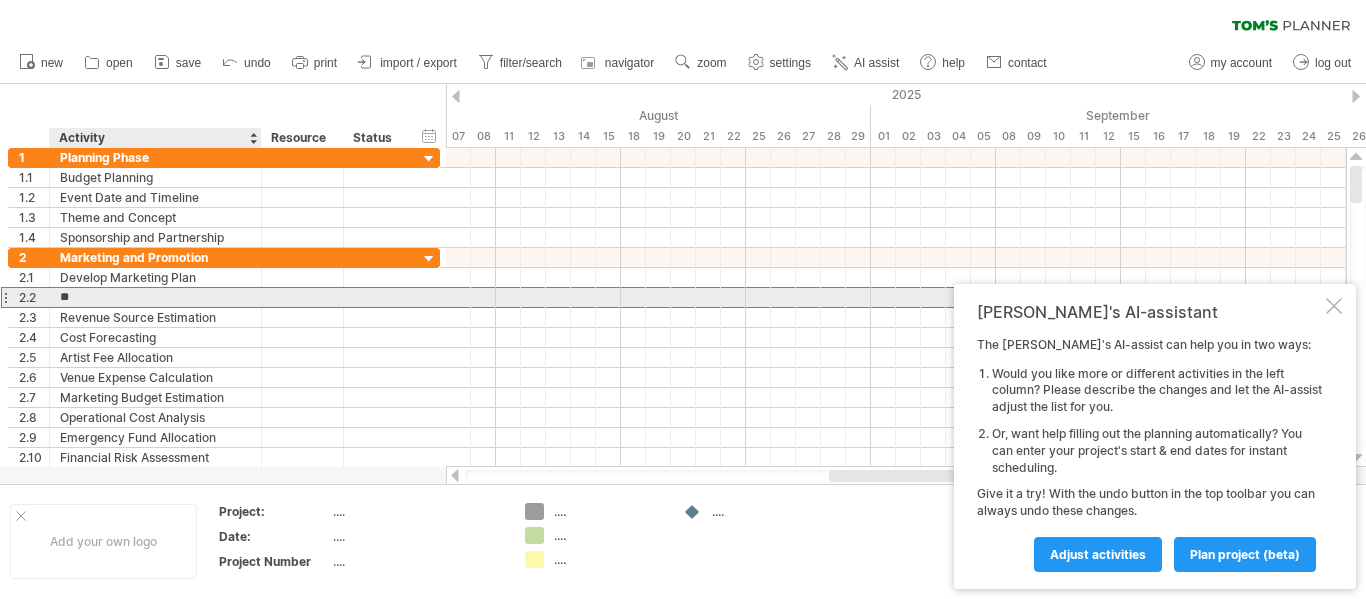 type on "*" 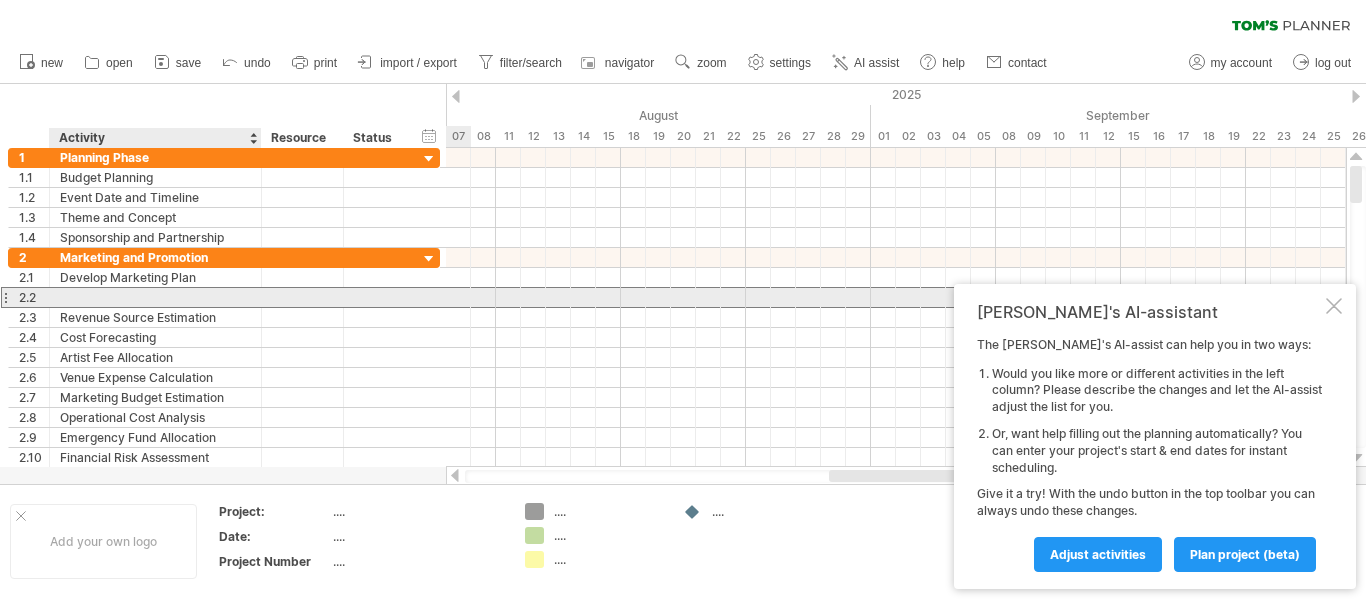 click at bounding box center [155, 297] 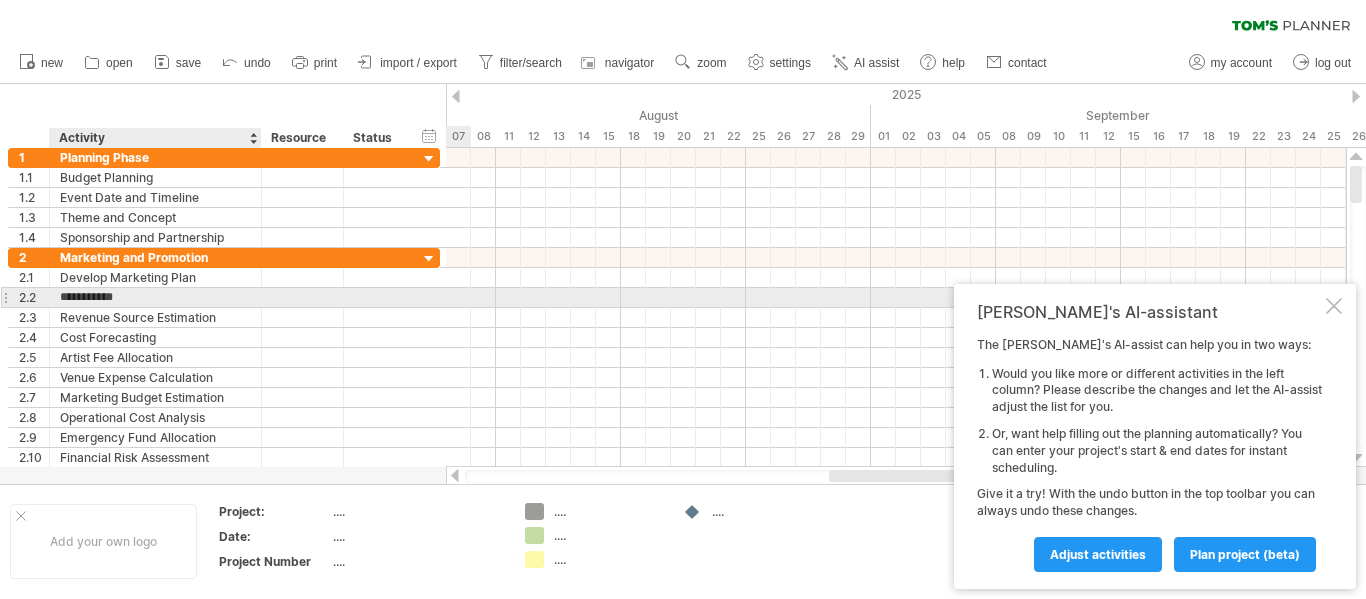 type on "**********" 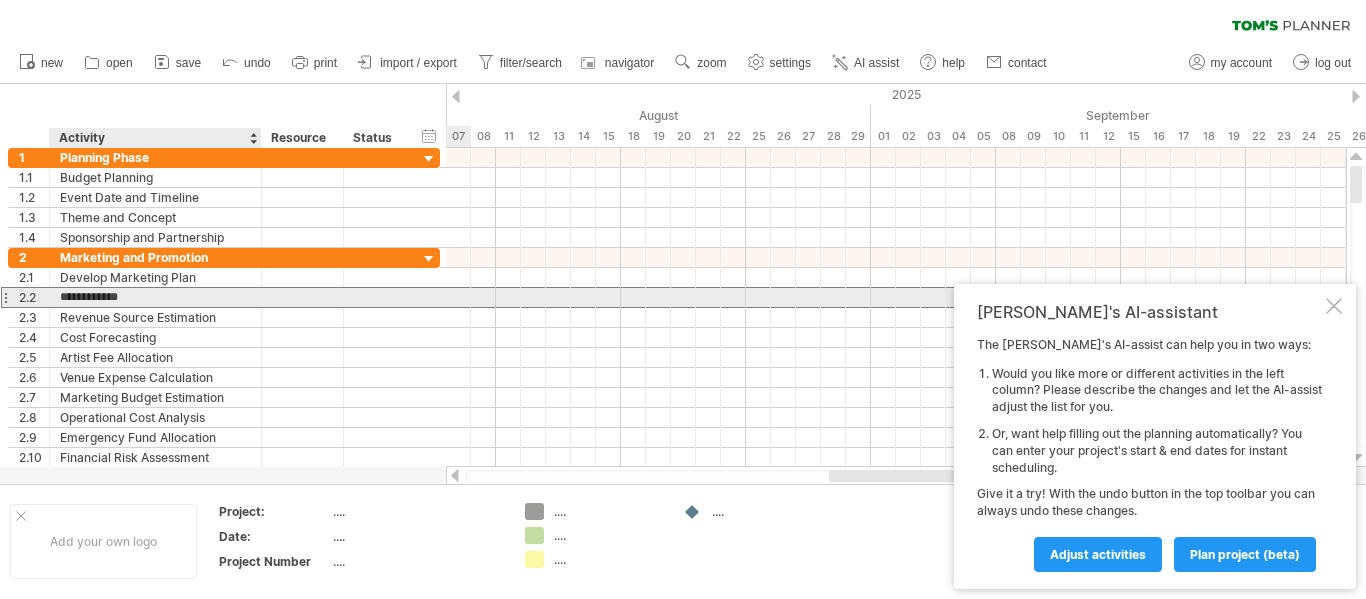 click on "**********" at bounding box center (155, 297) 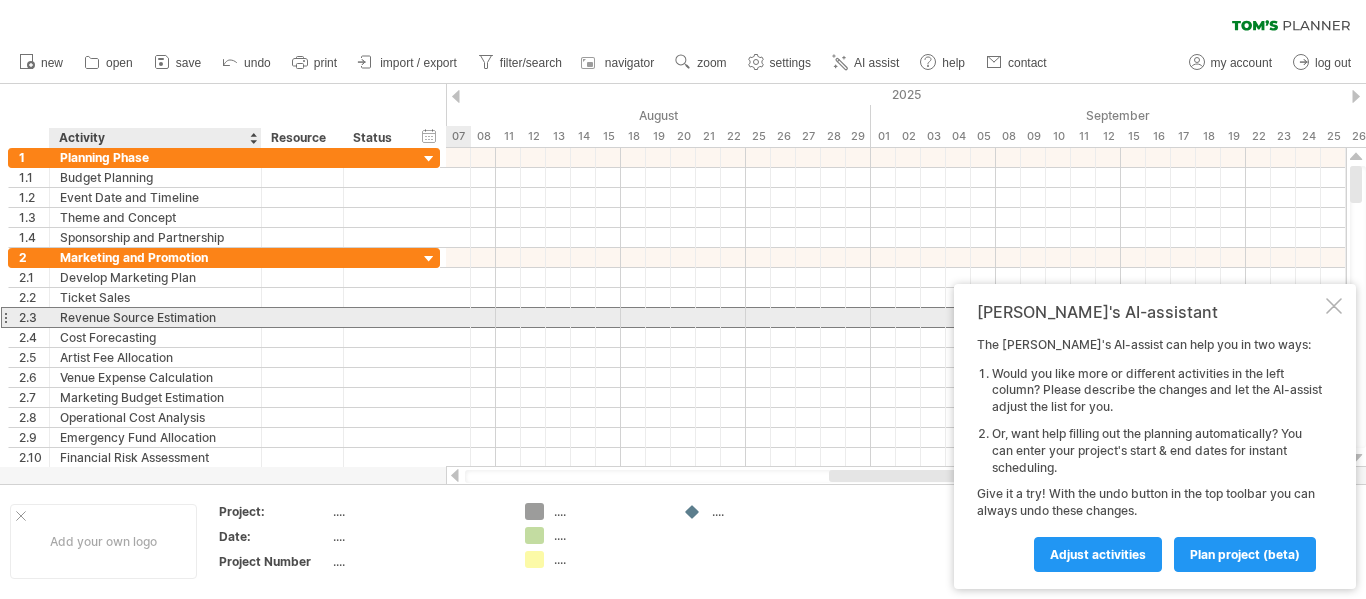 click on "Revenue Source Estimation" at bounding box center (155, 317) 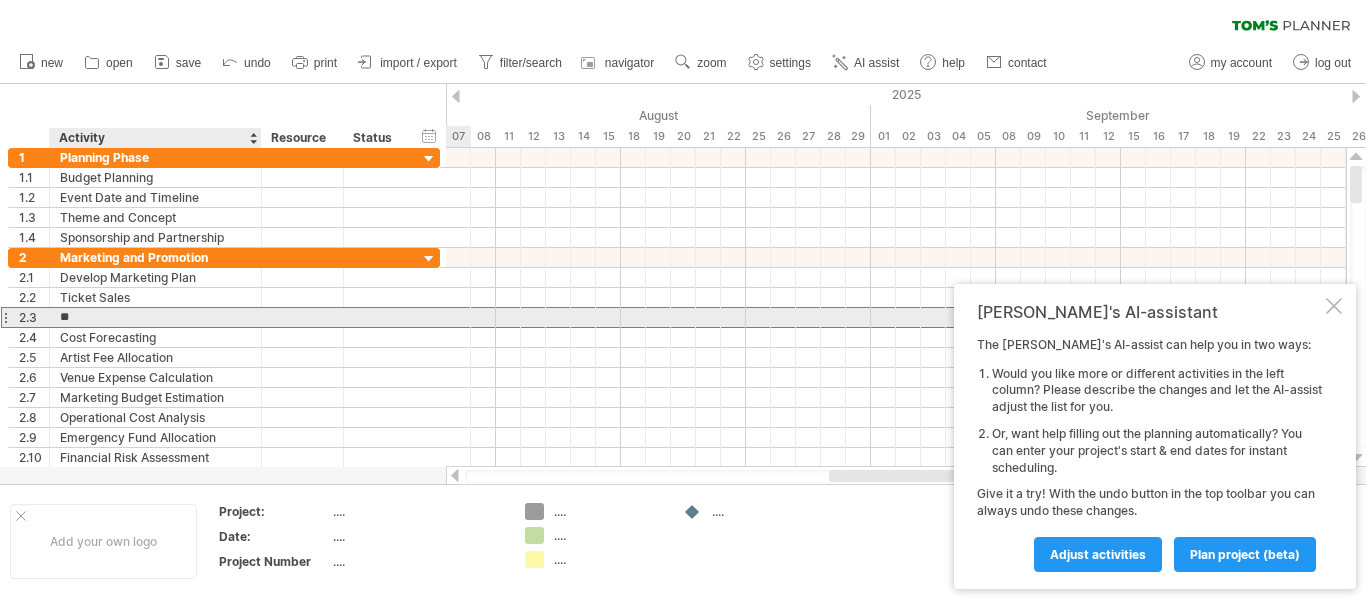 type on "*" 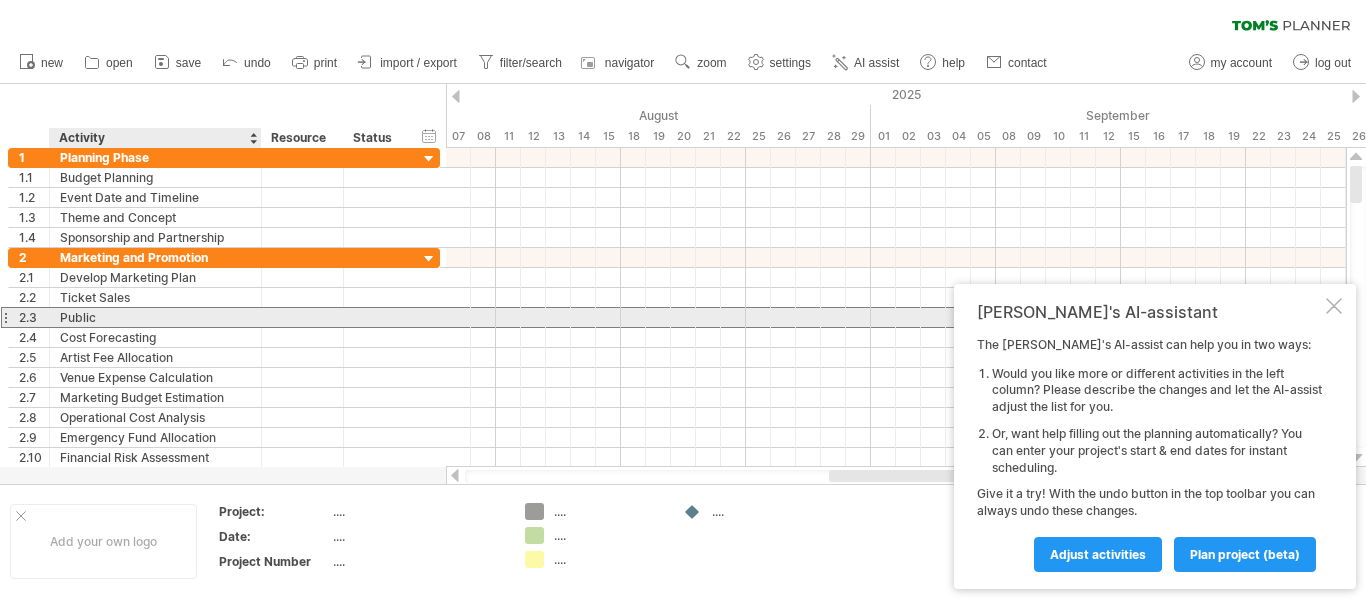 click on "Public" at bounding box center [155, 317] 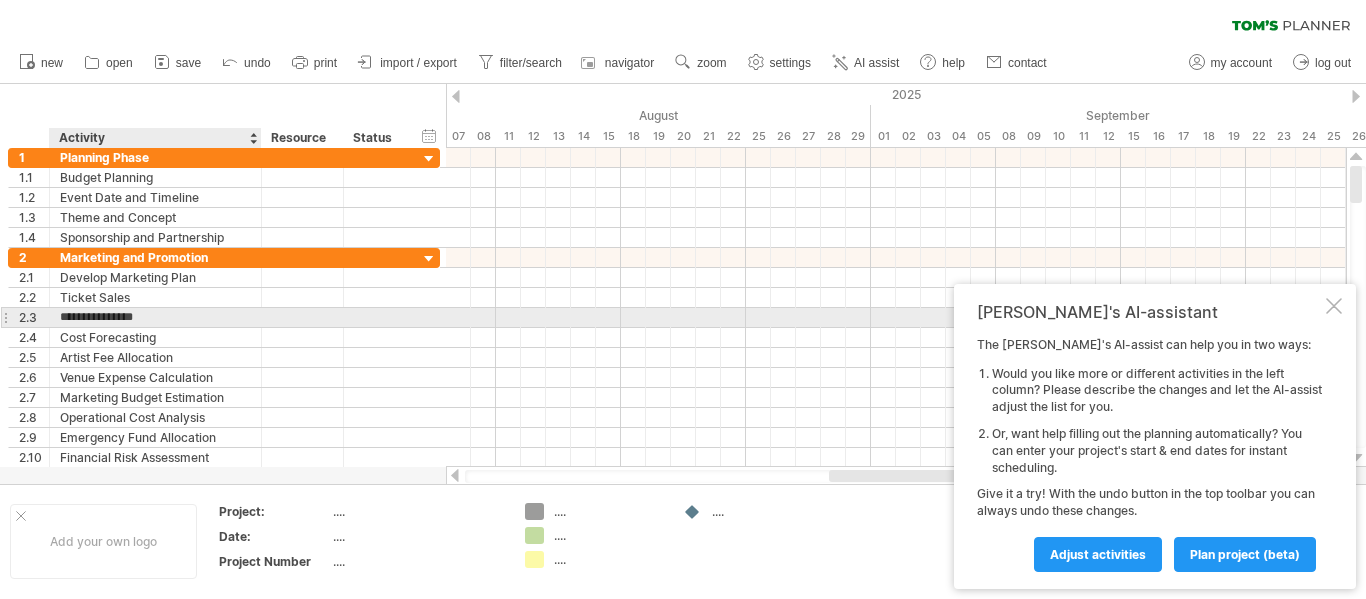 type on "**********" 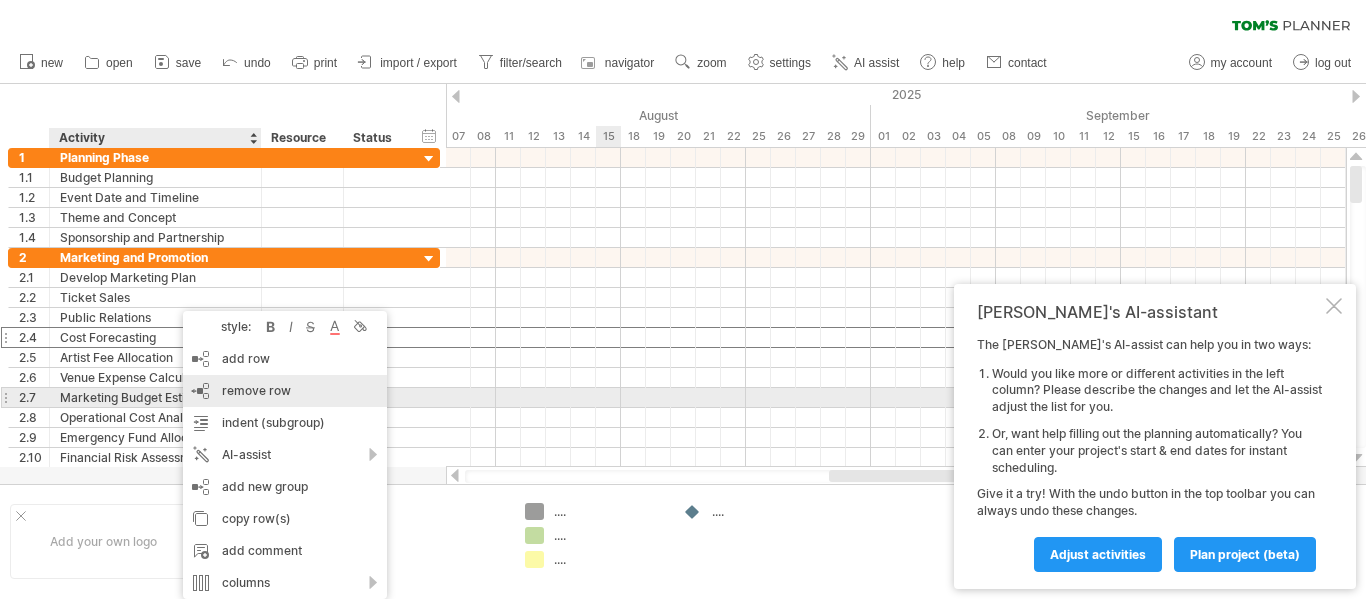 click on "remove row" at bounding box center [256, 390] 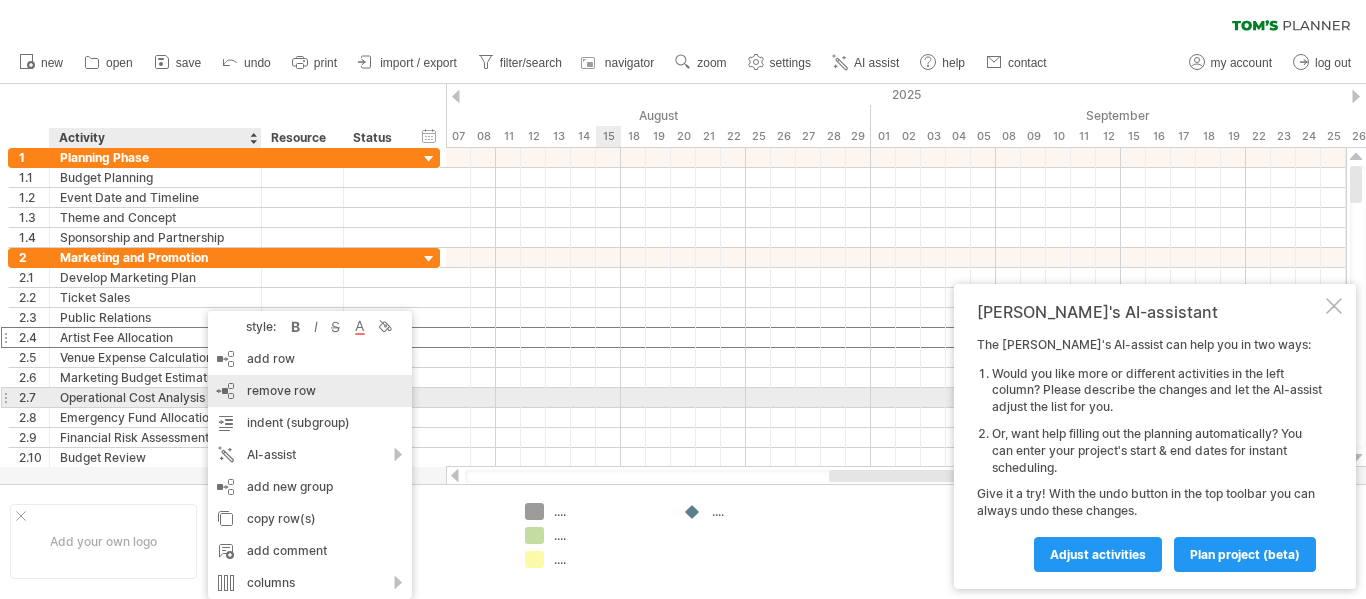 click on "remove row" at bounding box center [281, 390] 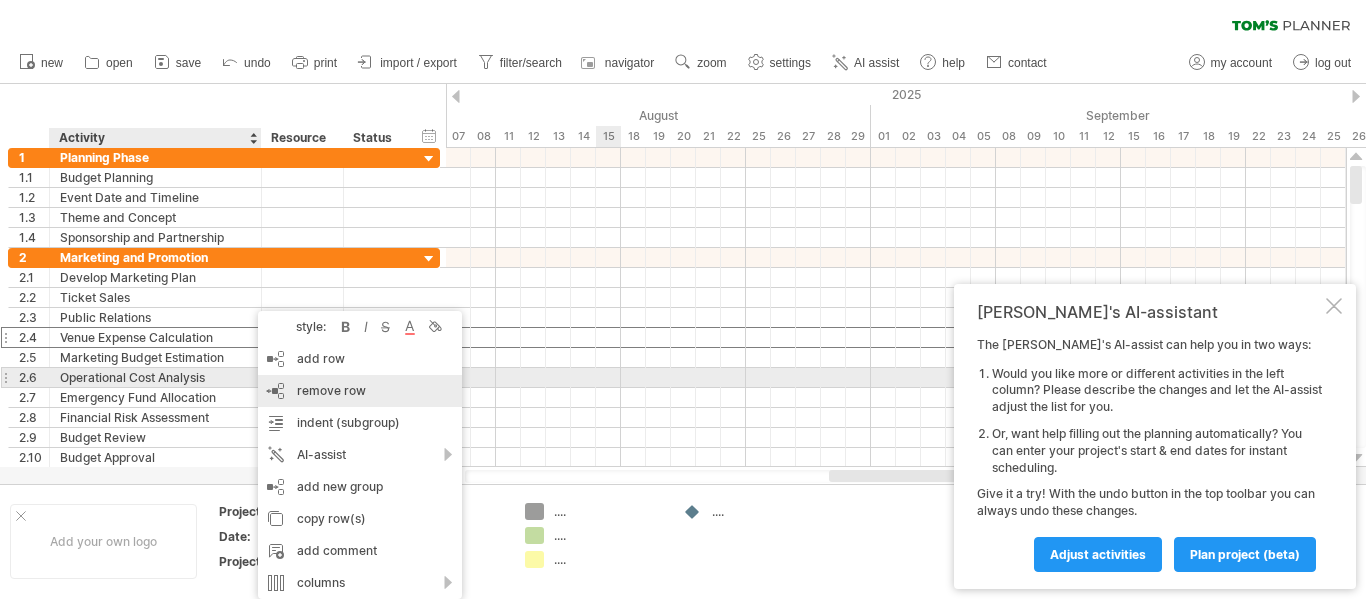 click on "remove row remove selected rows" at bounding box center [360, 391] 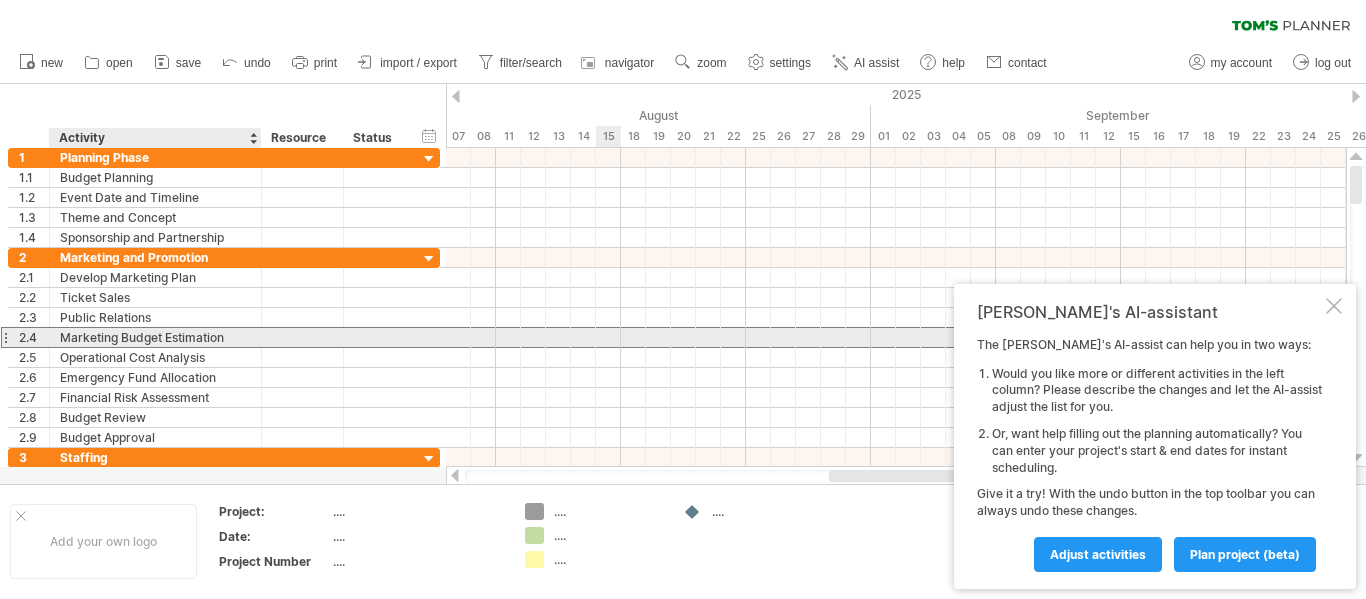 click on "Marketing Budget Estimation" at bounding box center [155, 337] 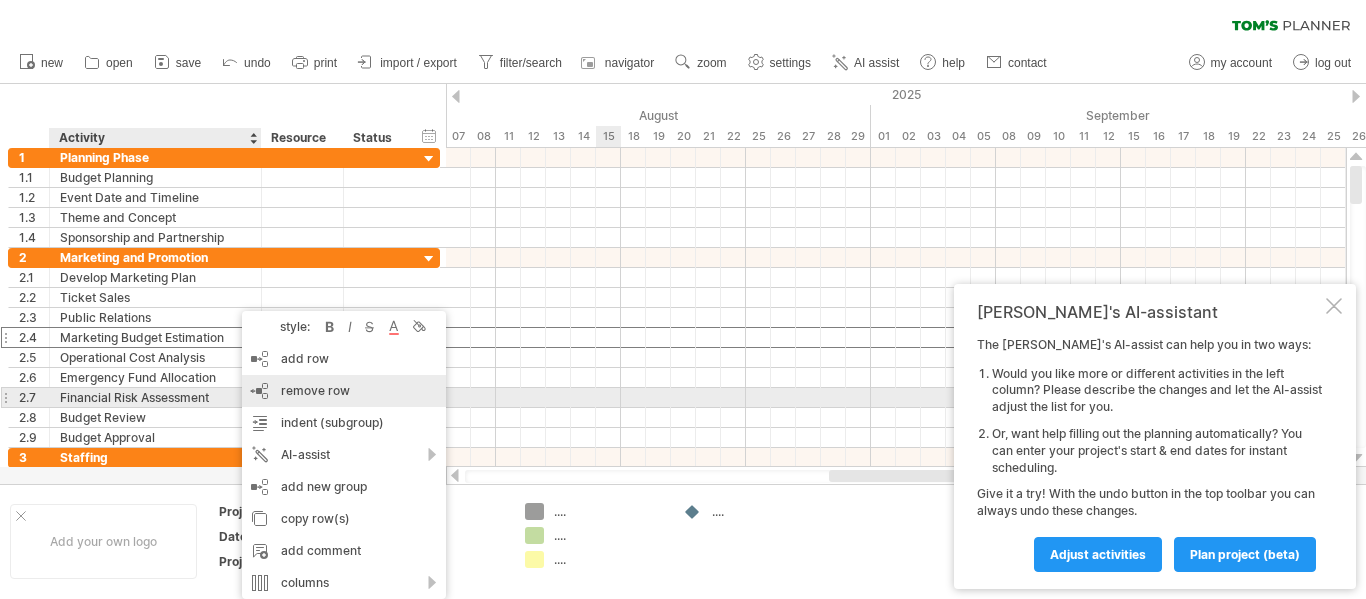 click on "remove row" at bounding box center (315, 390) 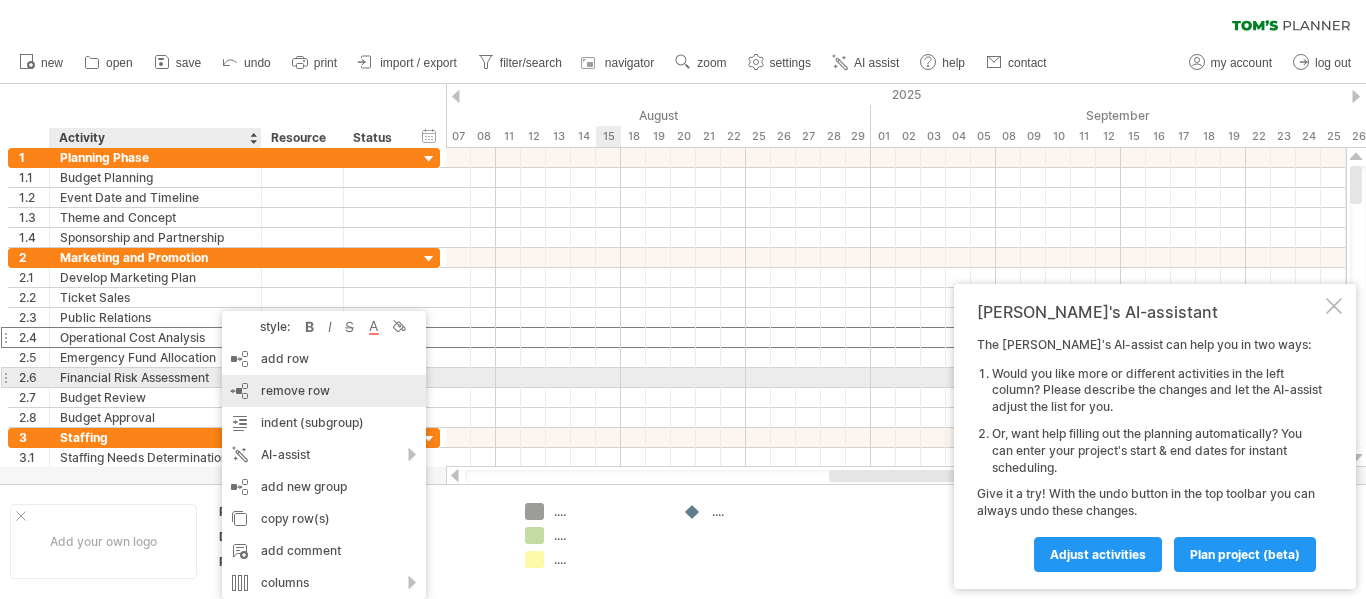 click on "remove row" at bounding box center [295, 390] 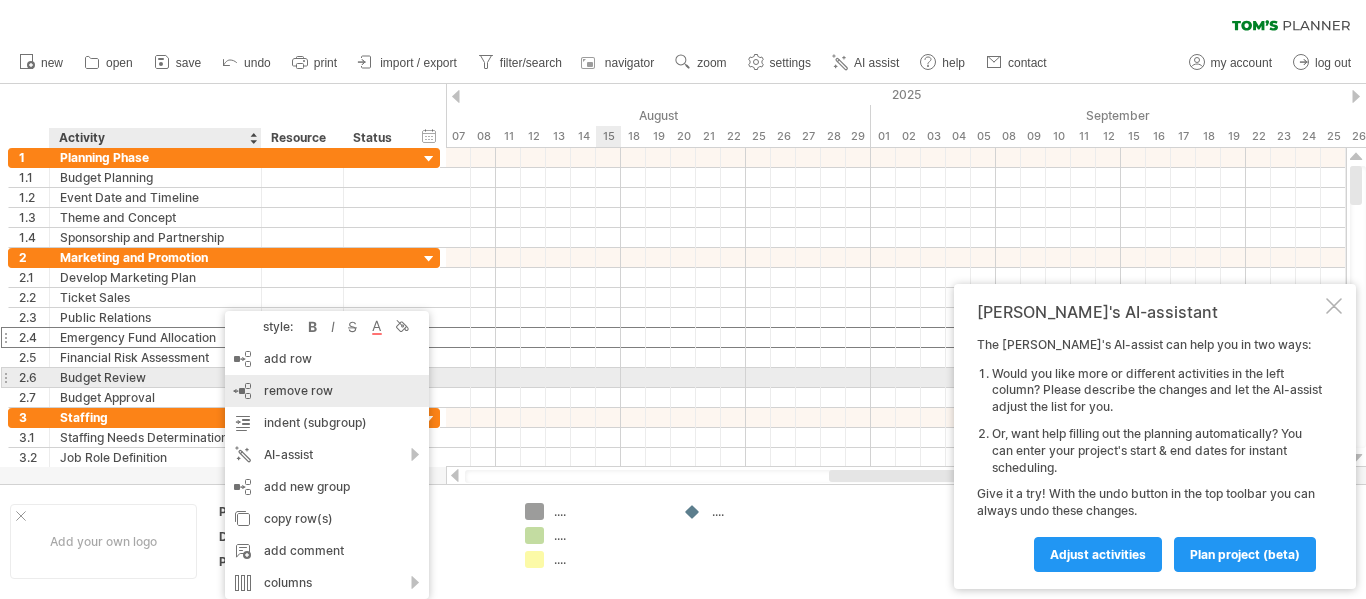 click on "remove row" at bounding box center (298, 390) 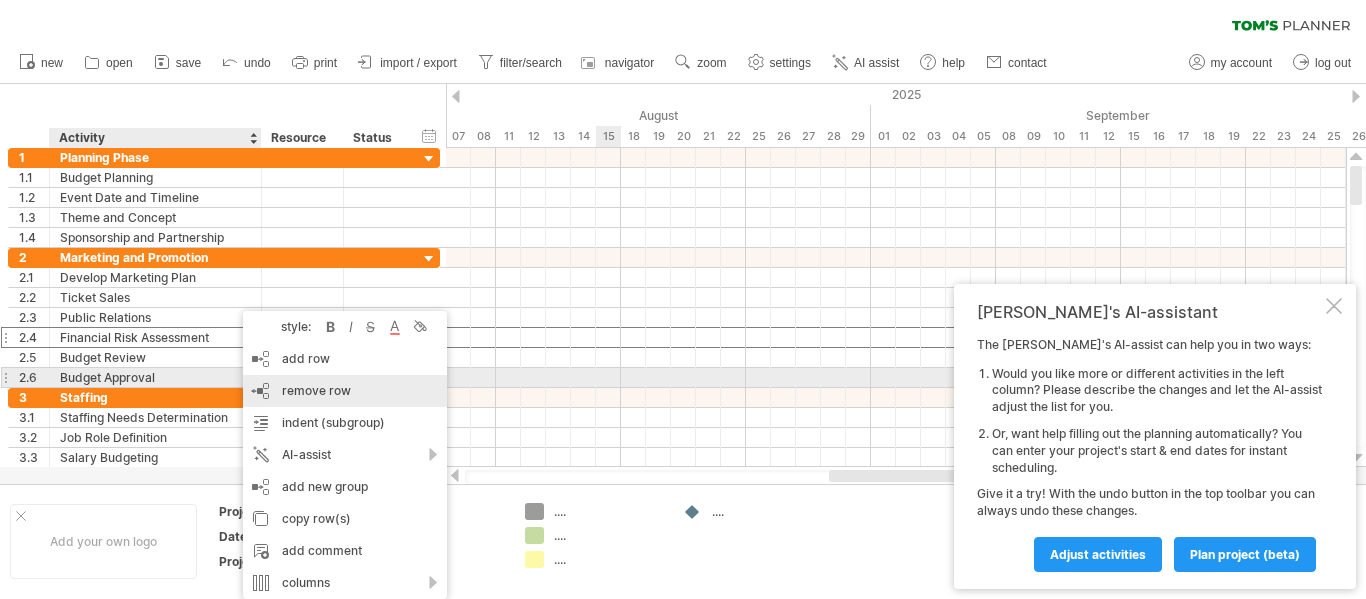 click on "remove row remove selected rows" at bounding box center (345, 391) 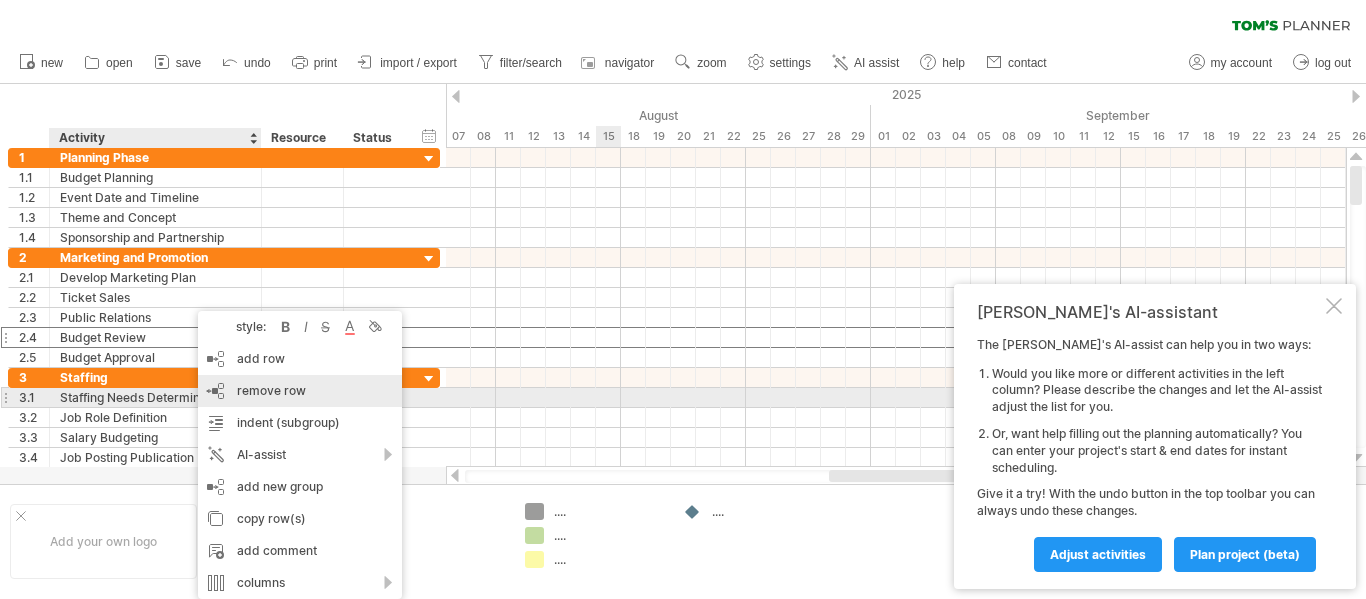 click on "remove row" at bounding box center [271, 390] 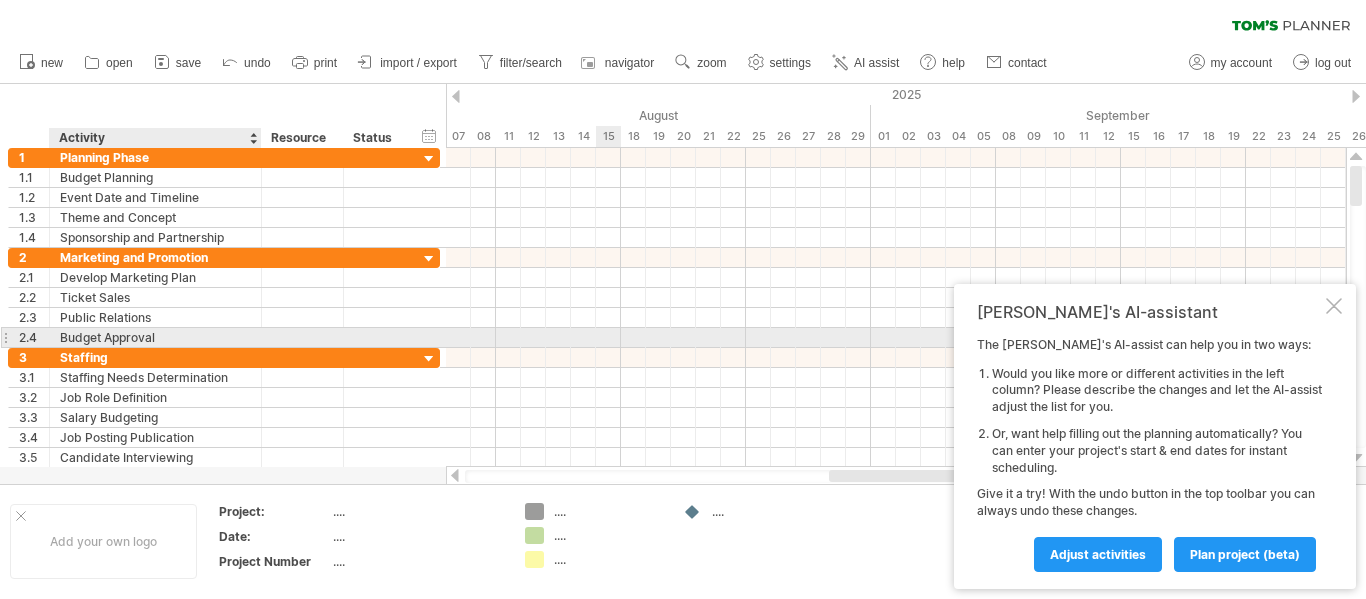 click on "Budget Approval" at bounding box center [155, 337] 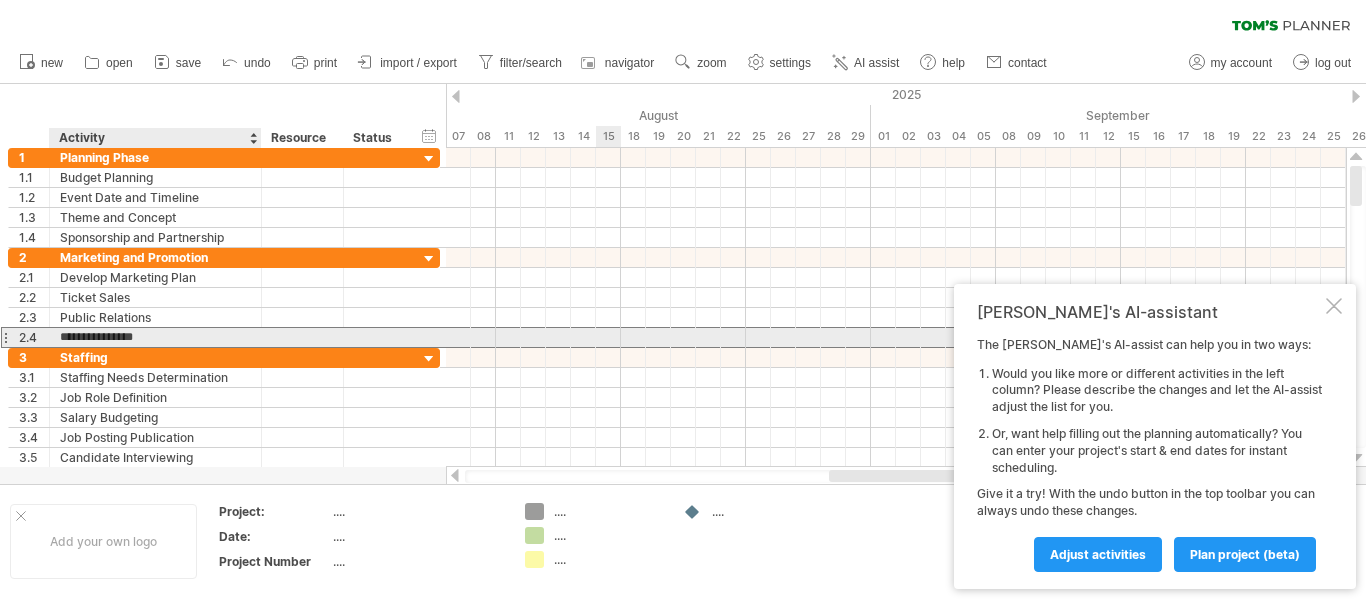 click on "**********" at bounding box center [155, 337] 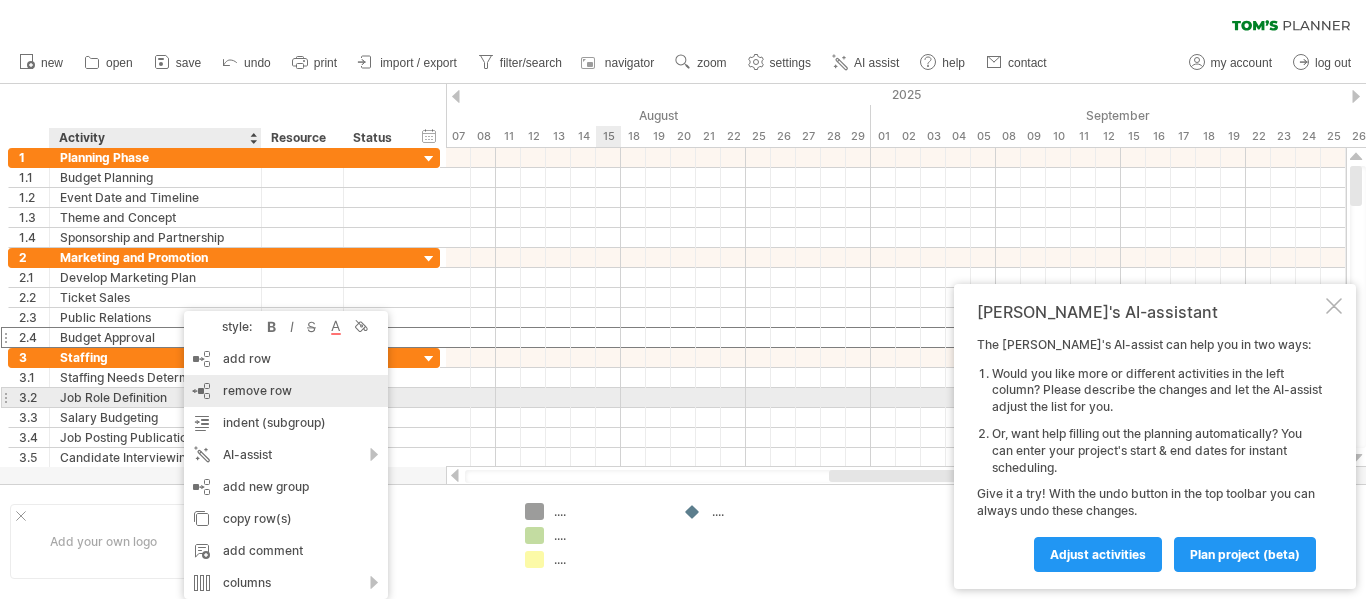 click on "remove row" at bounding box center [257, 390] 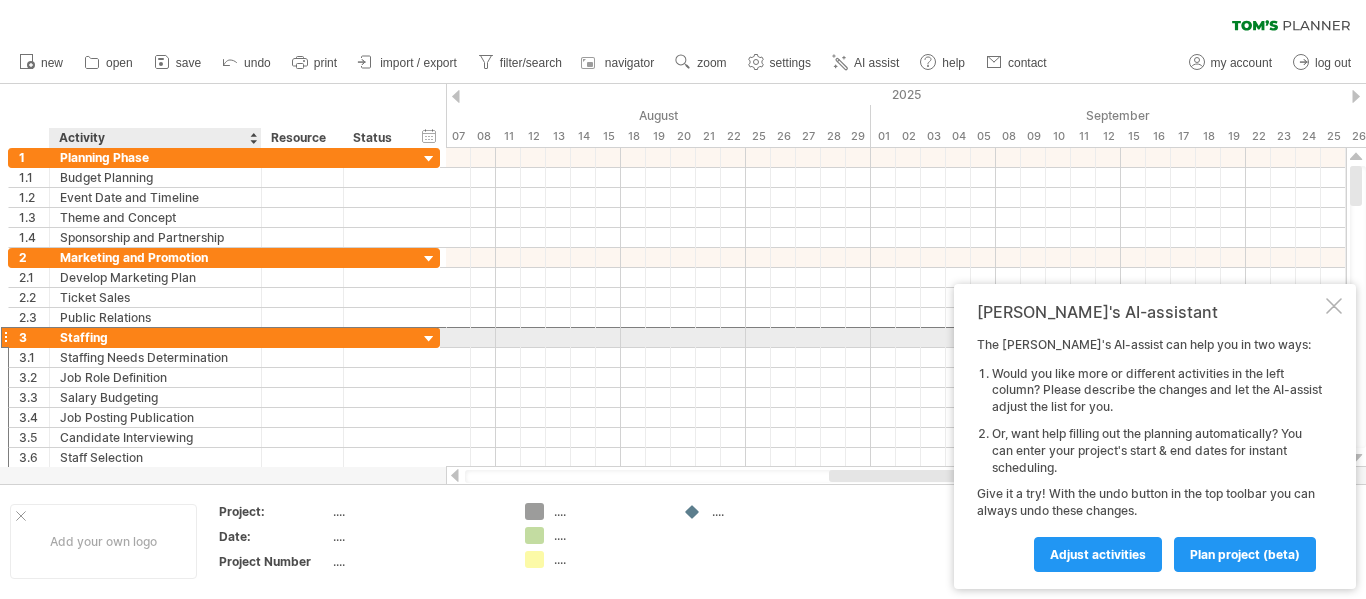 click on "Staffing" at bounding box center [155, 337] 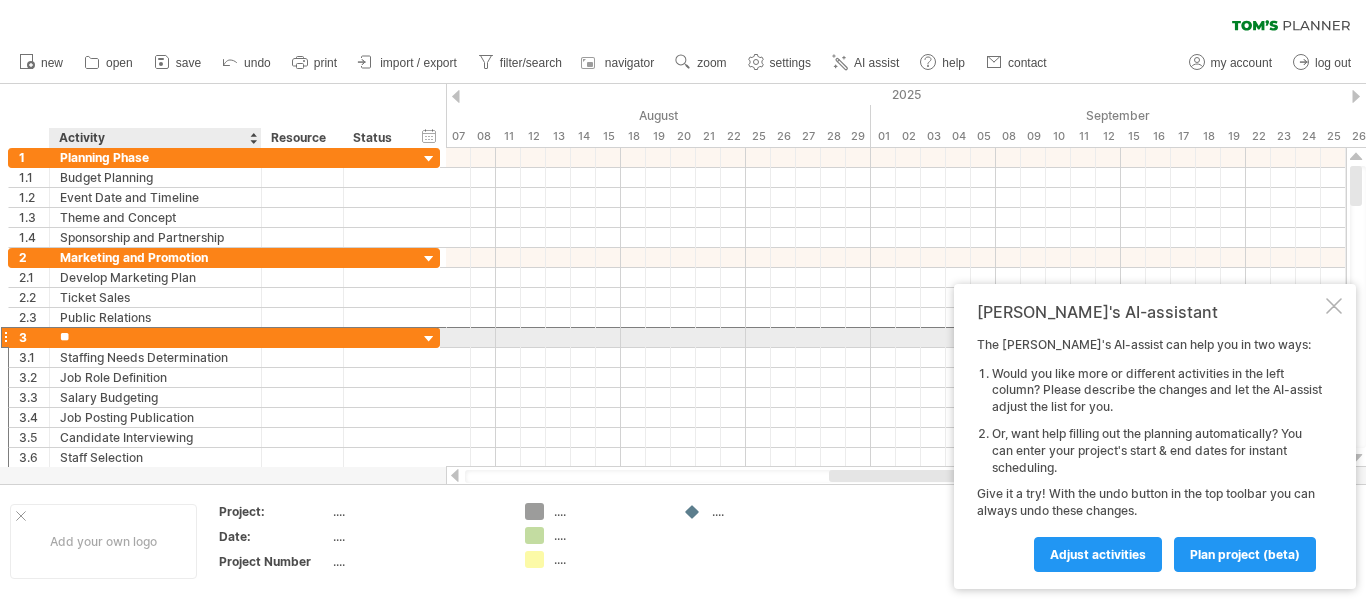type on "*" 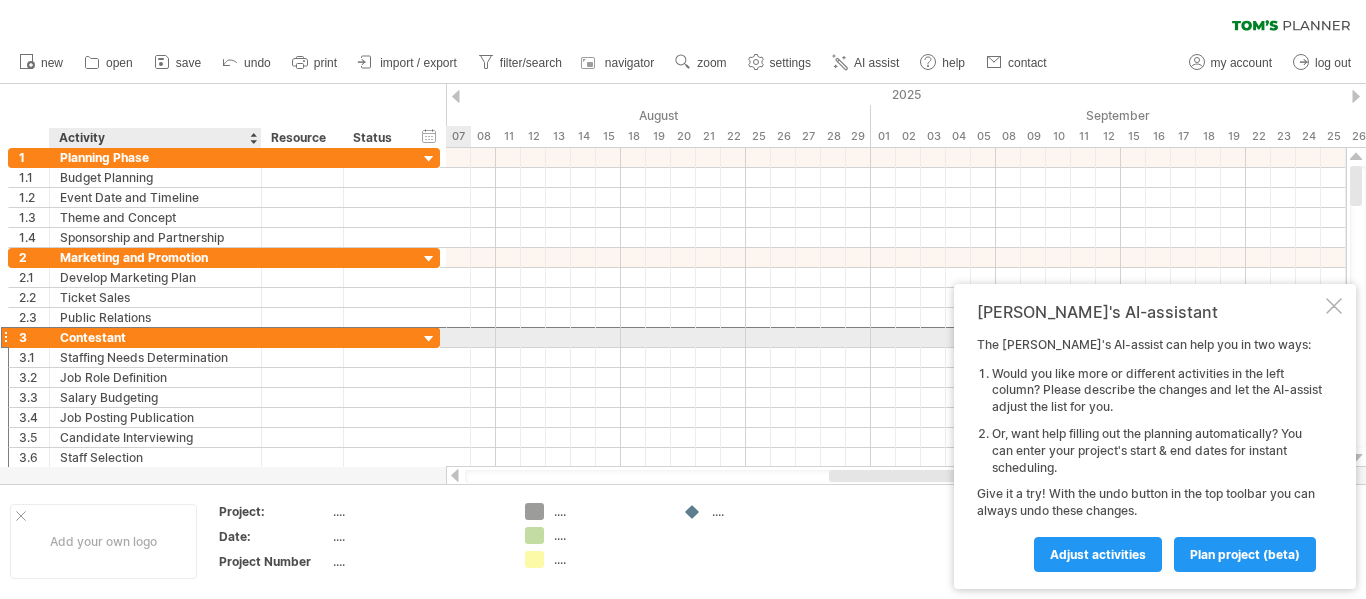 click on "Contestant" at bounding box center [155, 337] 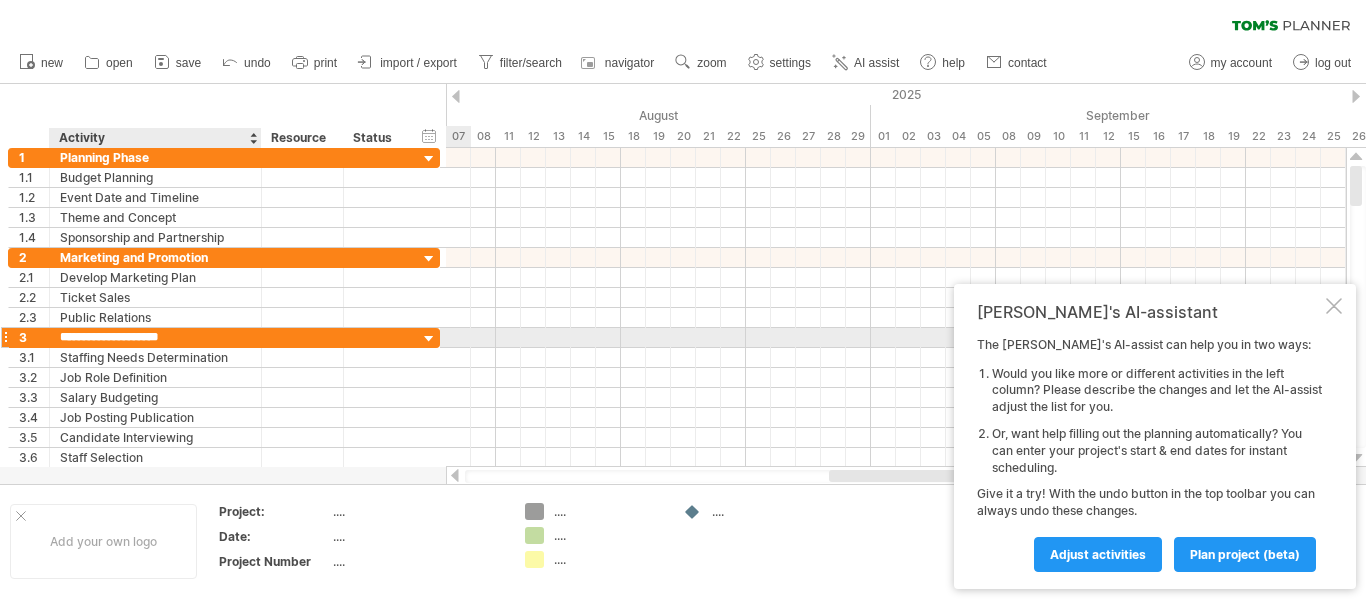 type on "**********" 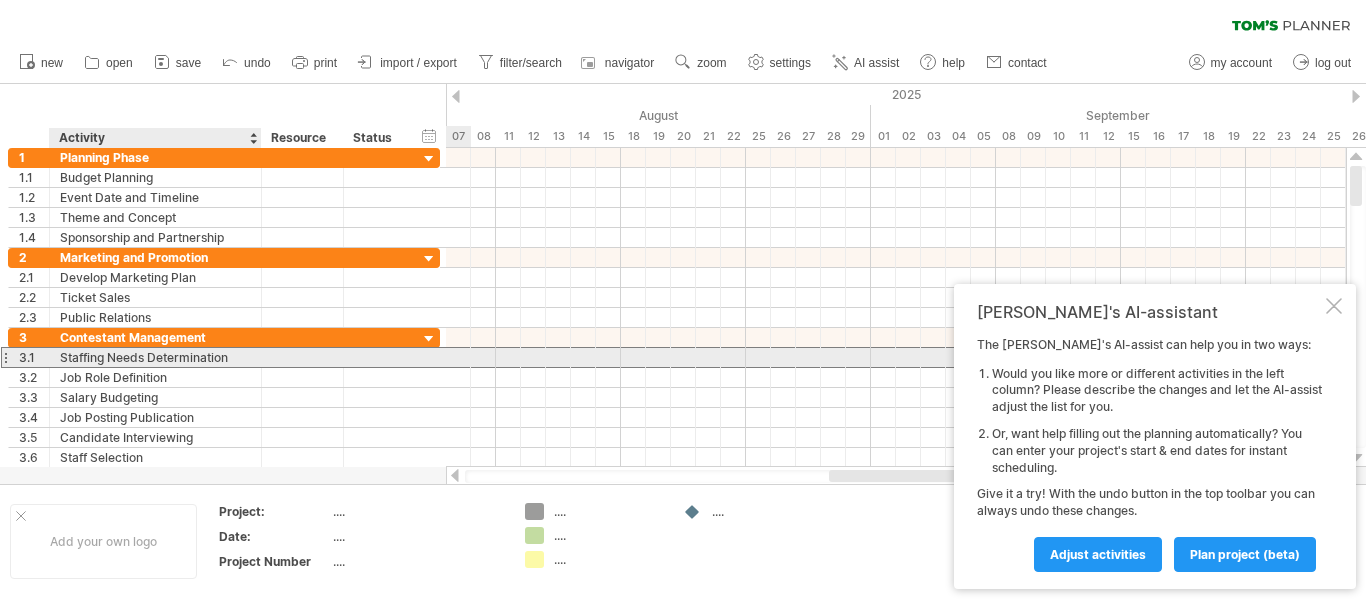 click on "Staffing Needs Determination" at bounding box center (155, 357) 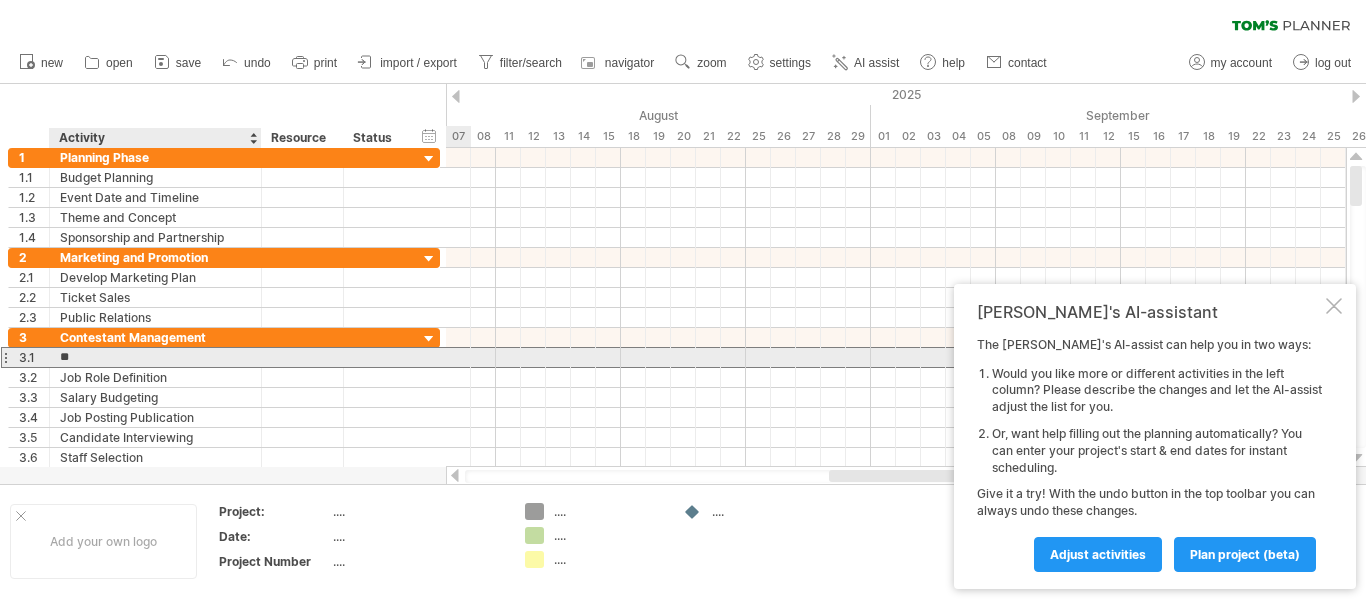 type on "*" 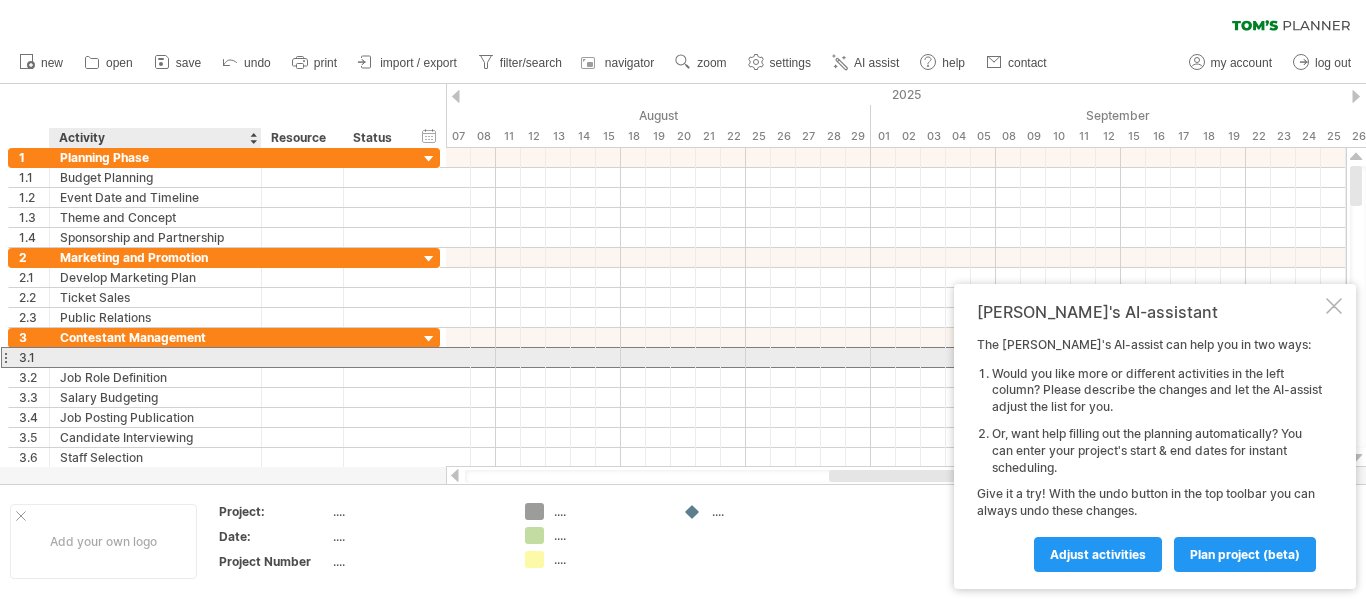 click at bounding box center (155, 357) 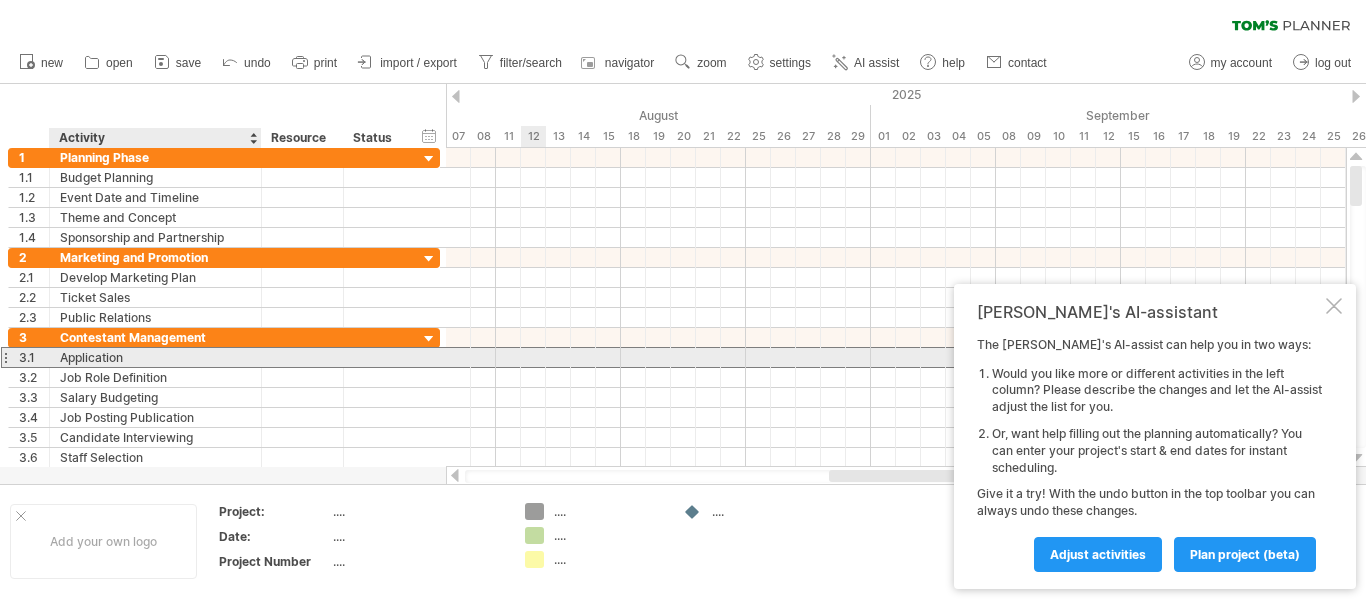 click on "Application" at bounding box center (155, 357) 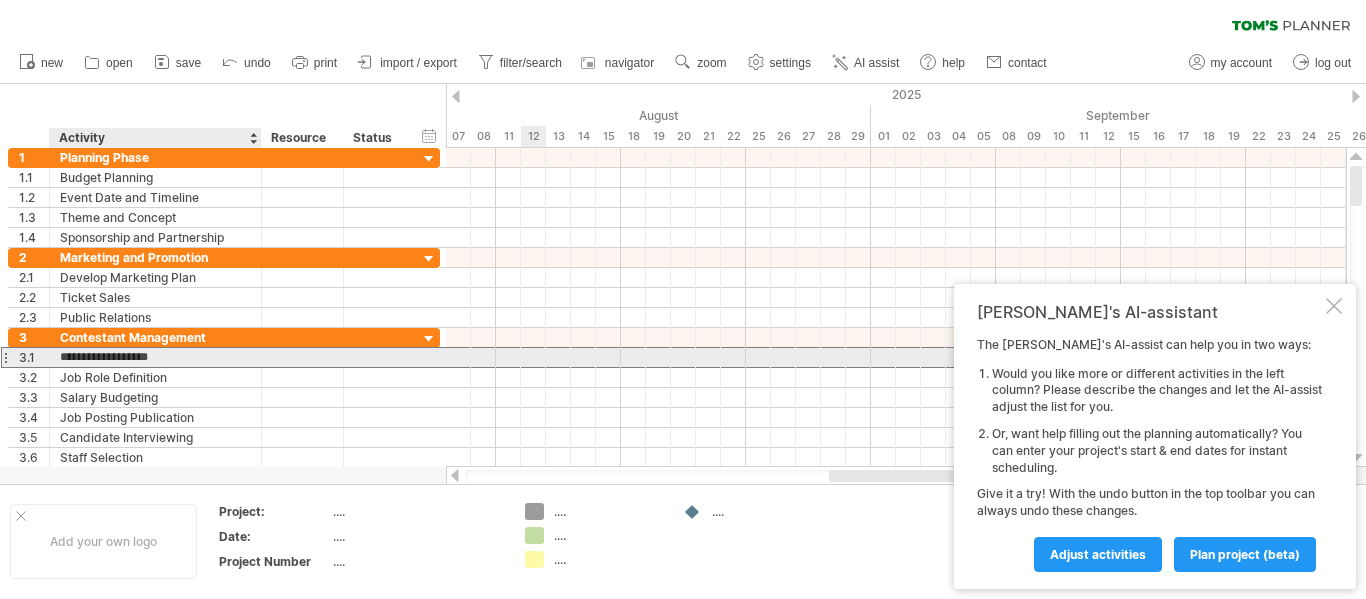 type on "**********" 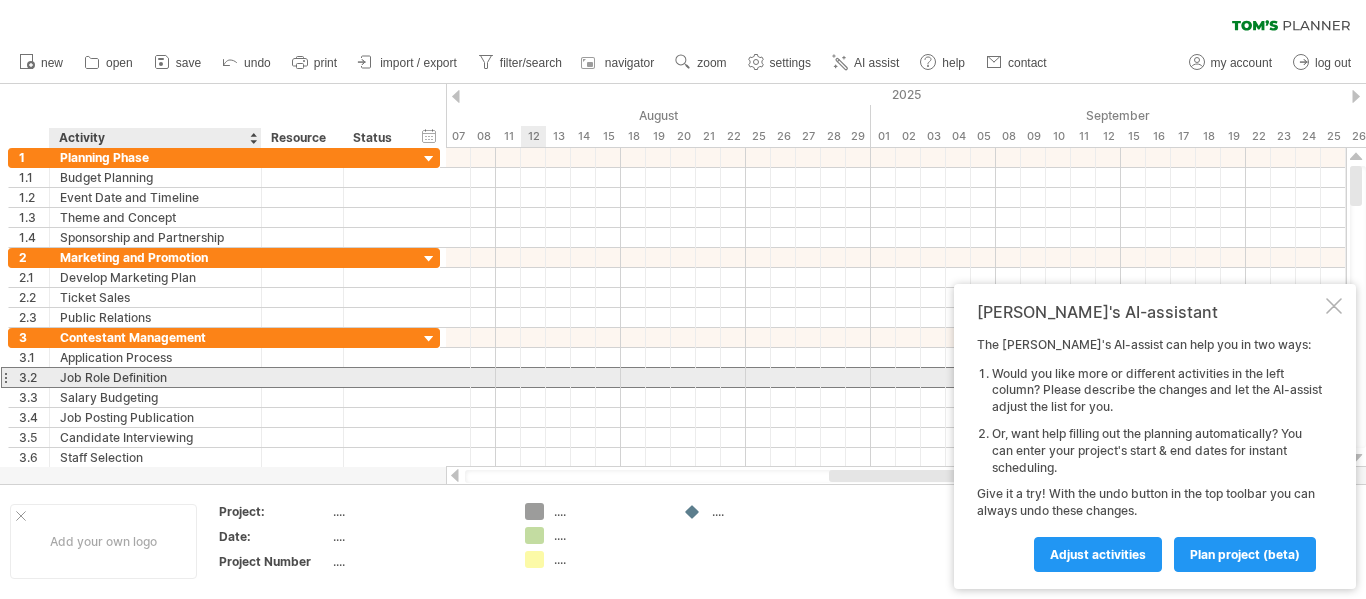 click on "Job Role Definition" at bounding box center (155, 377) 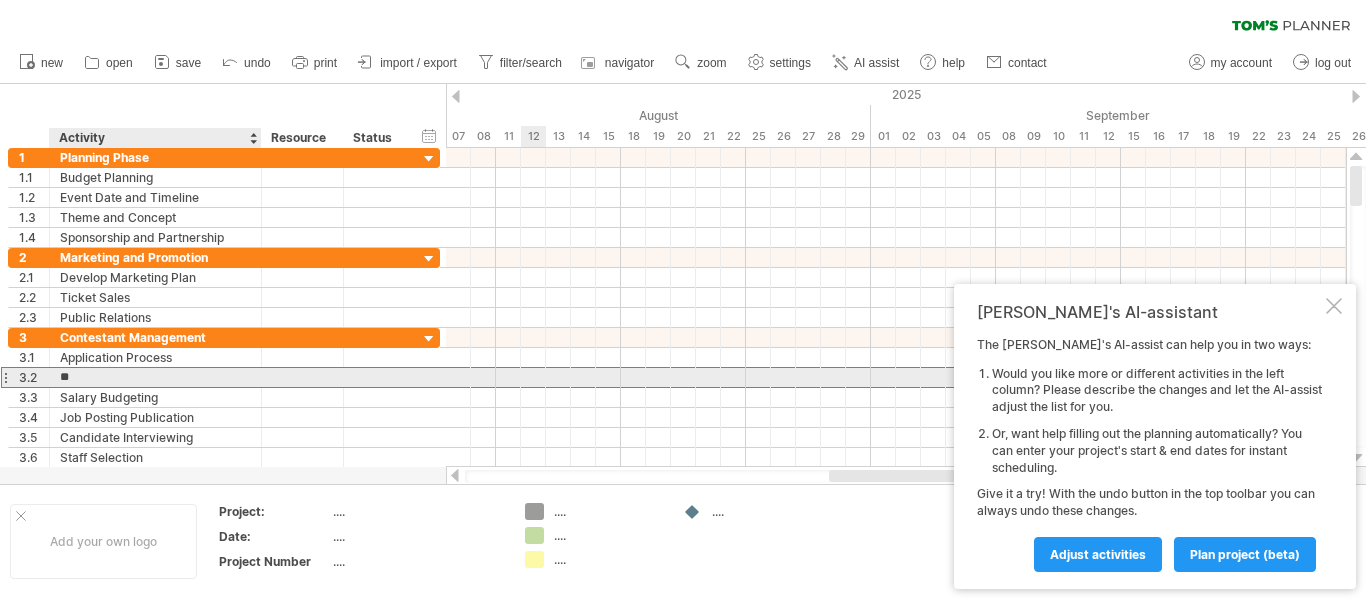 type on "*" 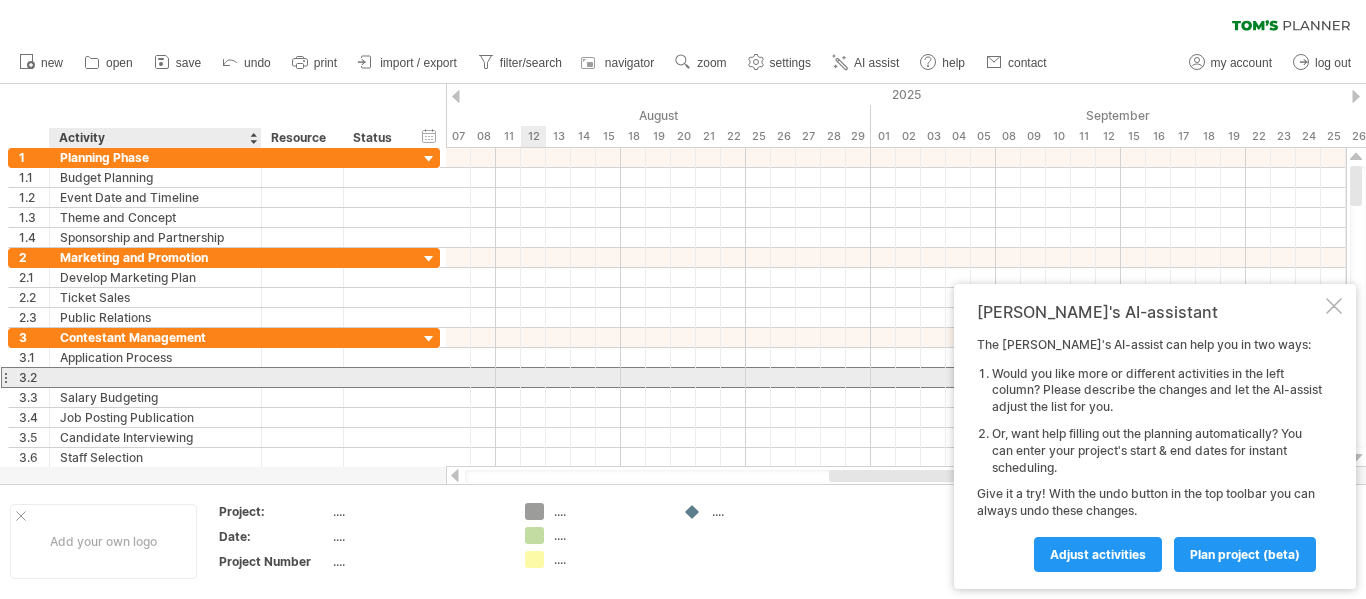 click at bounding box center [155, 377] 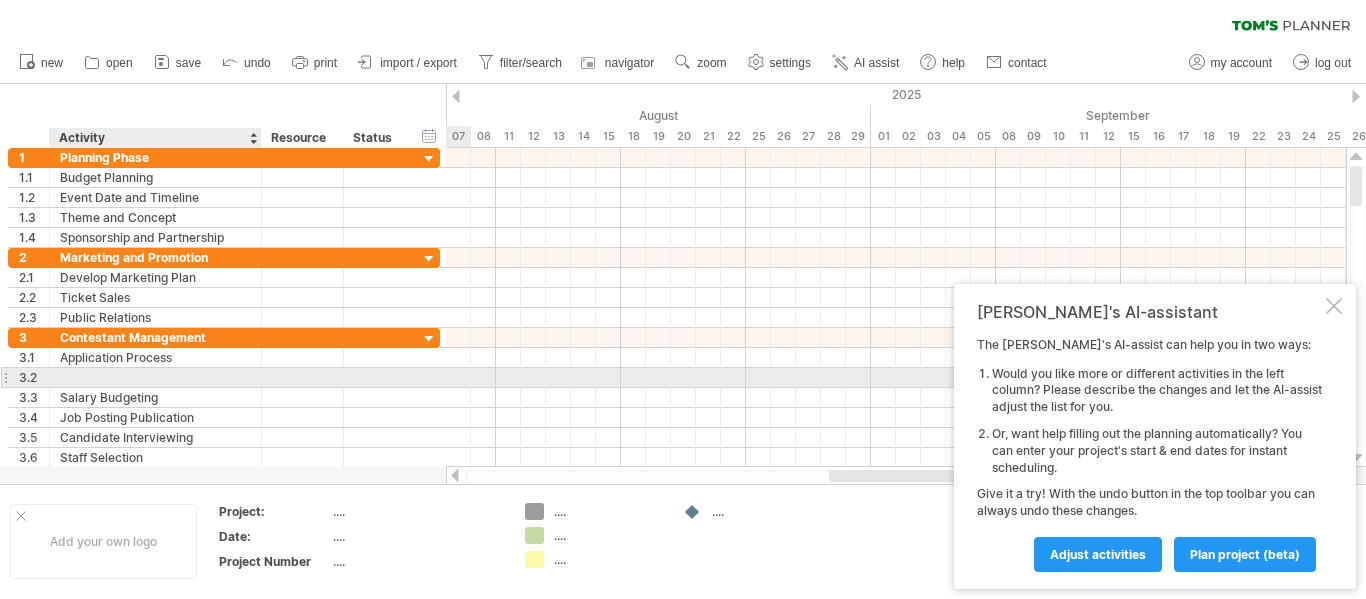 click at bounding box center [155, 377] 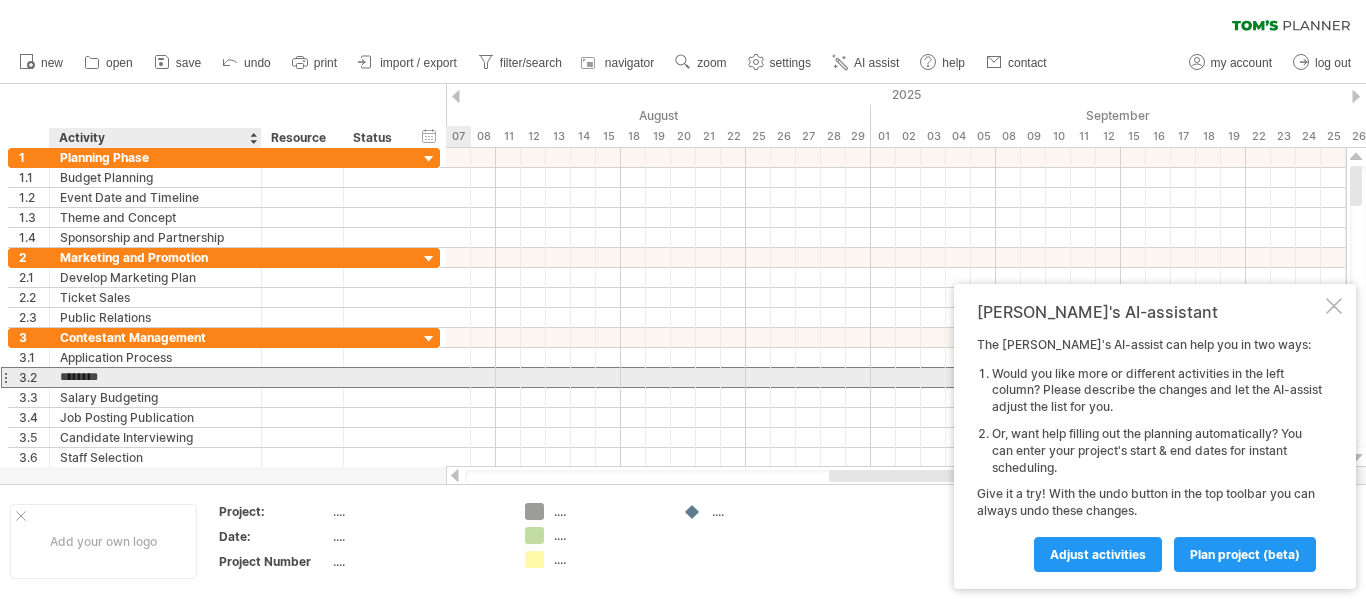type on "*********" 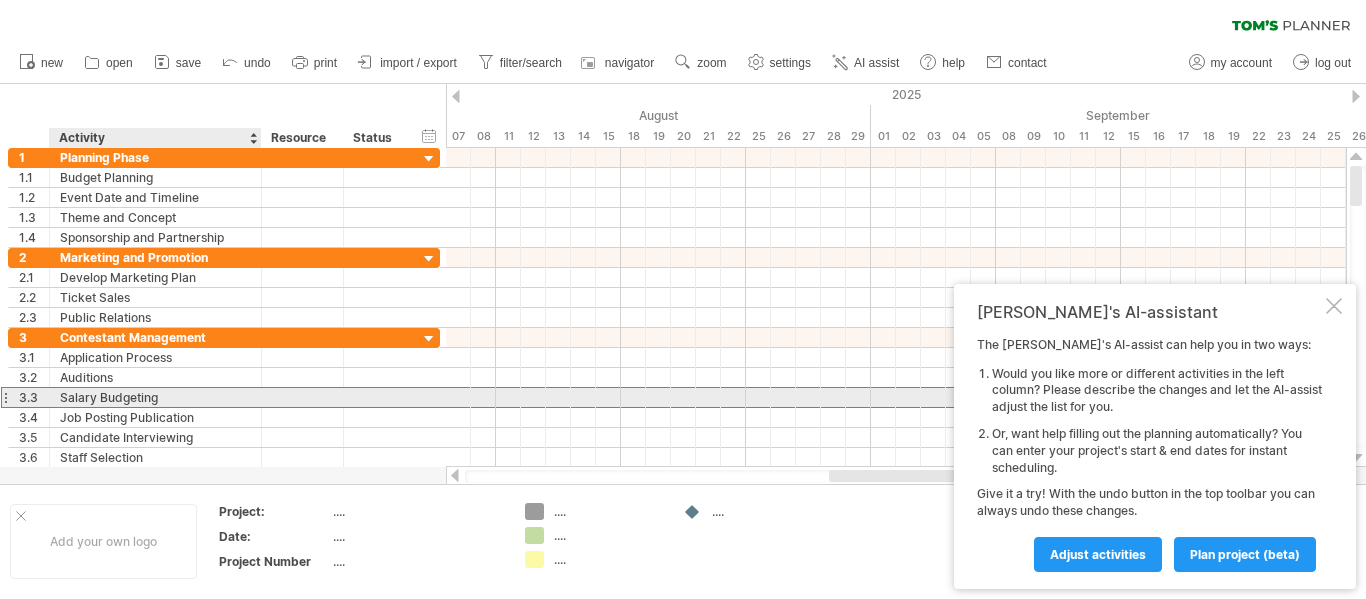 click on "Salary Budgeting" at bounding box center (155, 397) 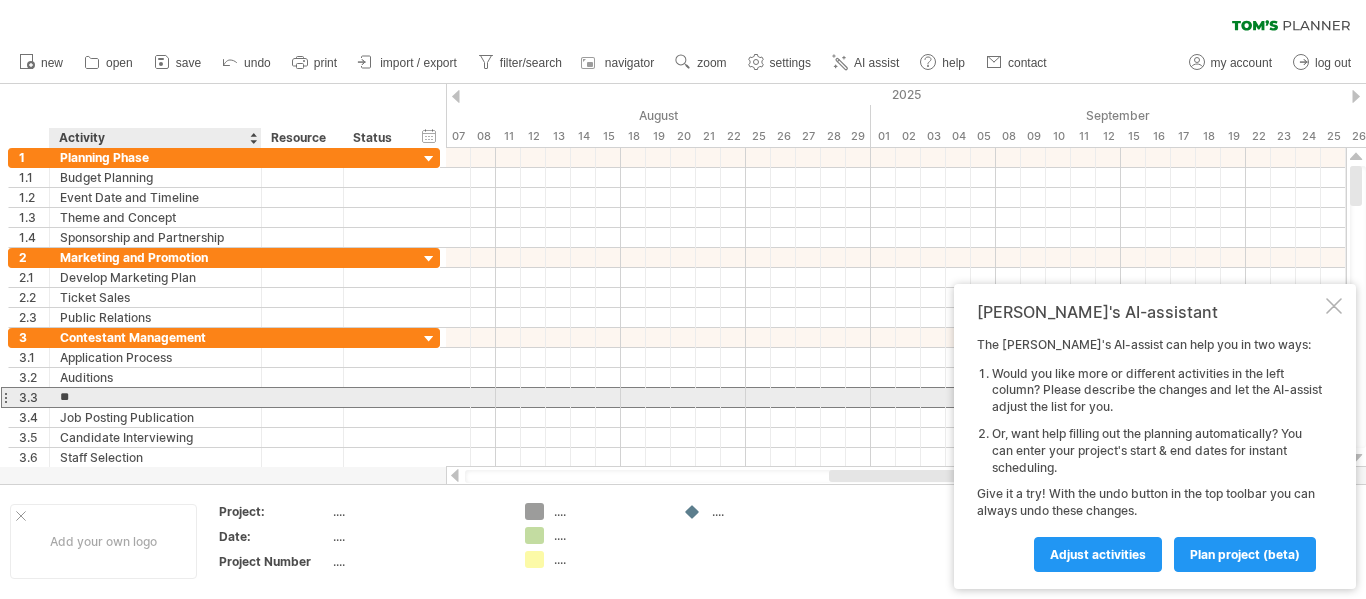 type on "*" 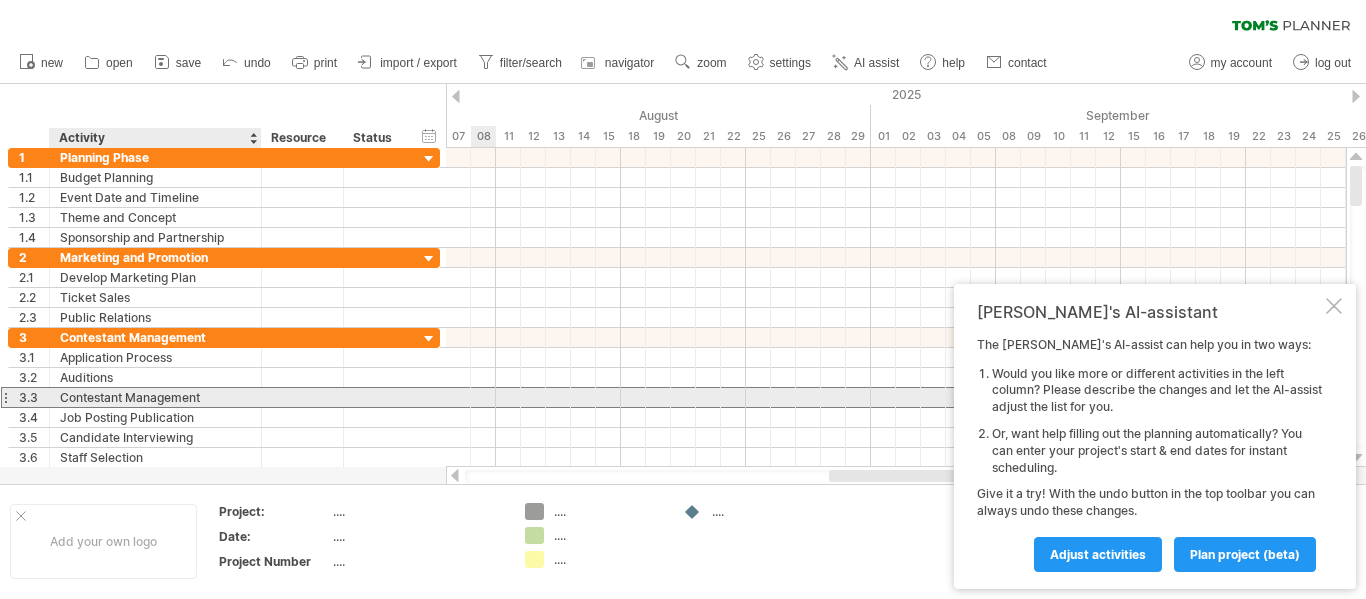 click on "Contestant Management" at bounding box center [155, 397] 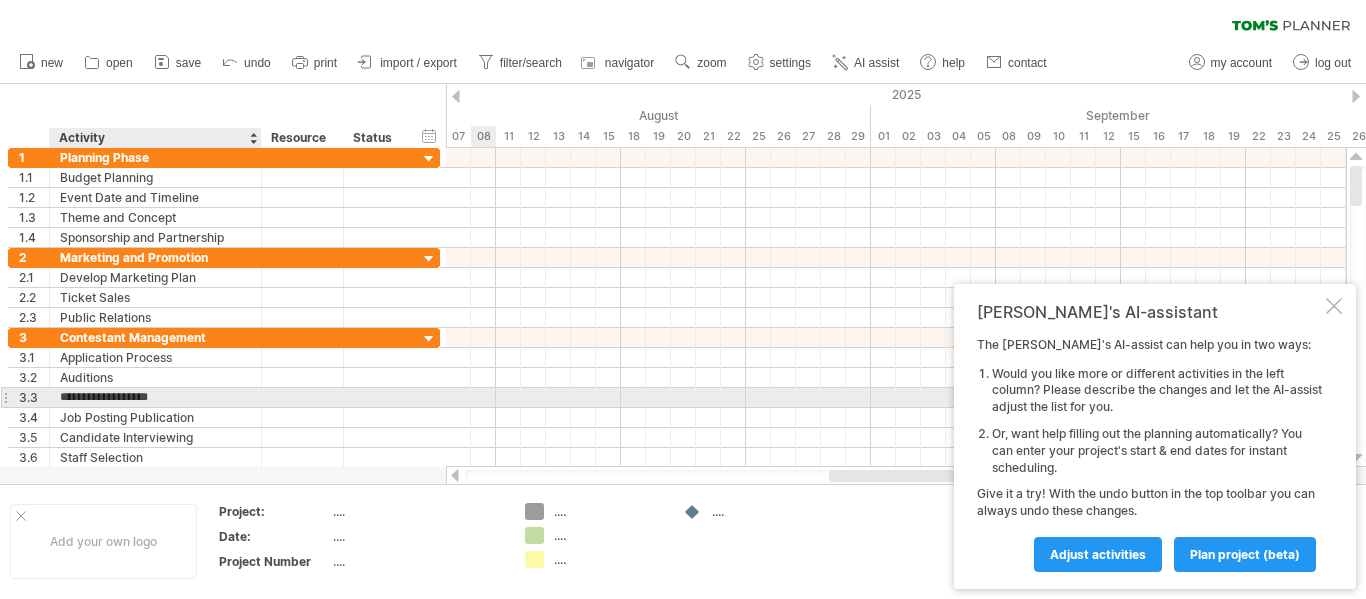 type on "**********" 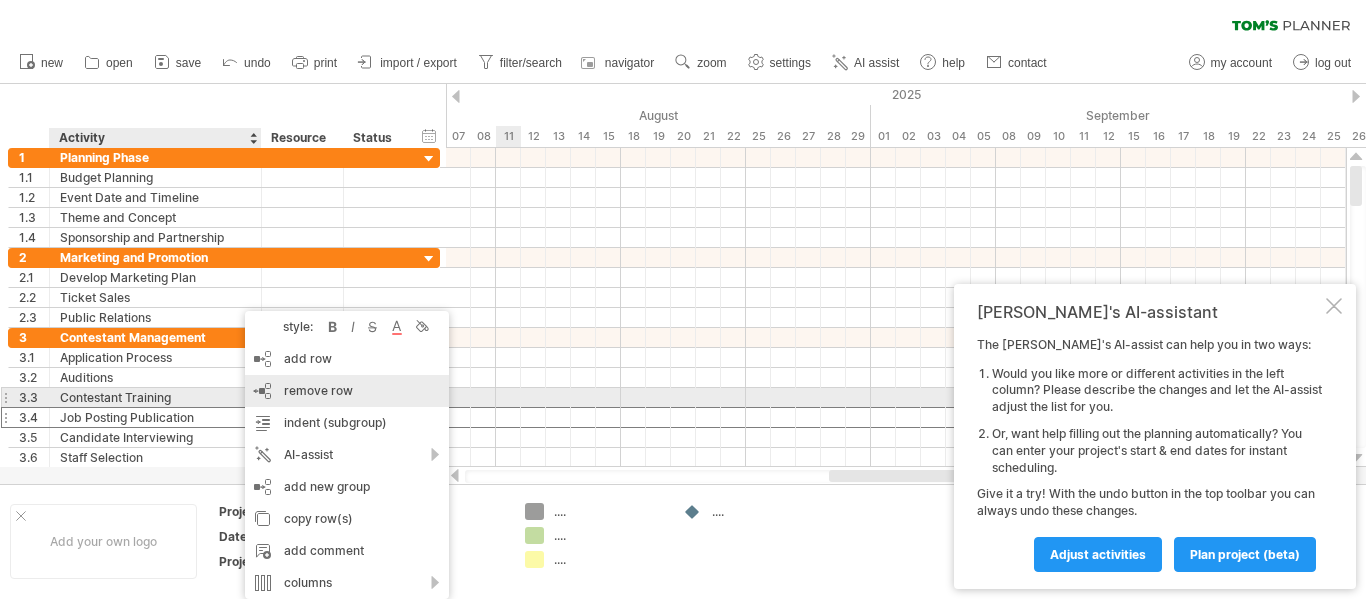 click on "remove row" at bounding box center (318, 390) 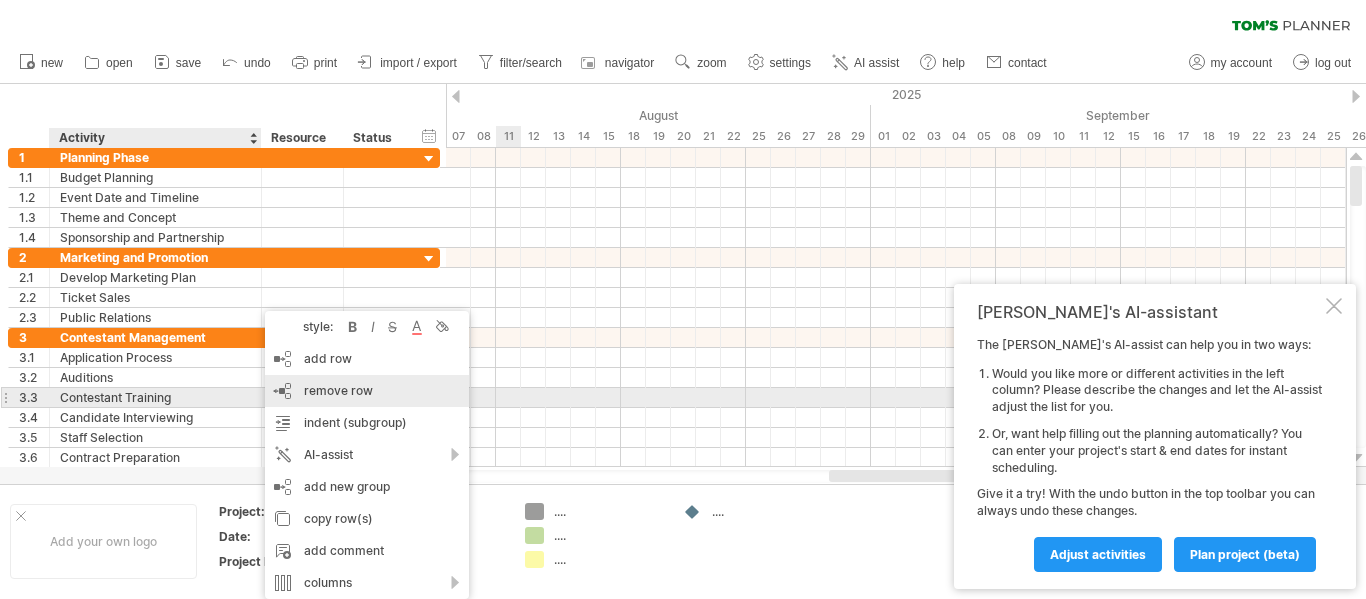 click on "remove row" at bounding box center (338, 390) 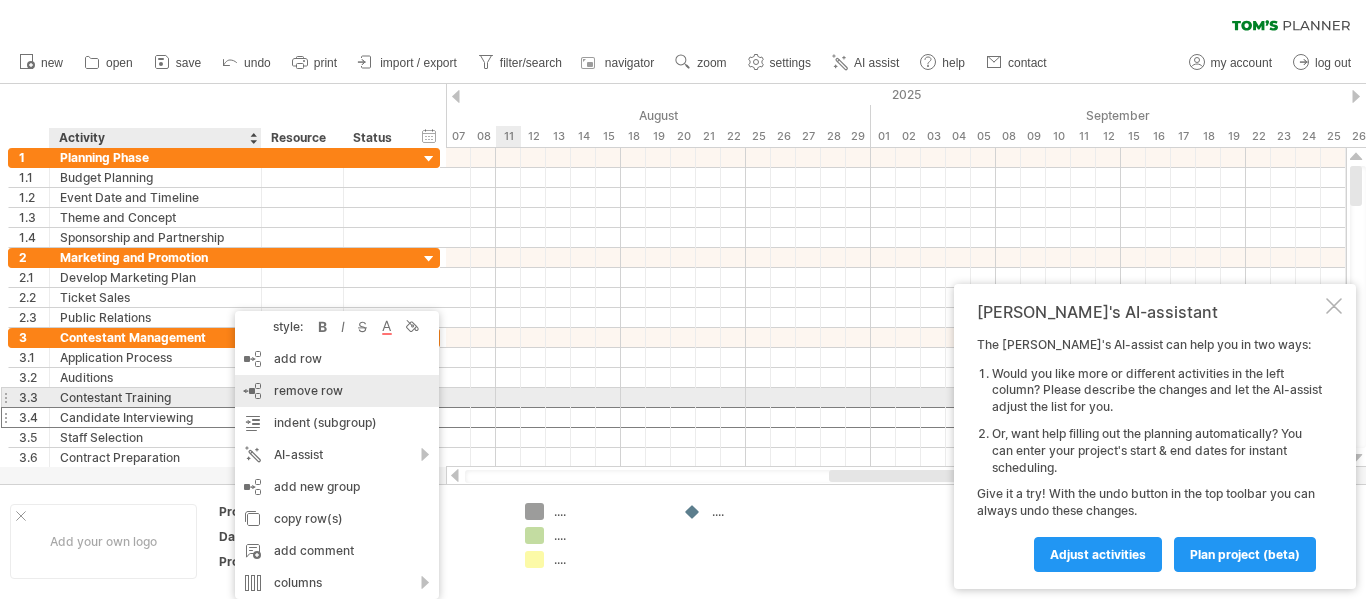click on "remove row" at bounding box center (308, 390) 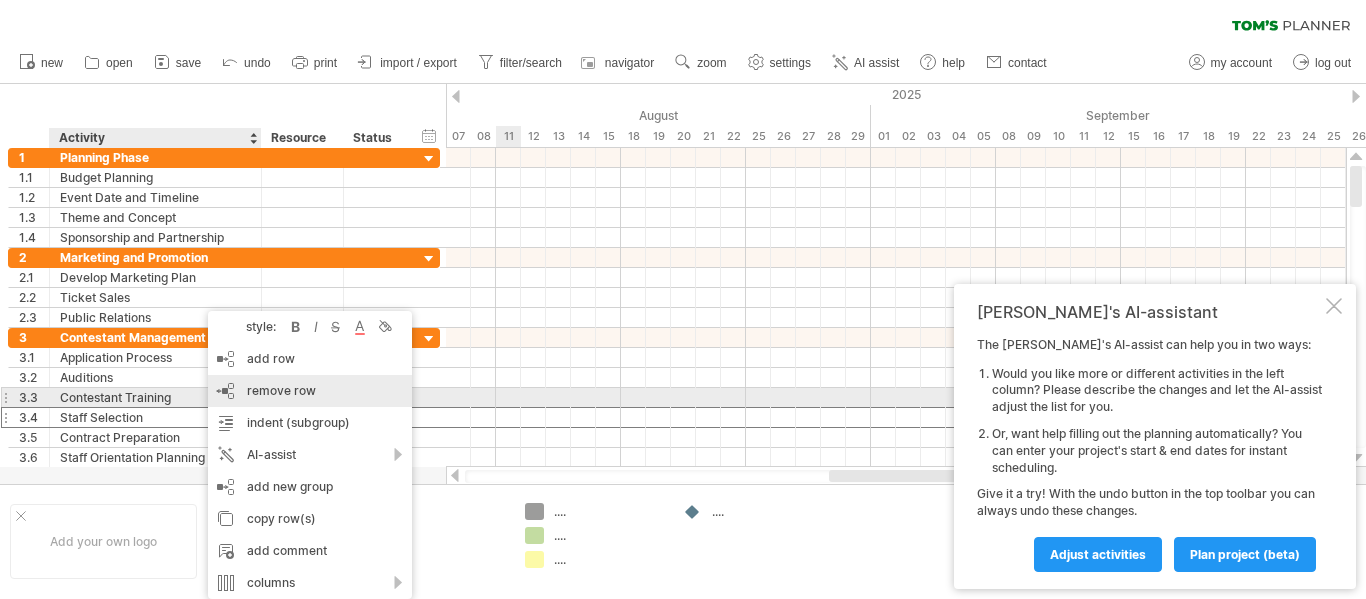 click on "remove row" at bounding box center [281, 390] 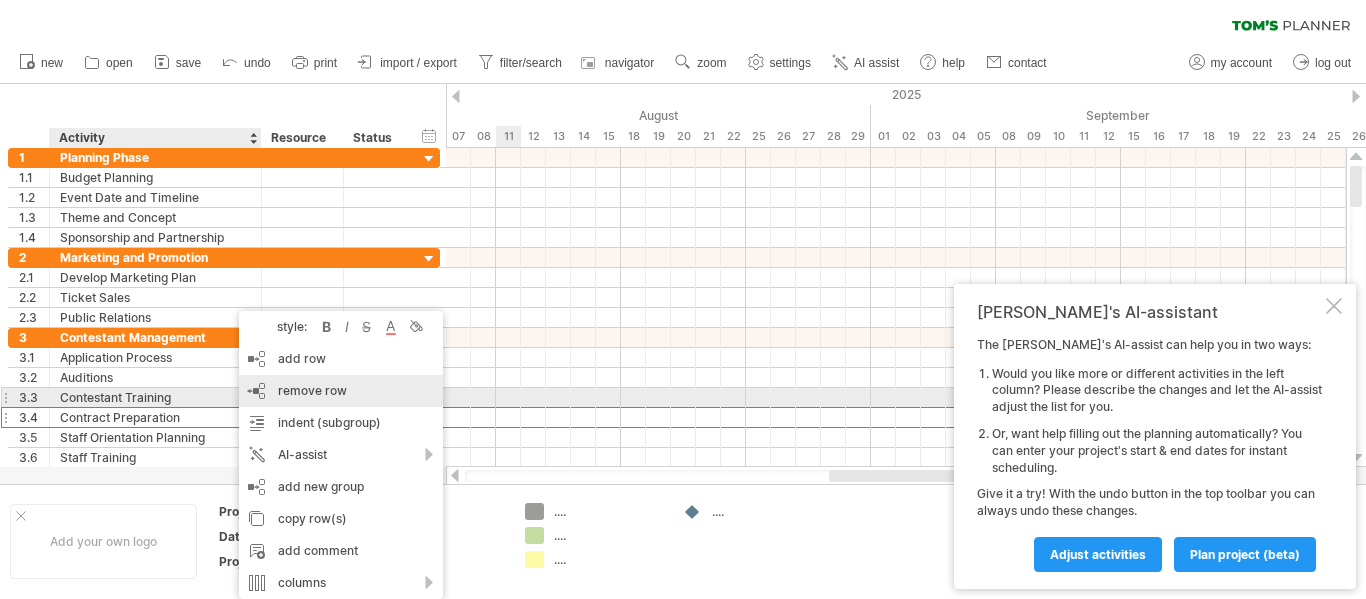 click on "remove row" at bounding box center (312, 390) 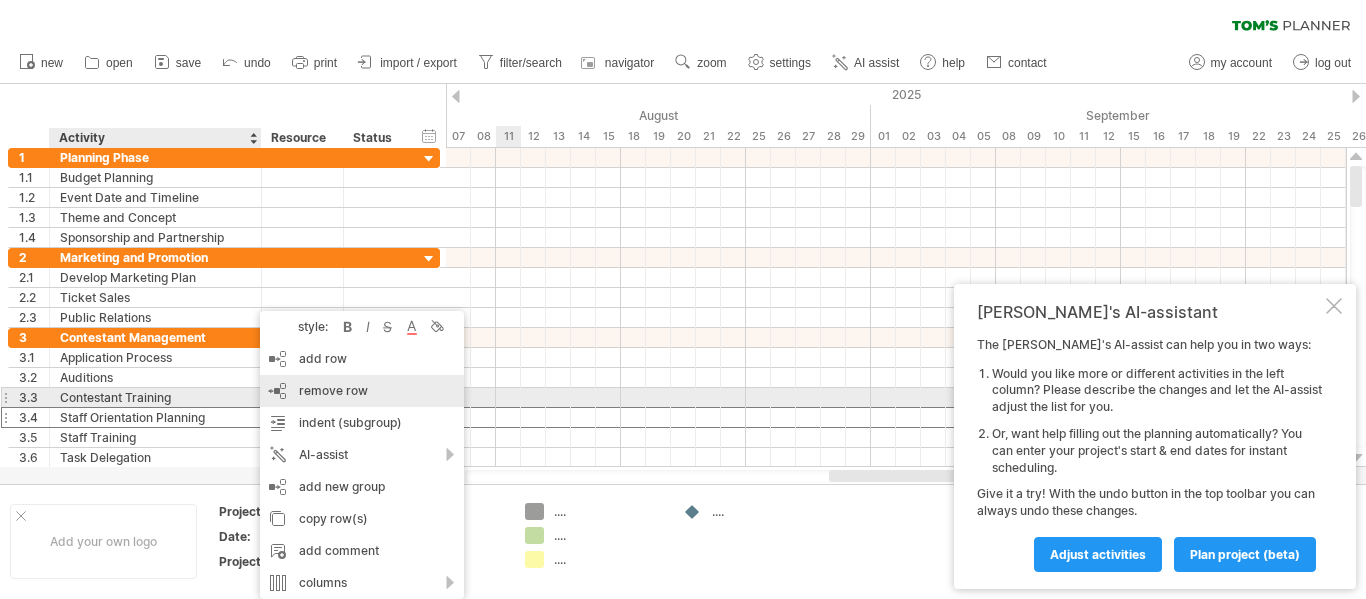 click on "remove row" at bounding box center (333, 390) 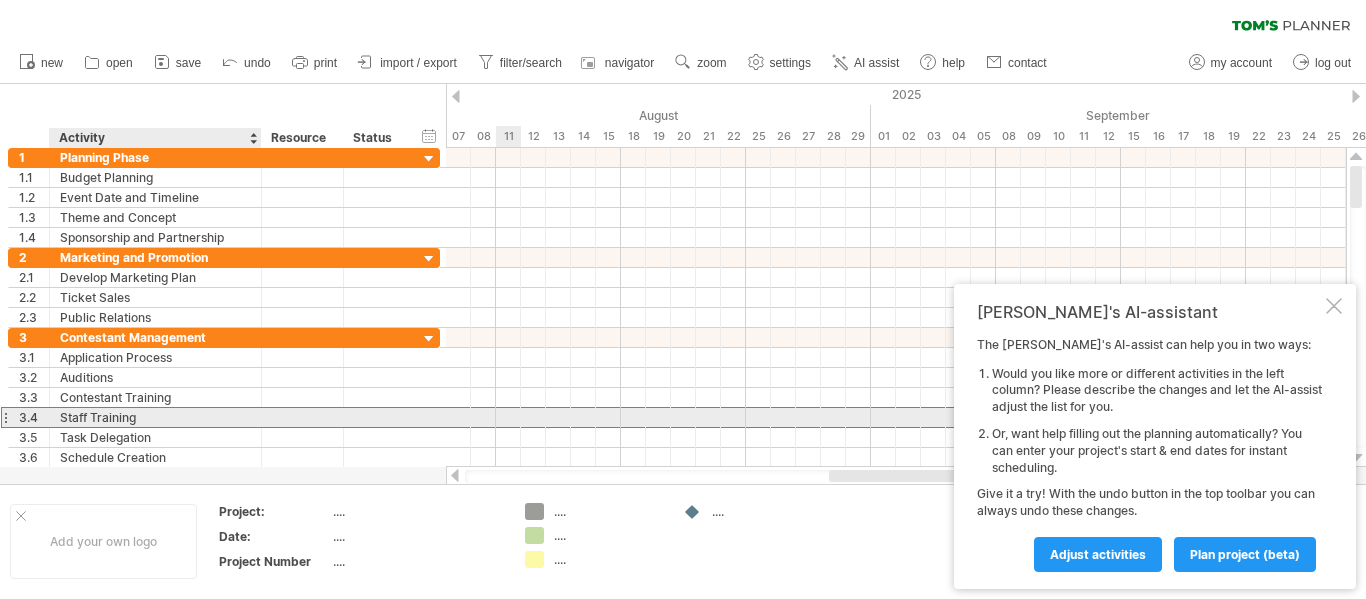 click on "Staff Training" at bounding box center [155, 417] 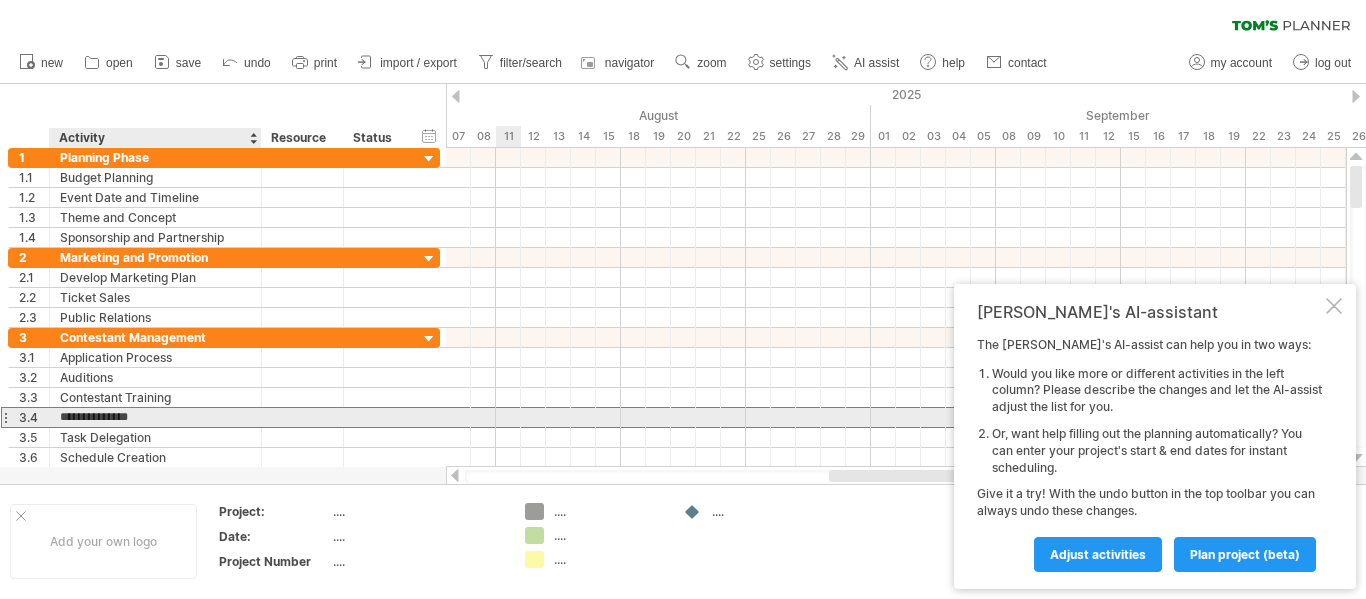 click on "**********" at bounding box center [155, 417] 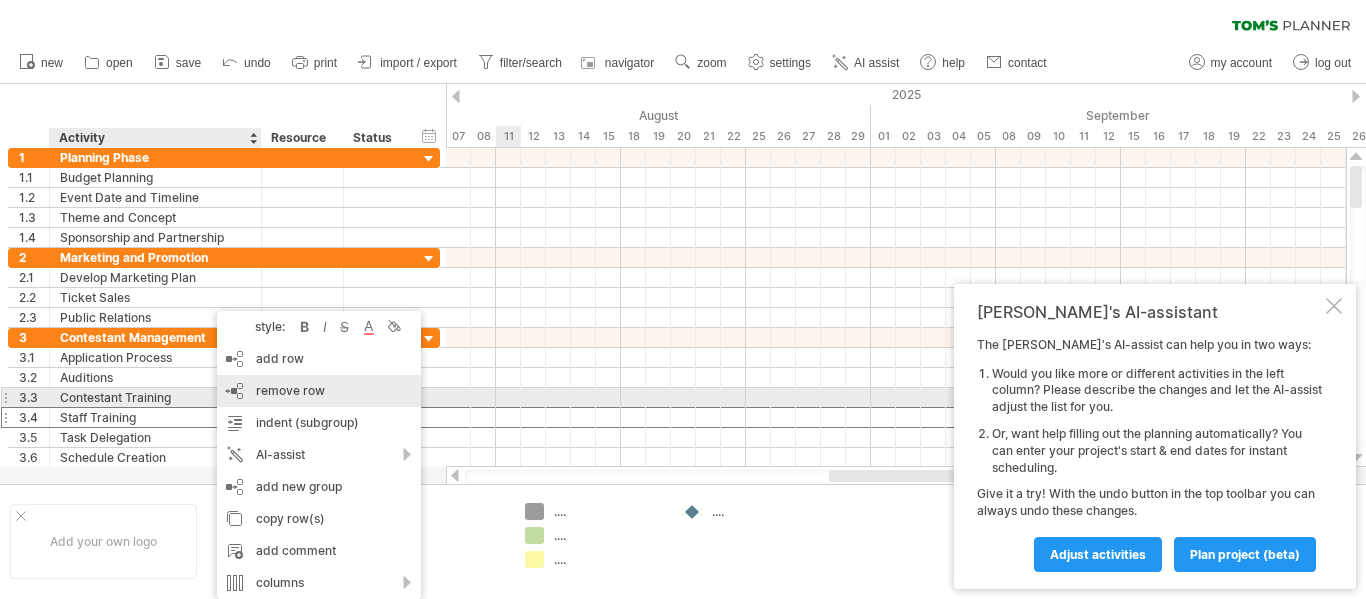 click on "remove row" at bounding box center [290, 390] 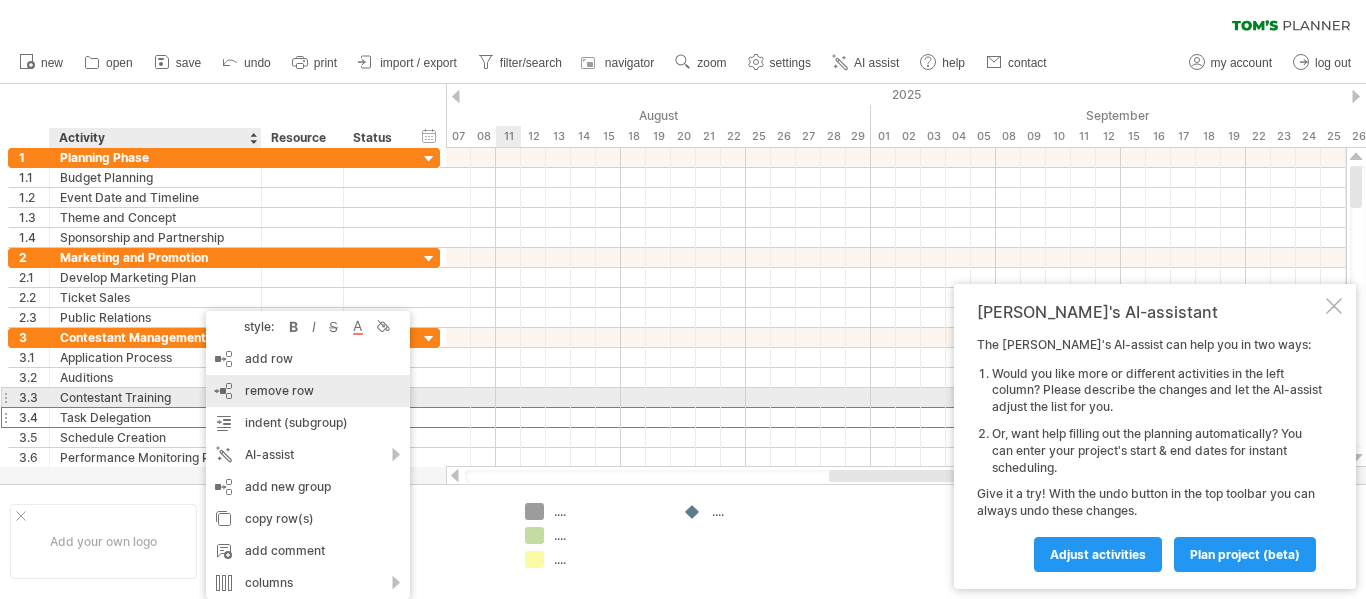 click on "remove row" at bounding box center [279, 390] 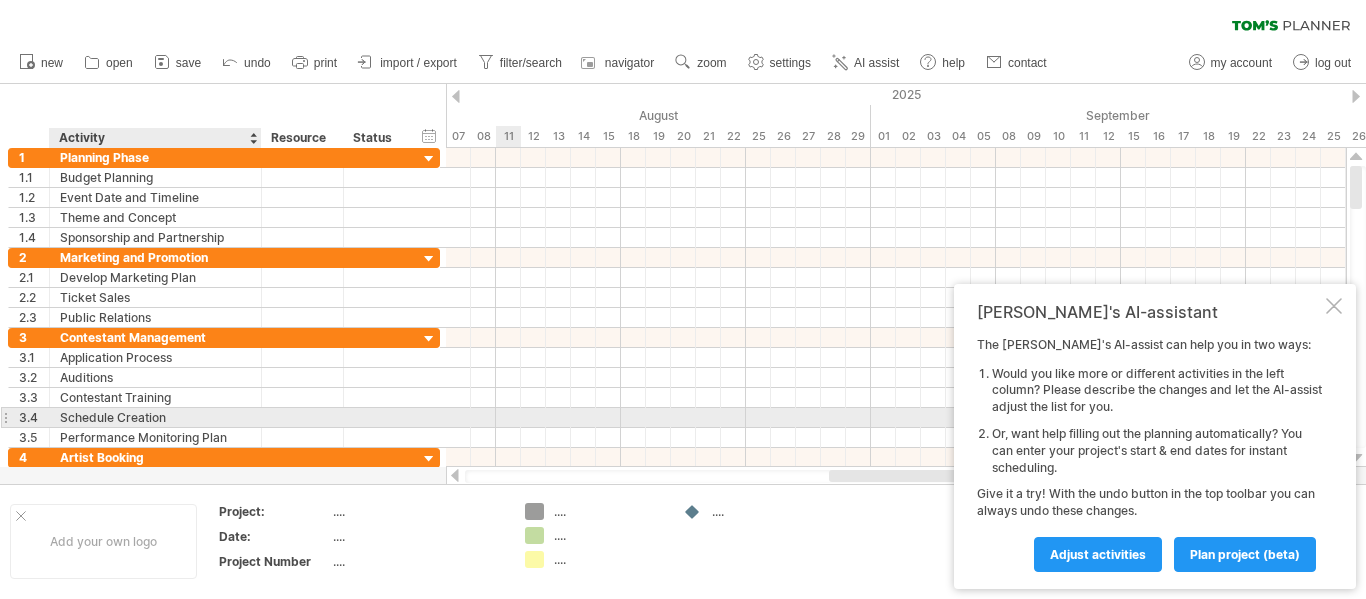 click on "Schedule Creation" at bounding box center (155, 417) 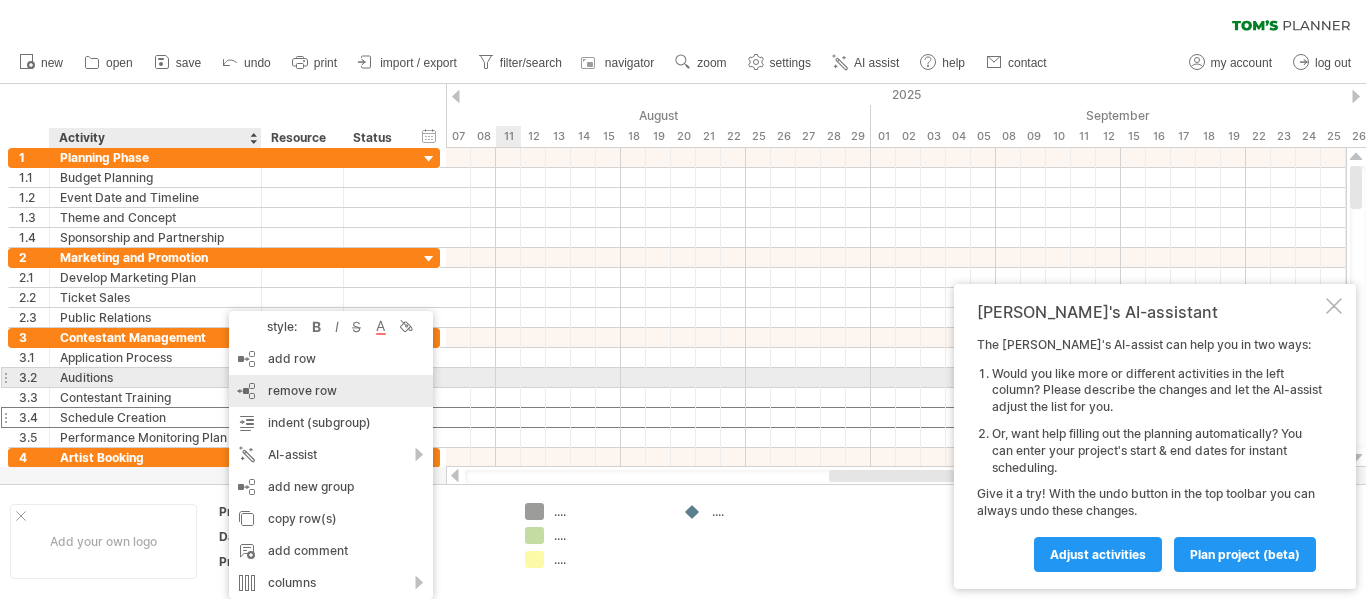 click on "remove row remove selected rows" at bounding box center [331, 391] 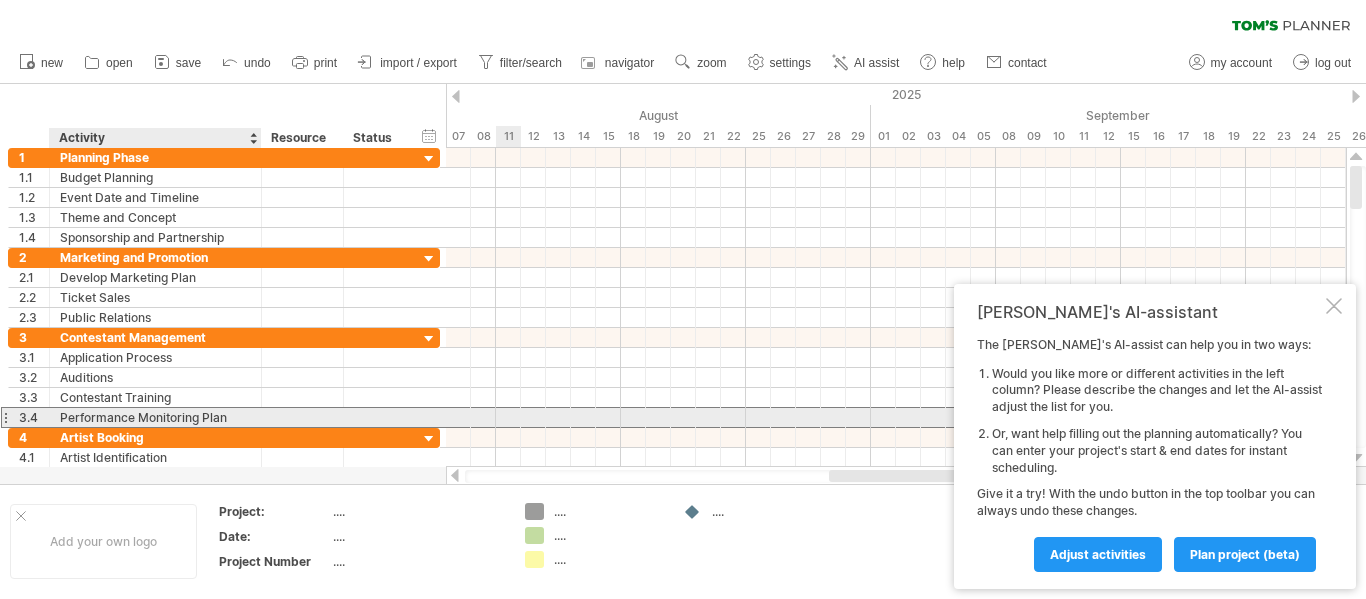 click on "Performance Monitoring Plan" at bounding box center [155, 417] 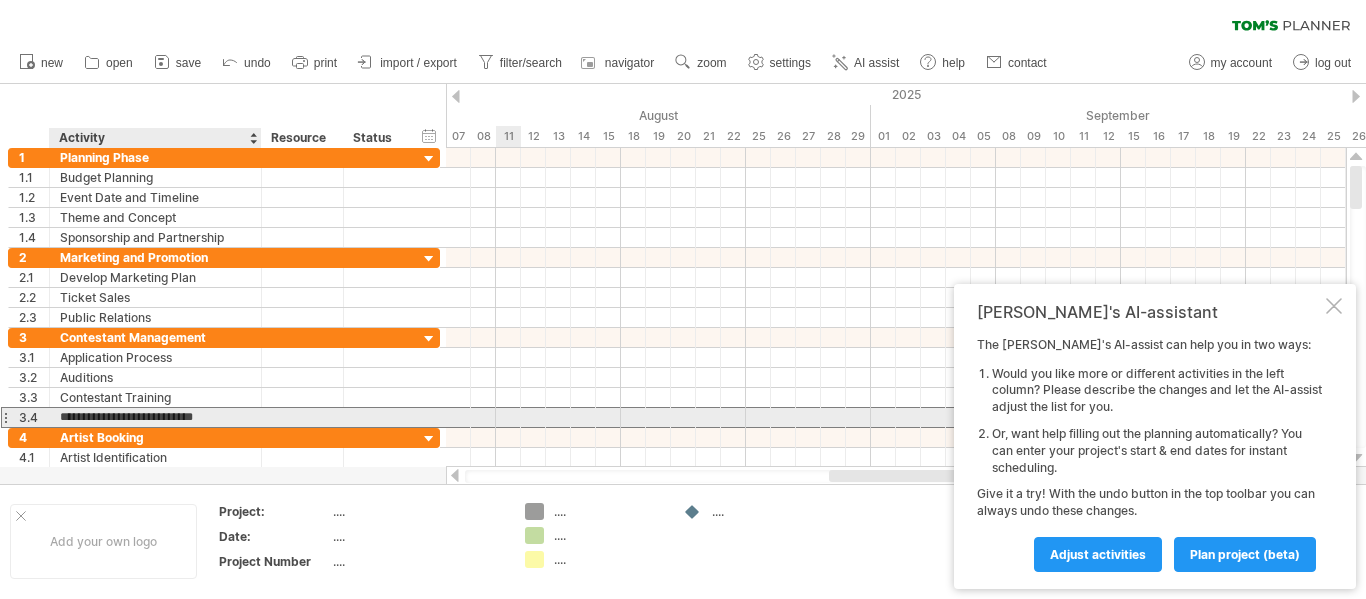 click on "**********" at bounding box center (155, 417) 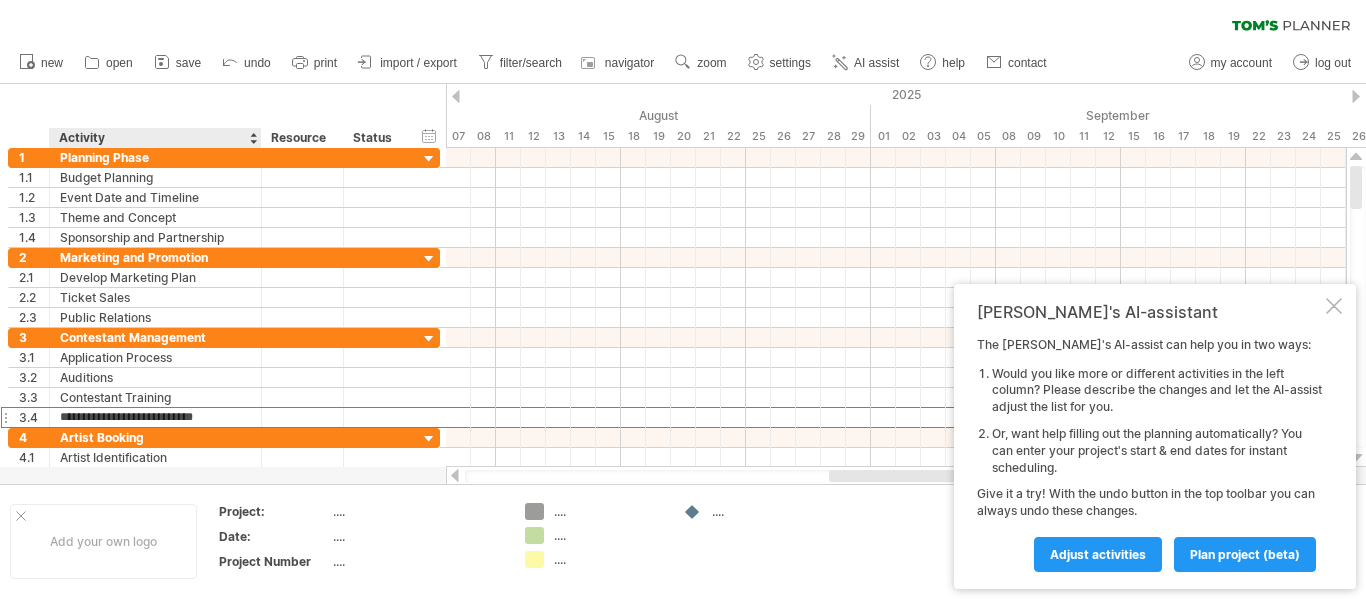 drag, startPoint x: 238, startPoint y: 415, endPoint x: 273, endPoint y: 601, distance: 189.26436 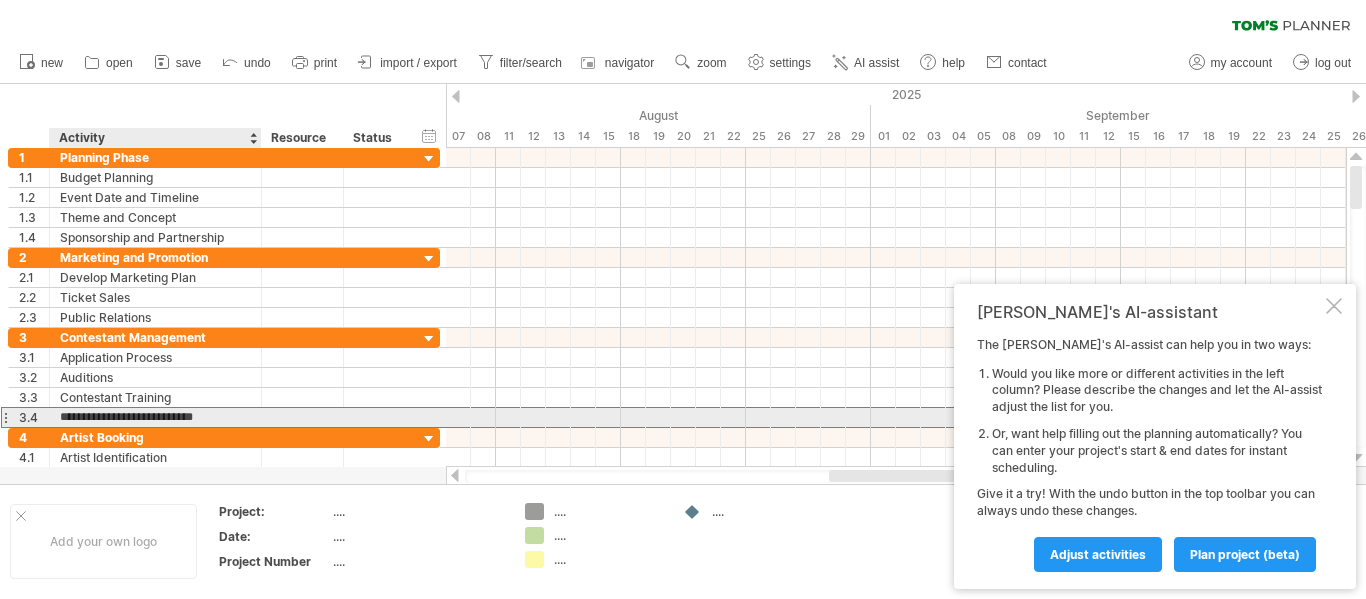 click on "**********" at bounding box center [155, 417] 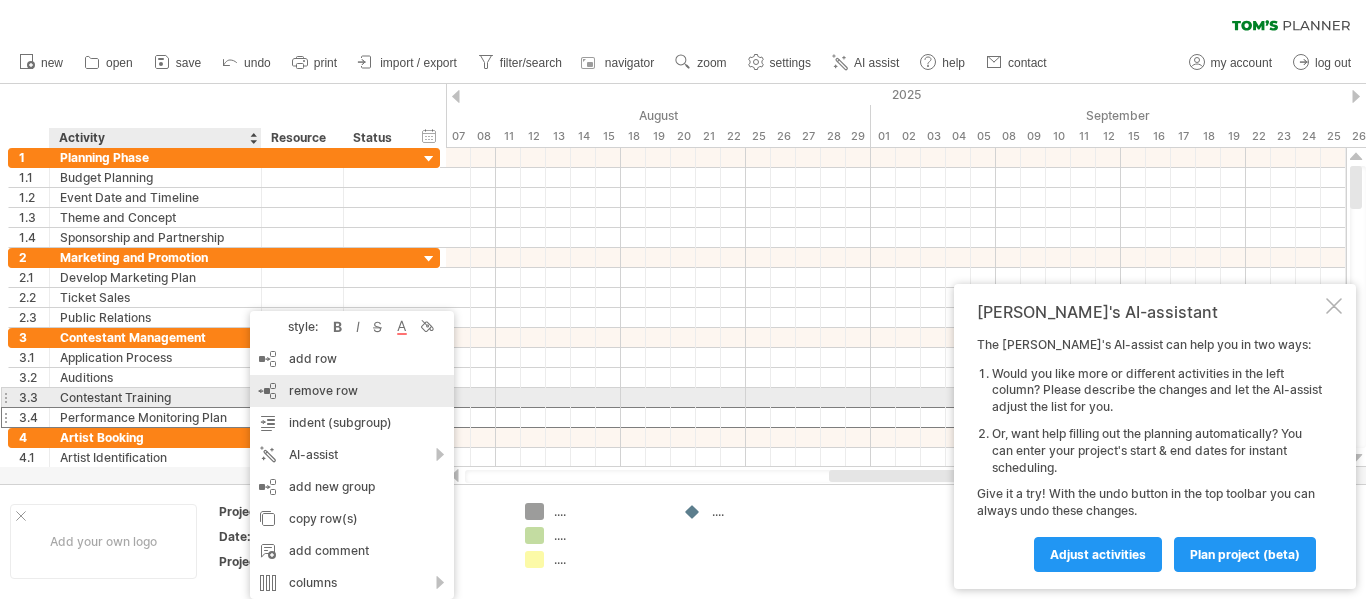 click on "remove row" at bounding box center [323, 390] 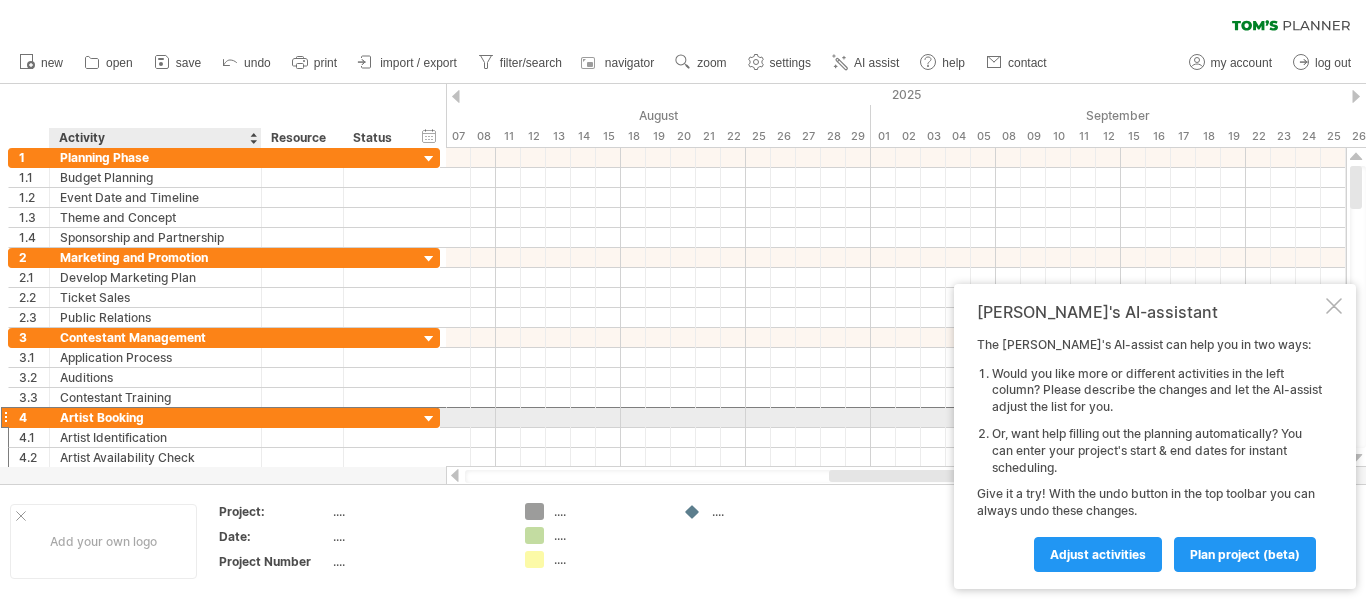 click on "Artist Booking" at bounding box center [155, 417] 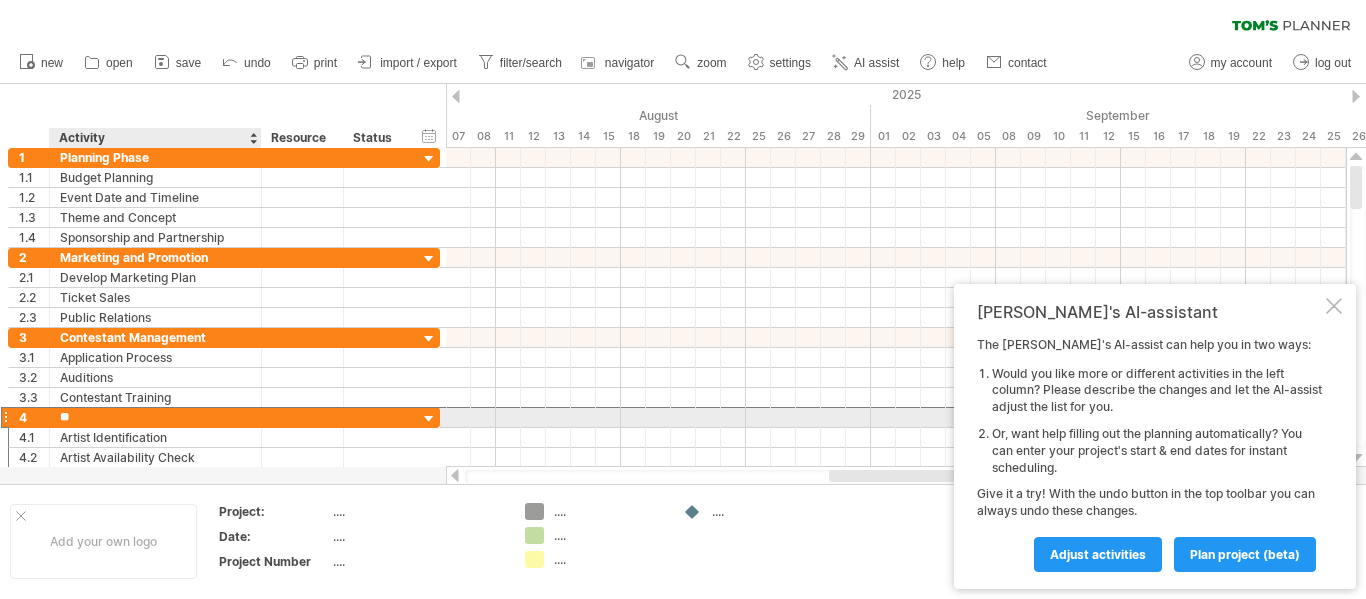 type on "*" 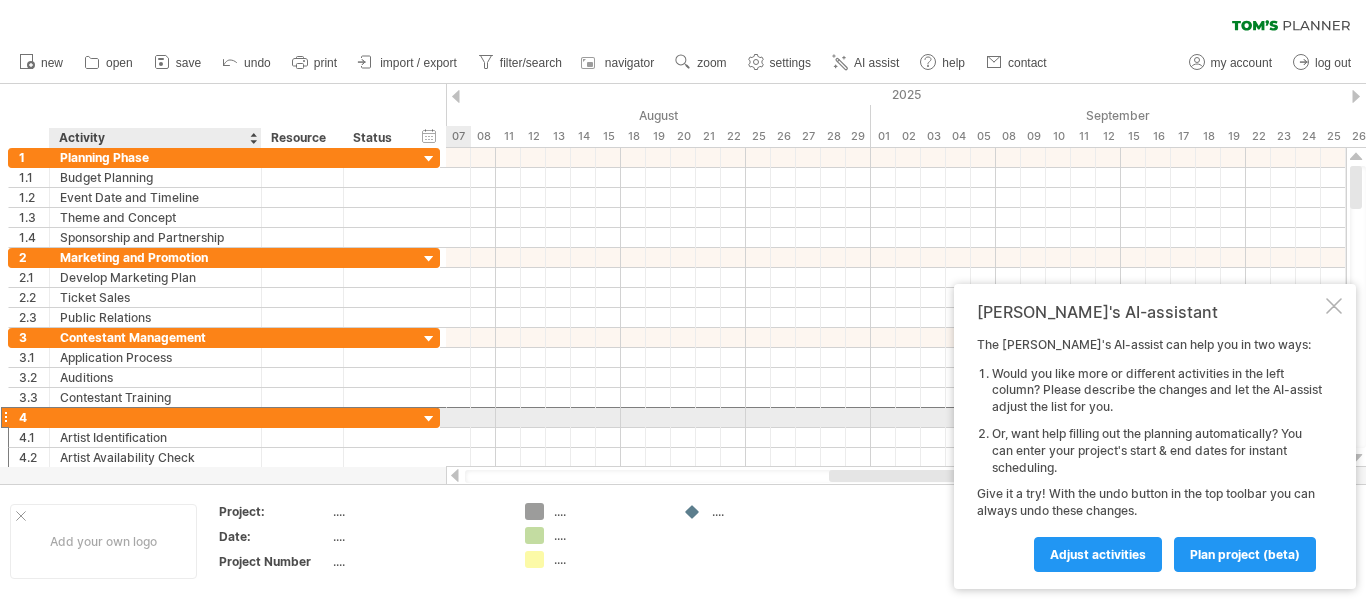 click at bounding box center [155, 417] 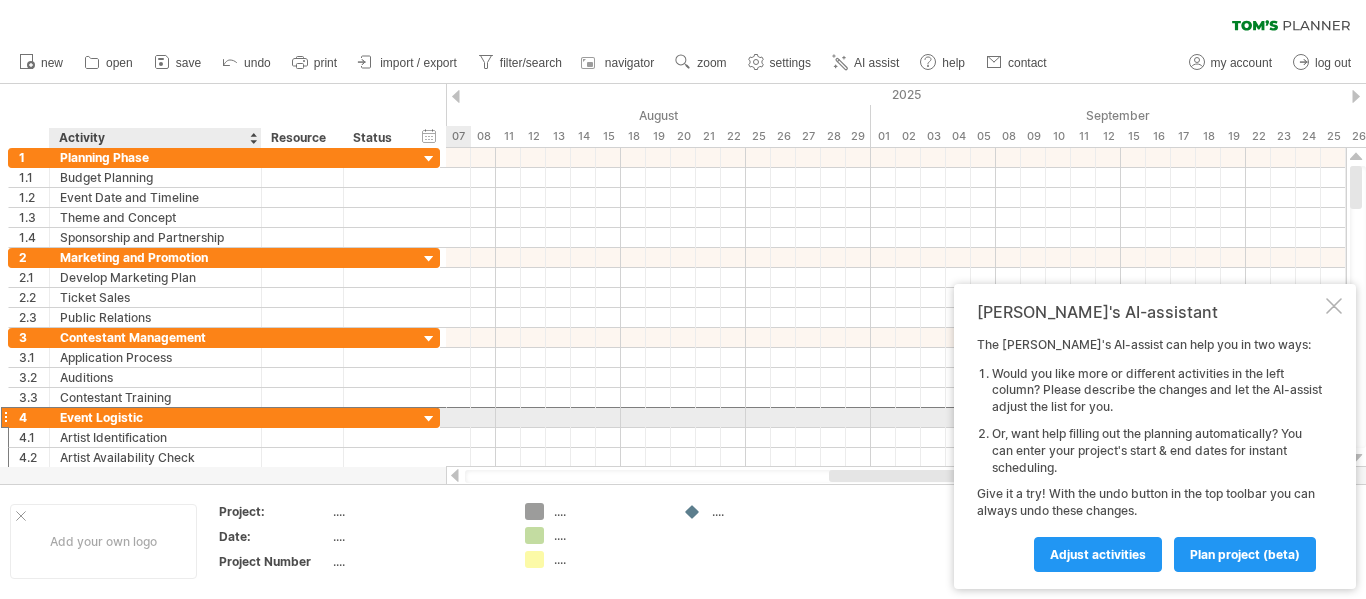 click on "Event Logistic" at bounding box center (155, 417) 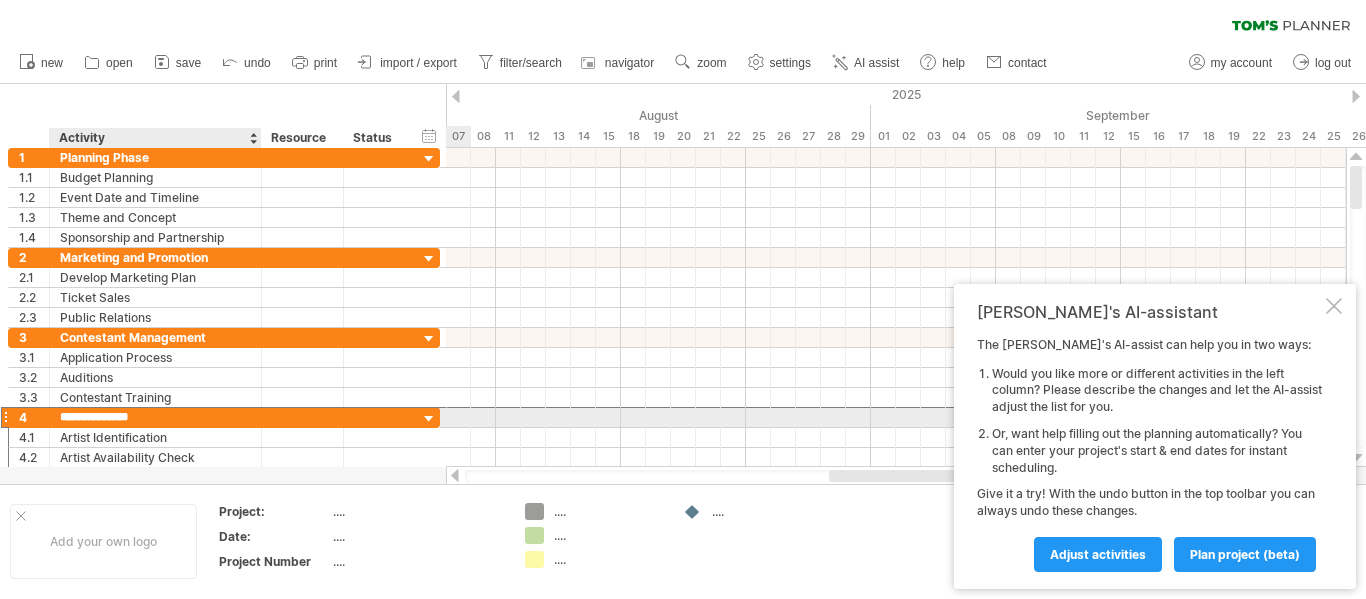 type on "**********" 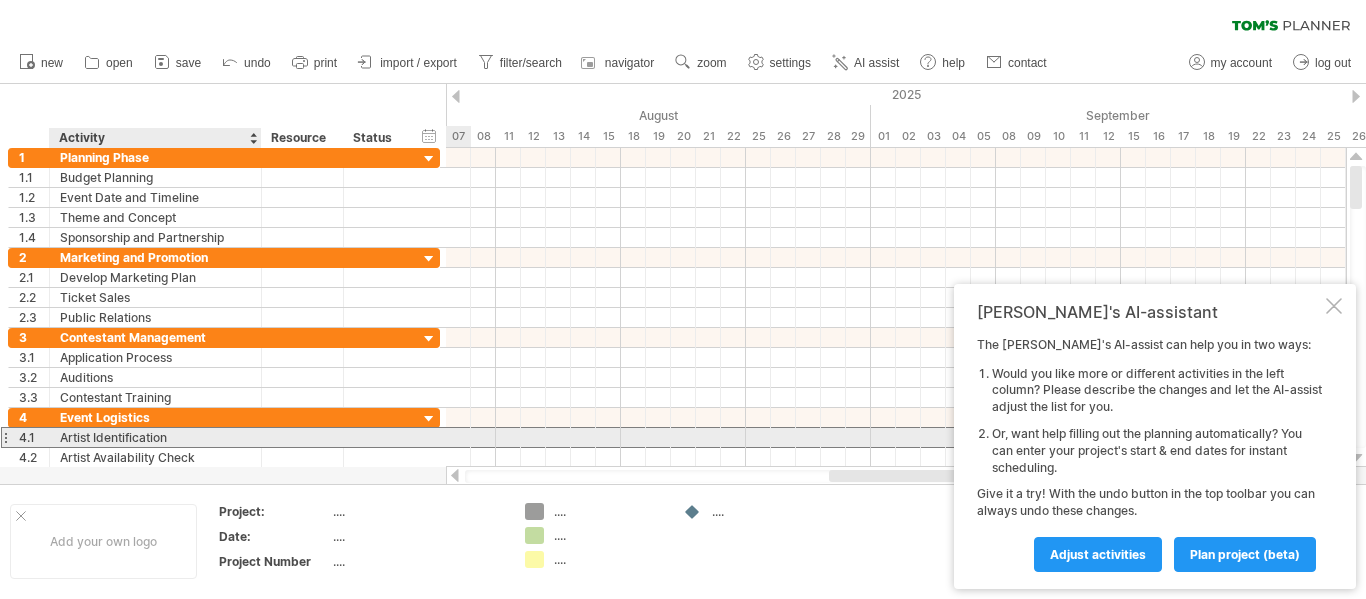 click on "Artist Identification" at bounding box center (155, 437) 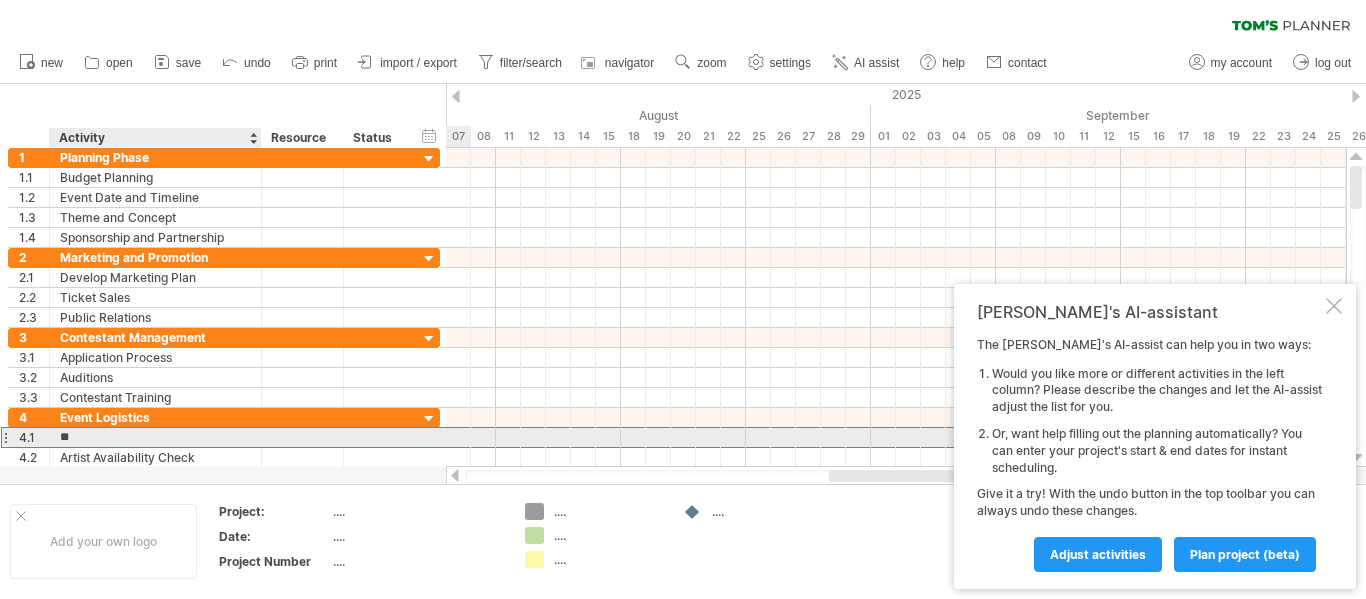 type on "*" 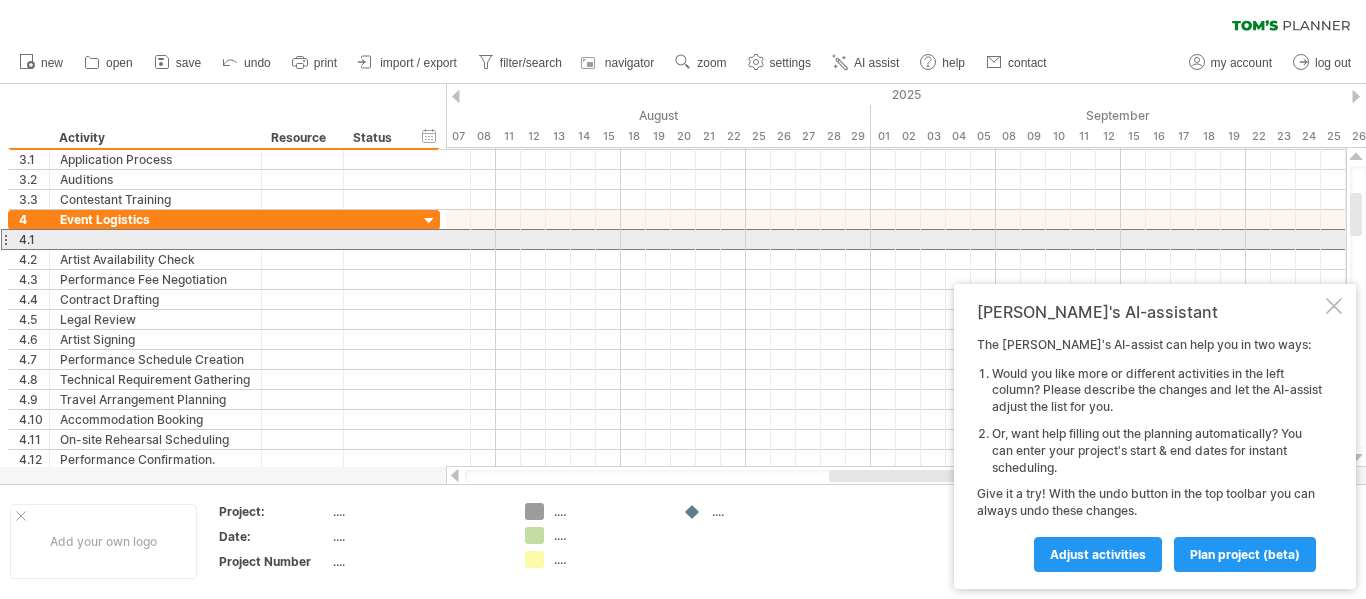 drag, startPoint x: 1356, startPoint y: 199, endPoint x: 1362, endPoint y: 226, distance: 27.658634 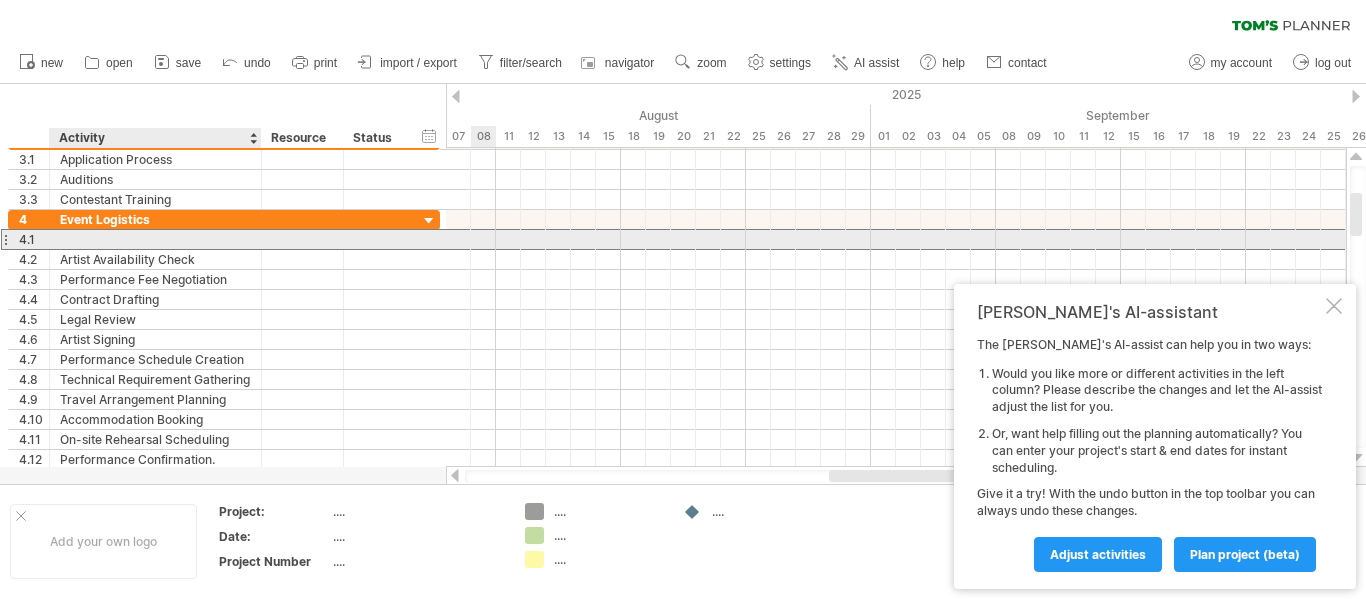 click at bounding box center (155, 239) 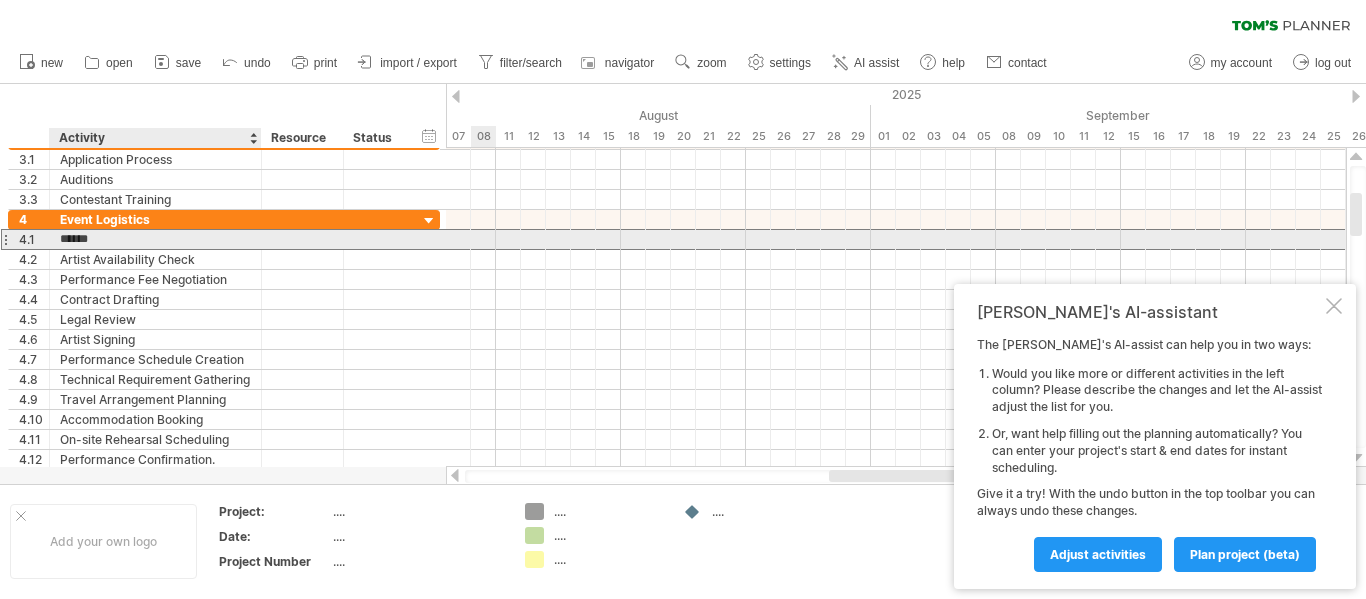 type on "**********" 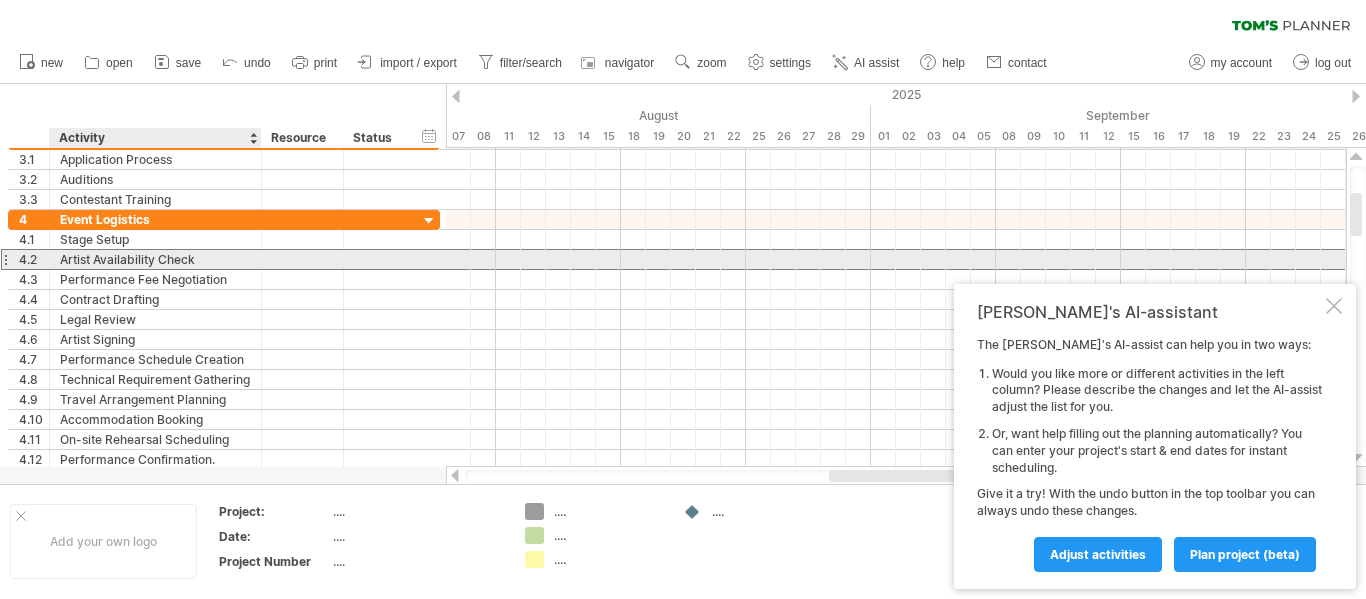 click on "Artist Availability Check" at bounding box center [155, 259] 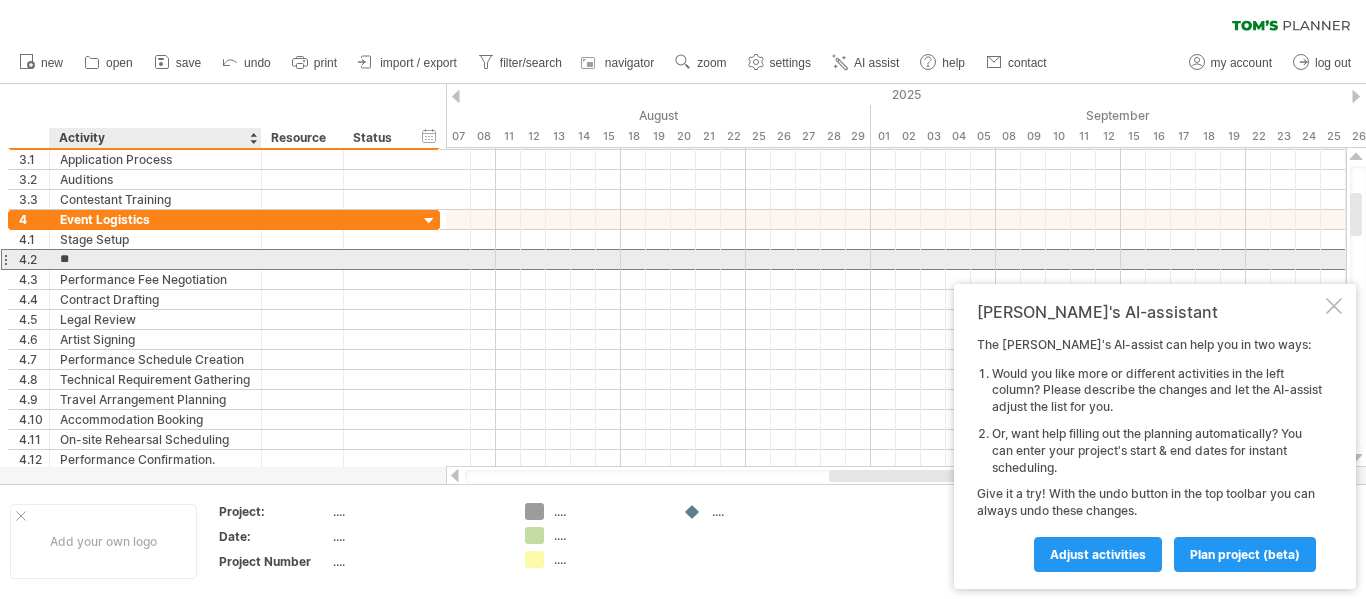 type on "*" 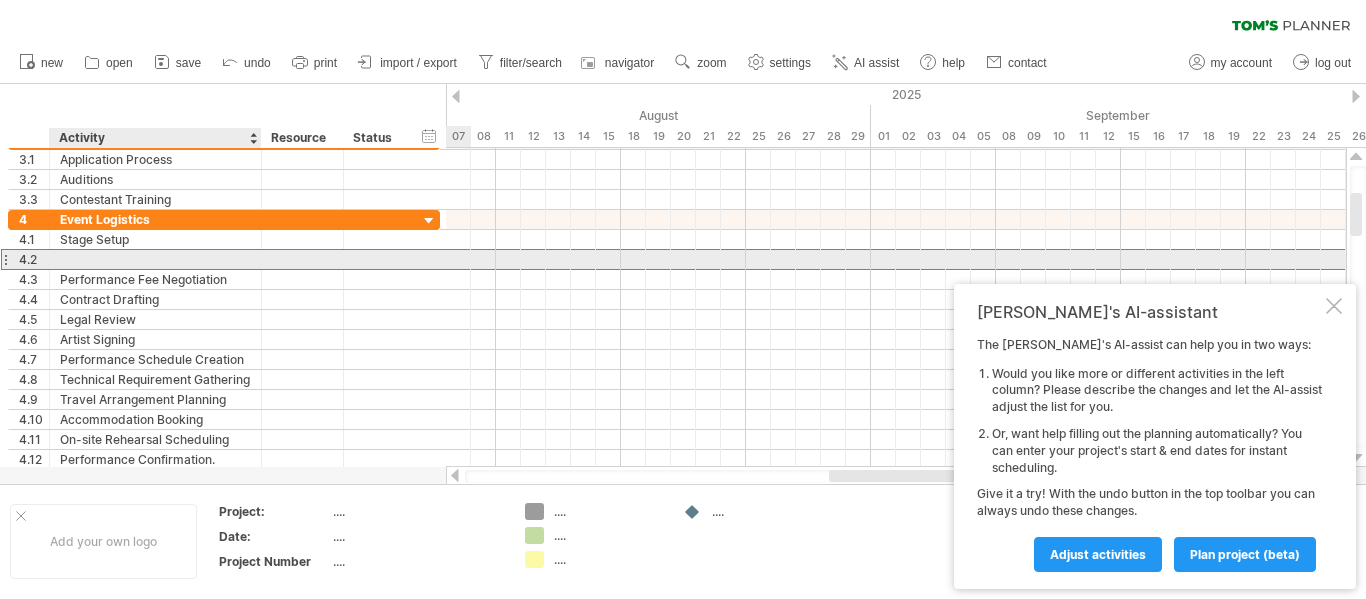 click at bounding box center [155, 259] 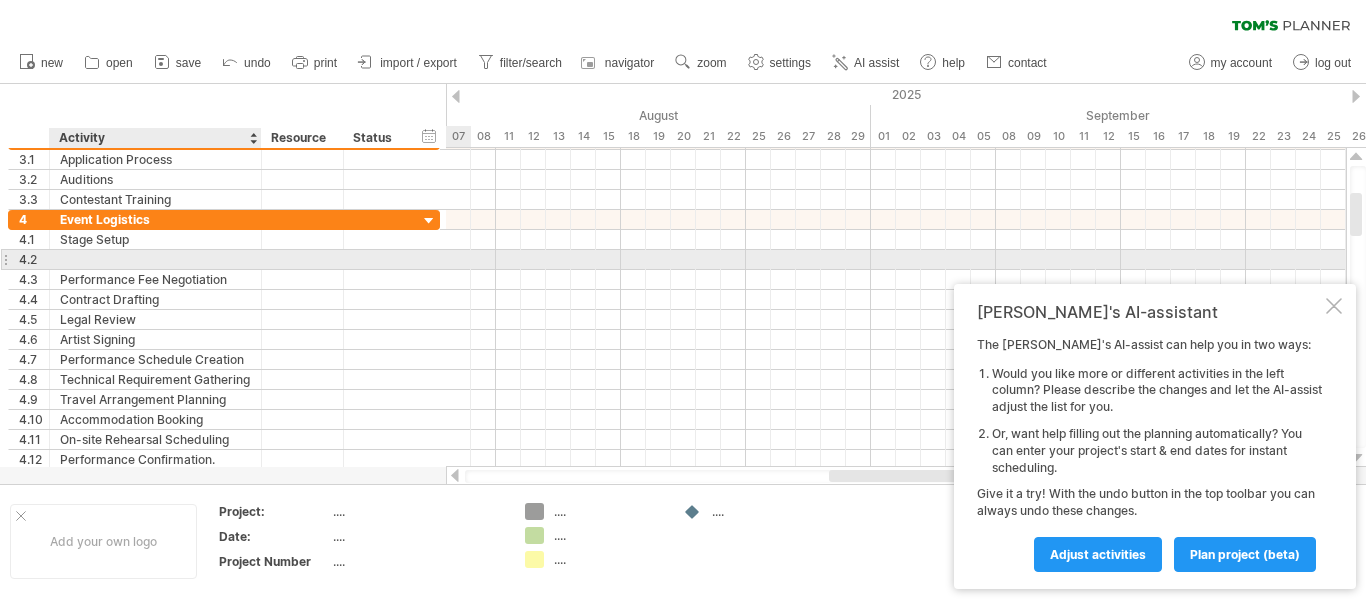 type on "*" 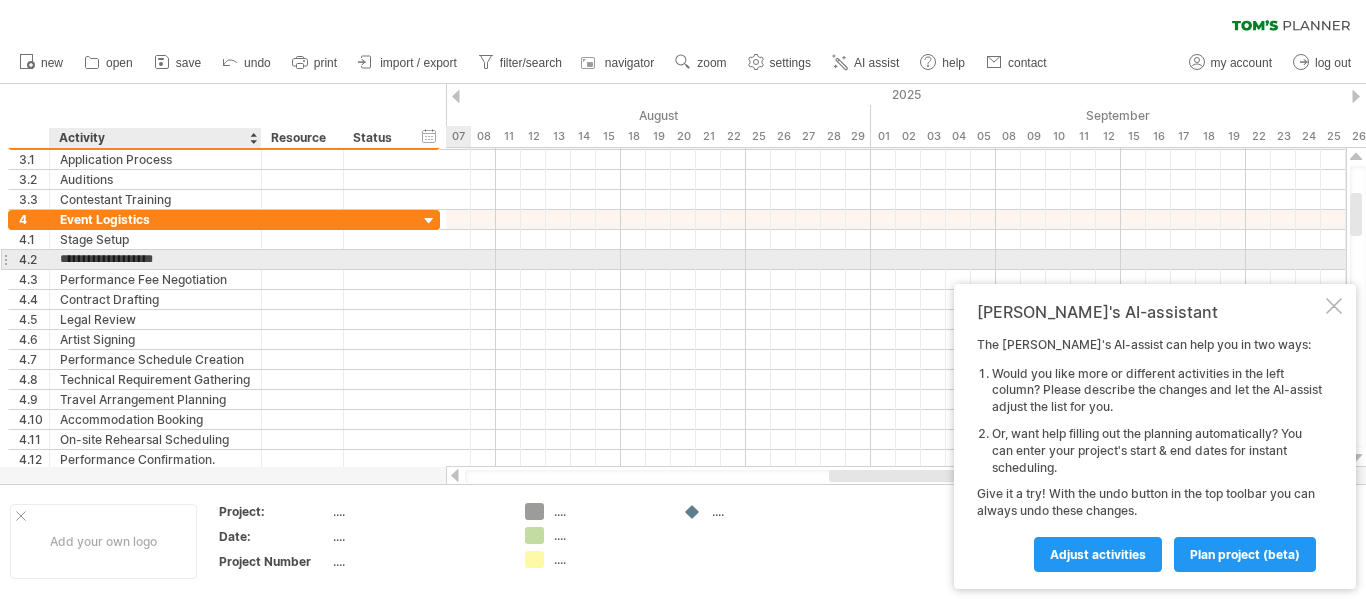 type on "**********" 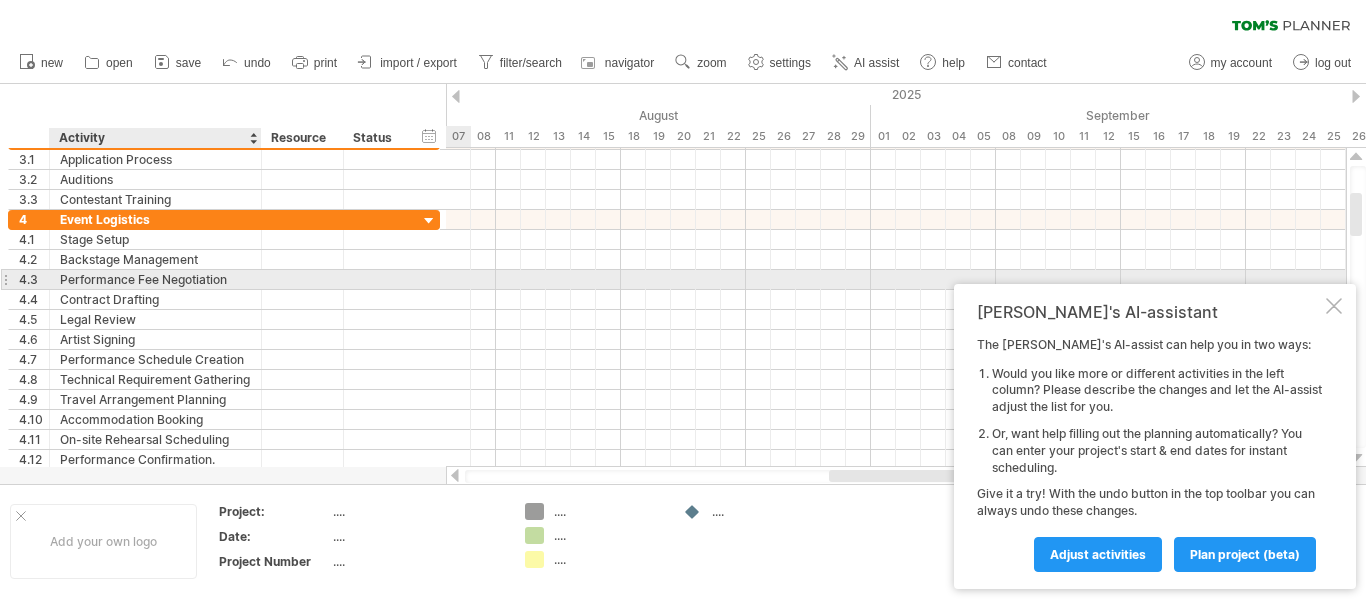 click at bounding box center (259, 280) 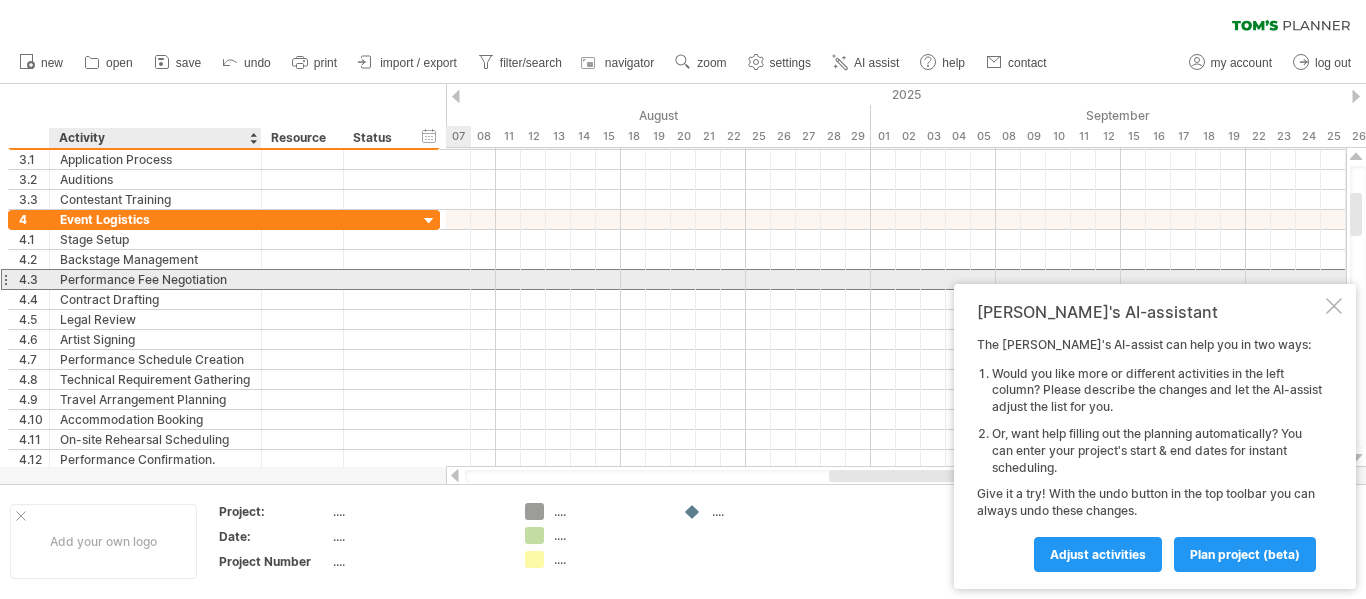 click on "Performance Fee Negotiation" at bounding box center (155, 279) 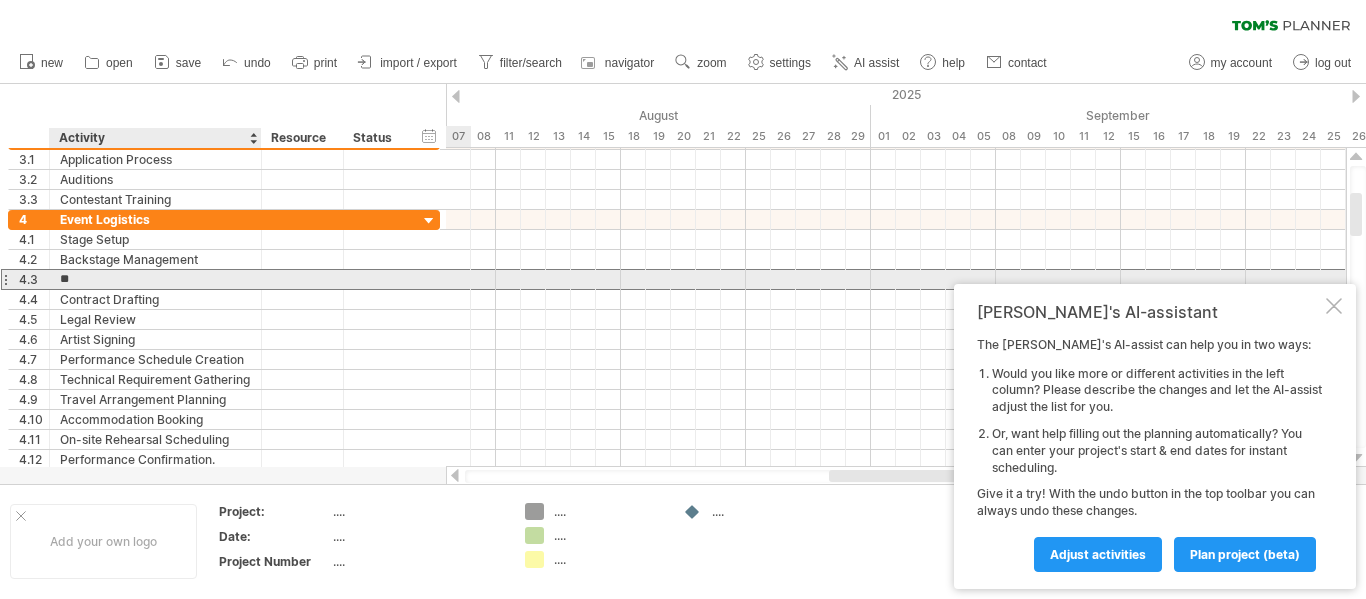 type on "*" 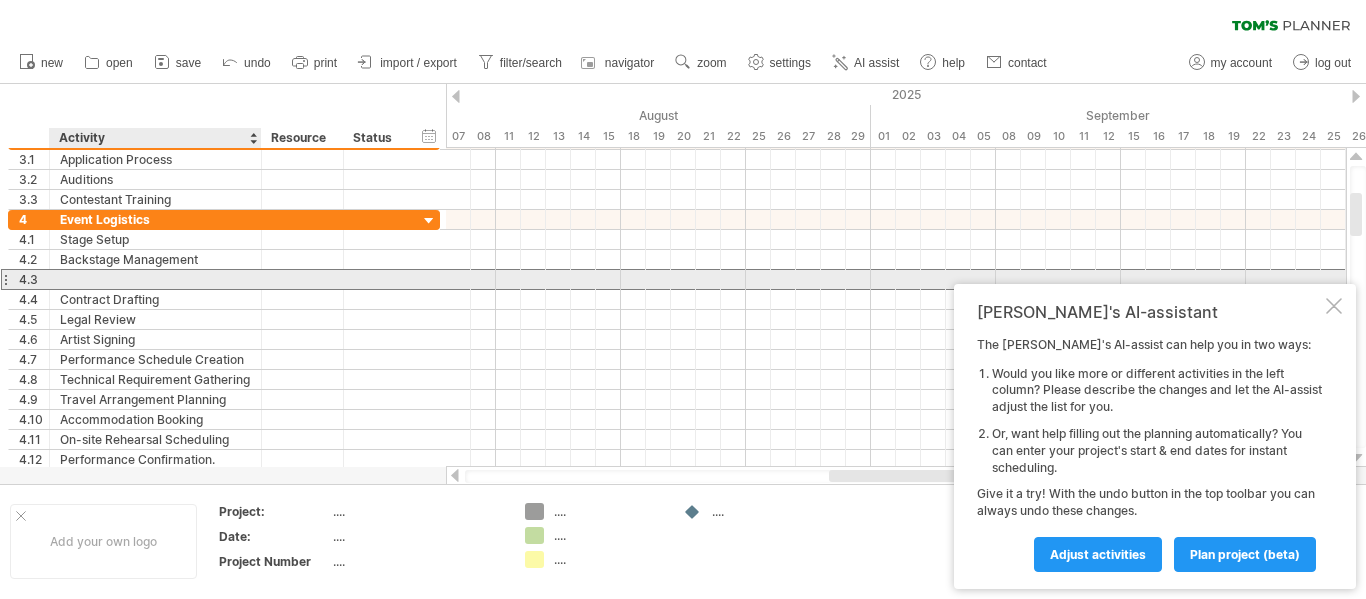 click at bounding box center [155, 279] 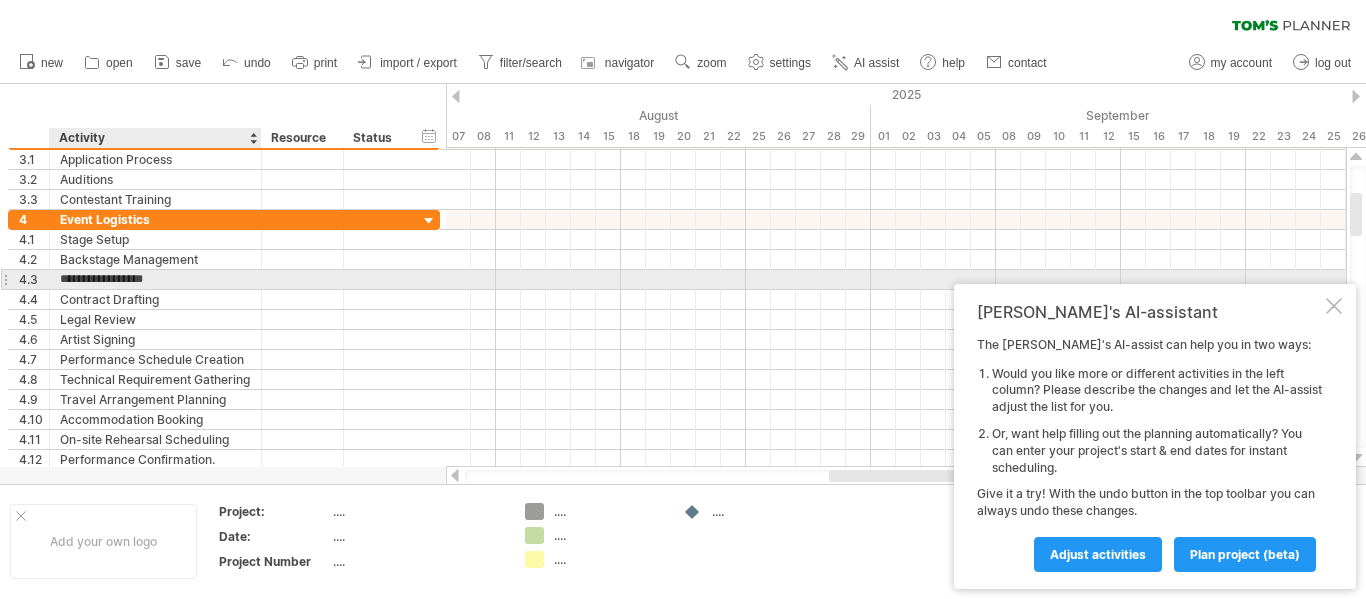 type on "**********" 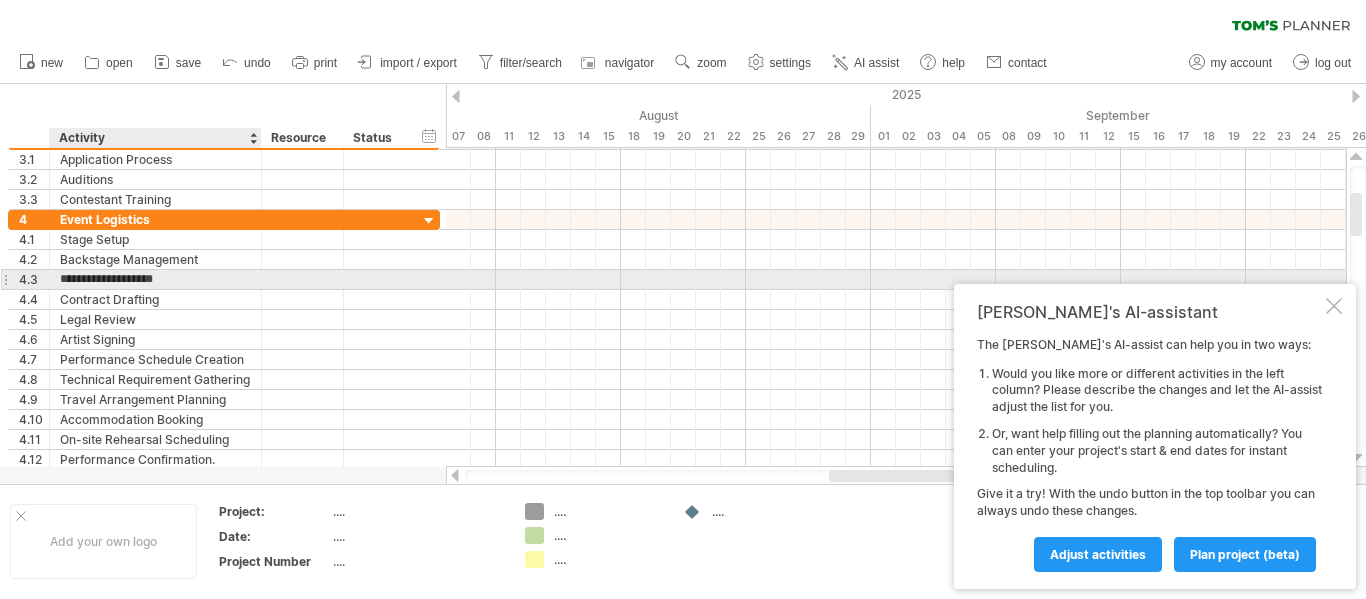 click on "**********" at bounding box center [155, 279] 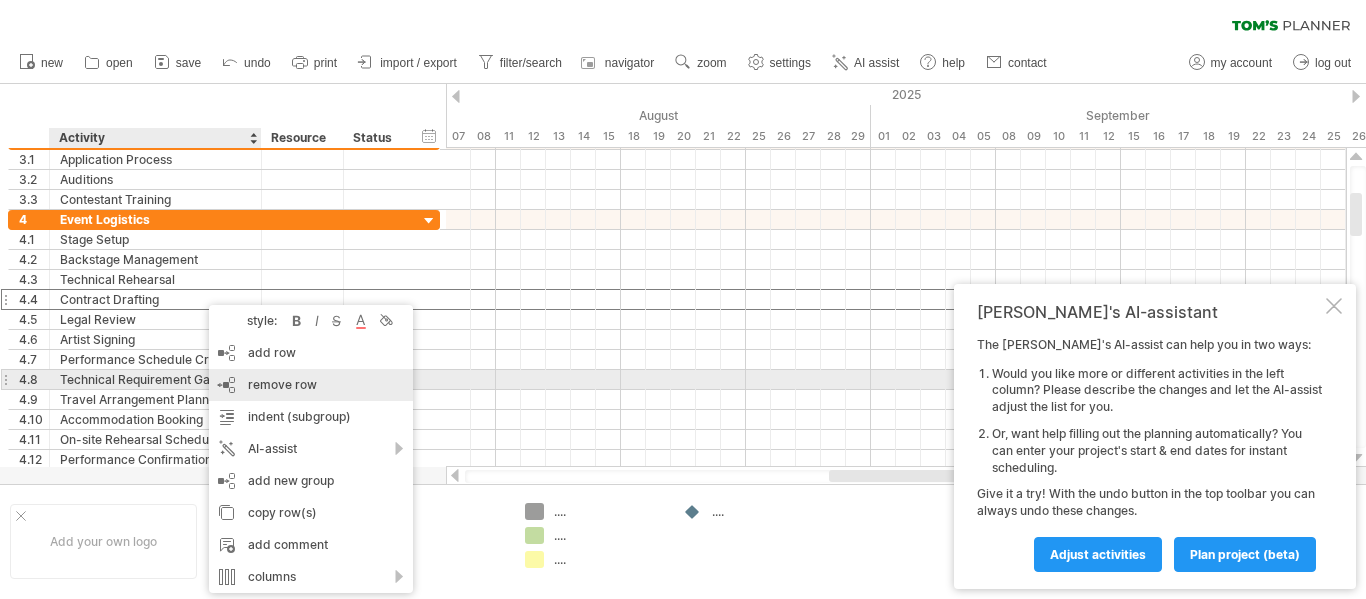 click on "remove row" at bounding box center [282, 384] 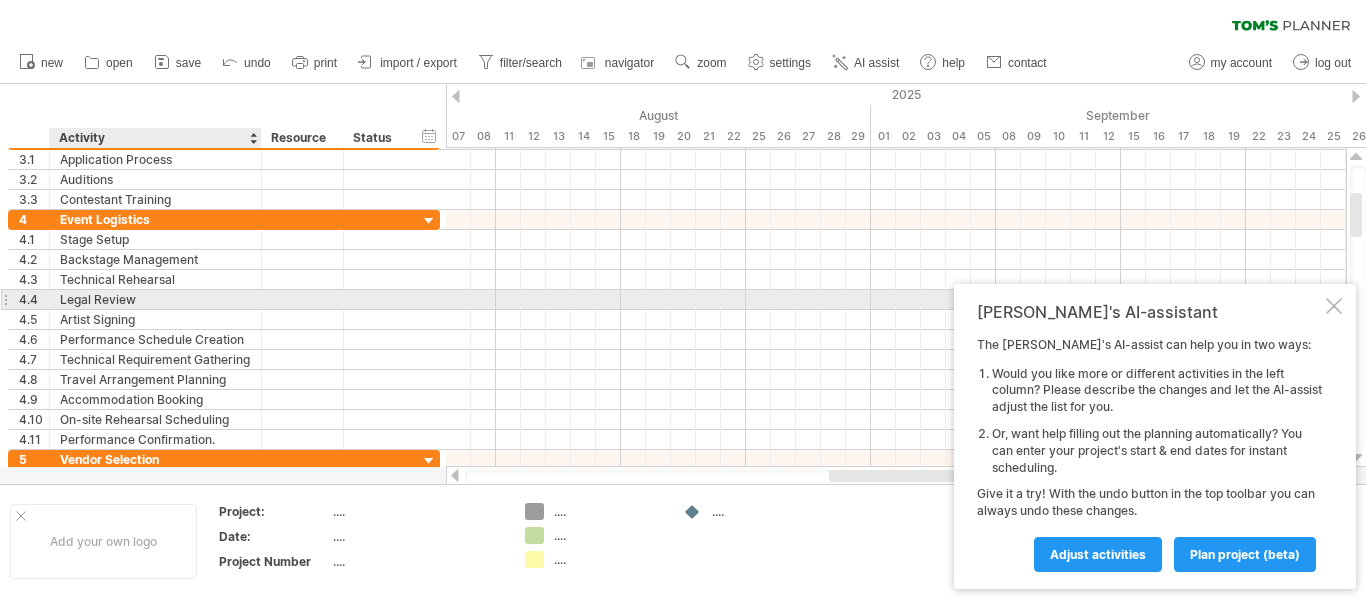 click on "Legal Review" at bounding box center (155, 299) 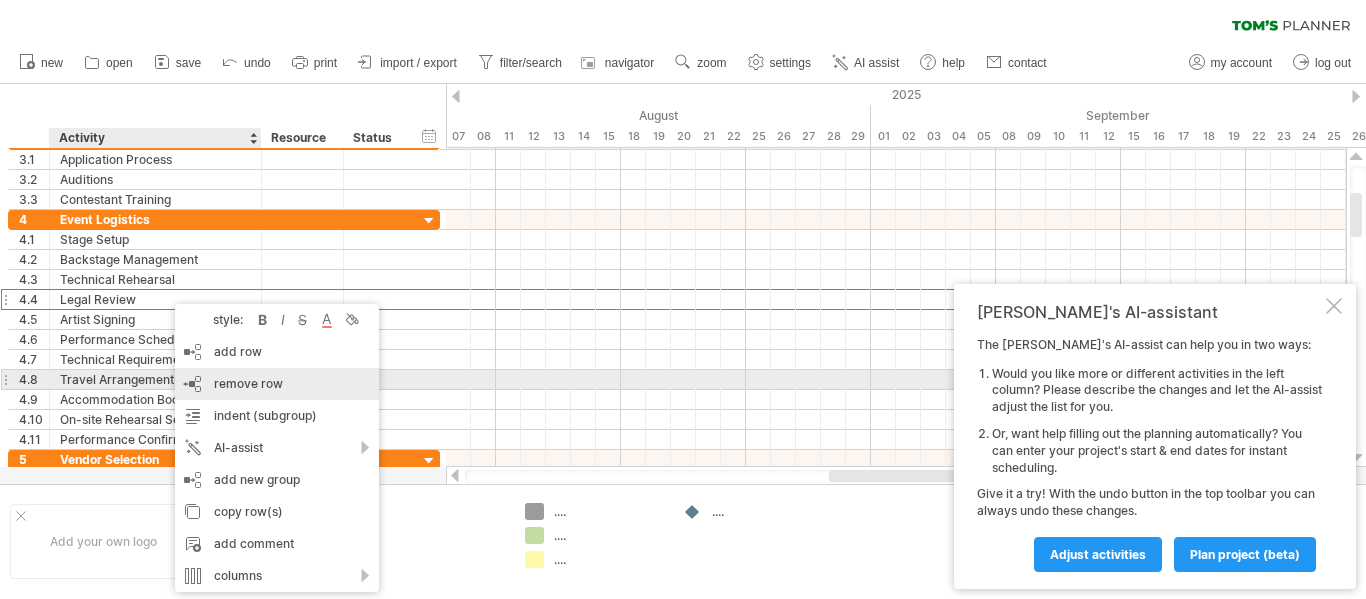 click on "remove row" at bounding box center (248, 383) 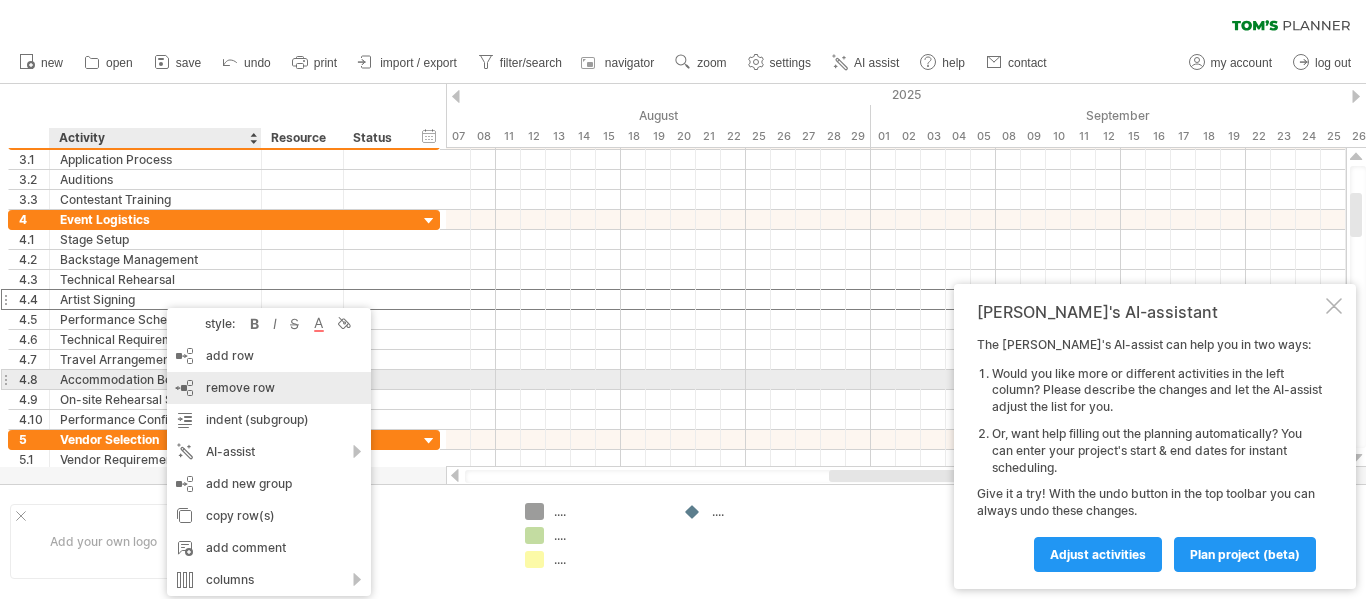 click on "remove row remove selected rows" at bounding box center [269, 388] 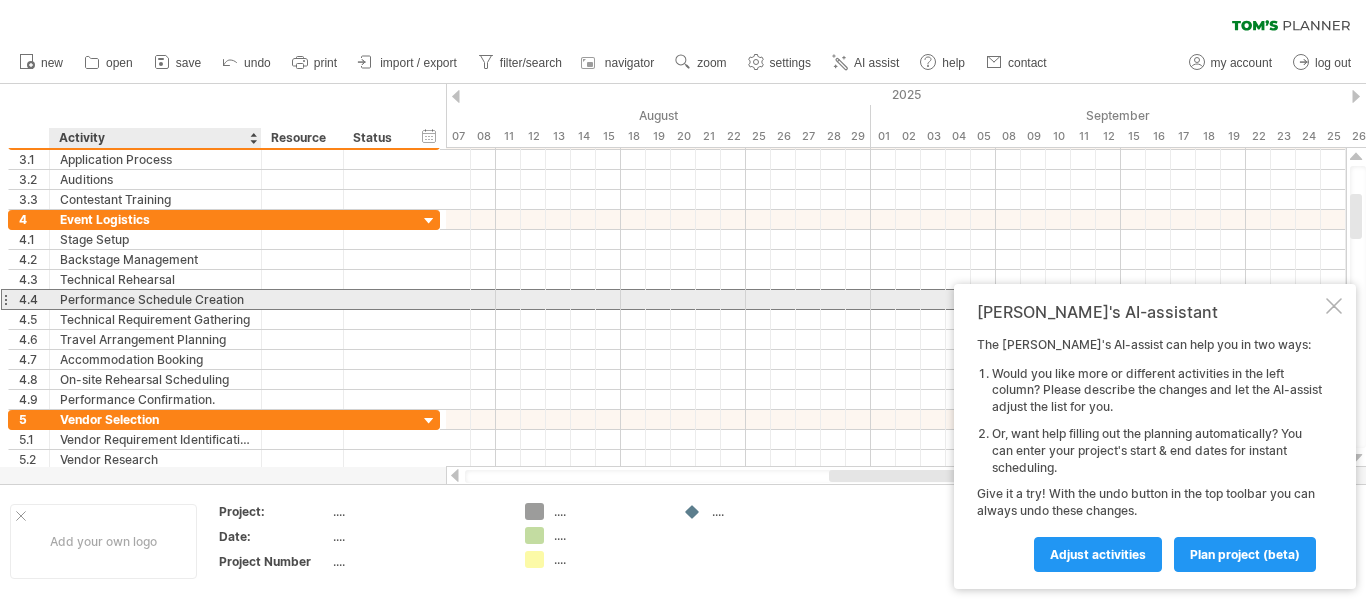 click on "Performance Schedule Creation" at bounding box center (155, 299) 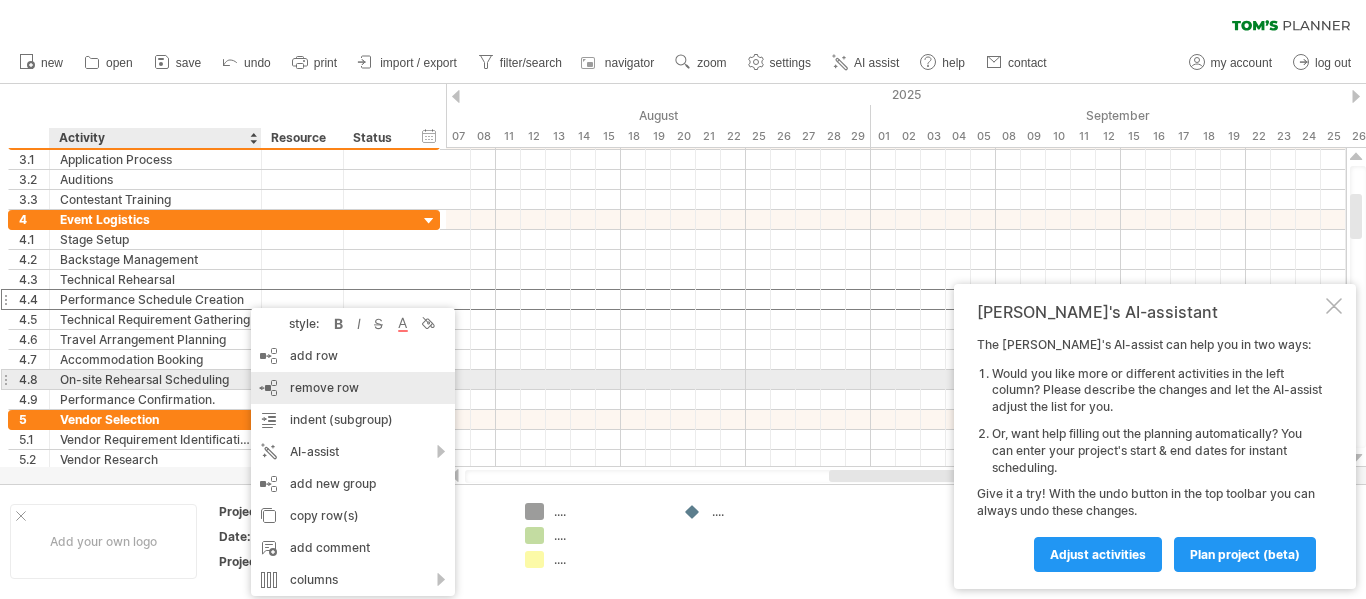 click on "remove row" at bounding box center [324, 387] 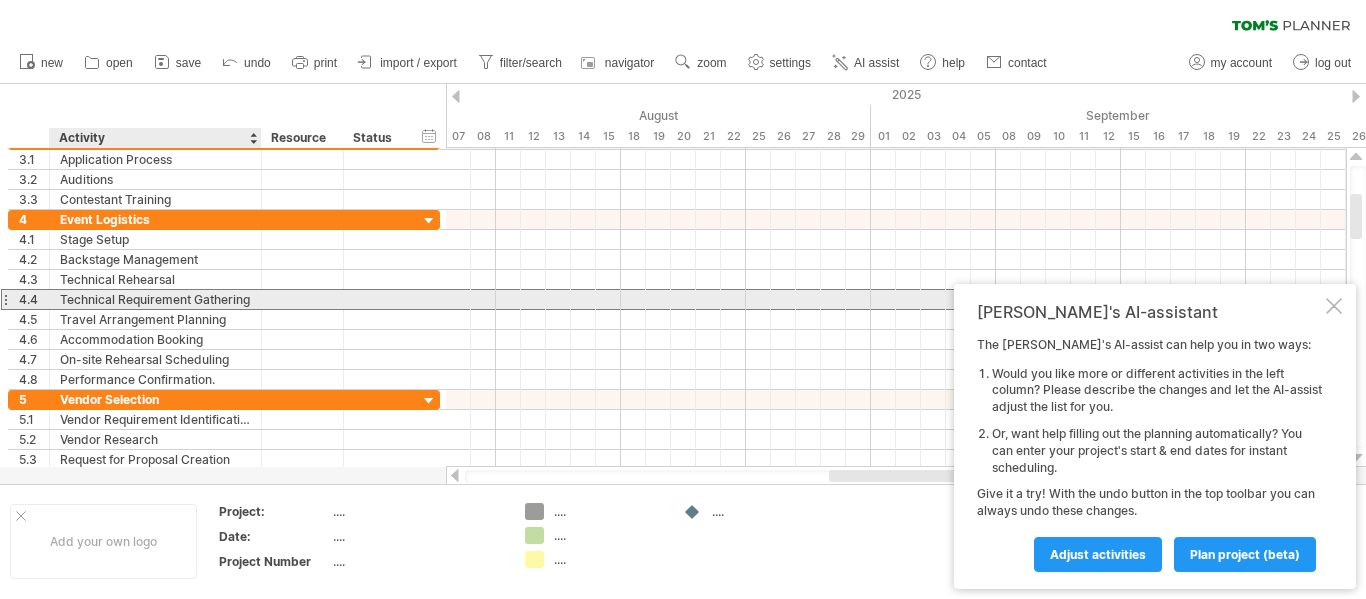 click on "Technical Requirement Gathering" at bounding box center (155, 299) 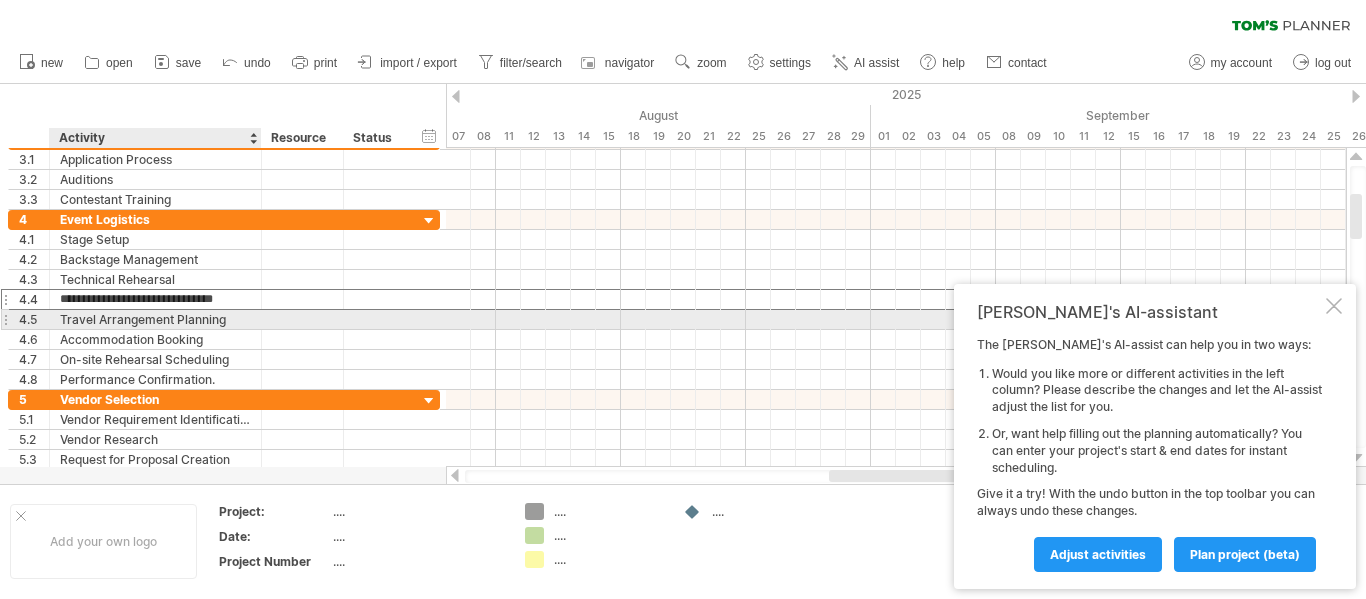 click on "**********" at bounding box center [156, 299] 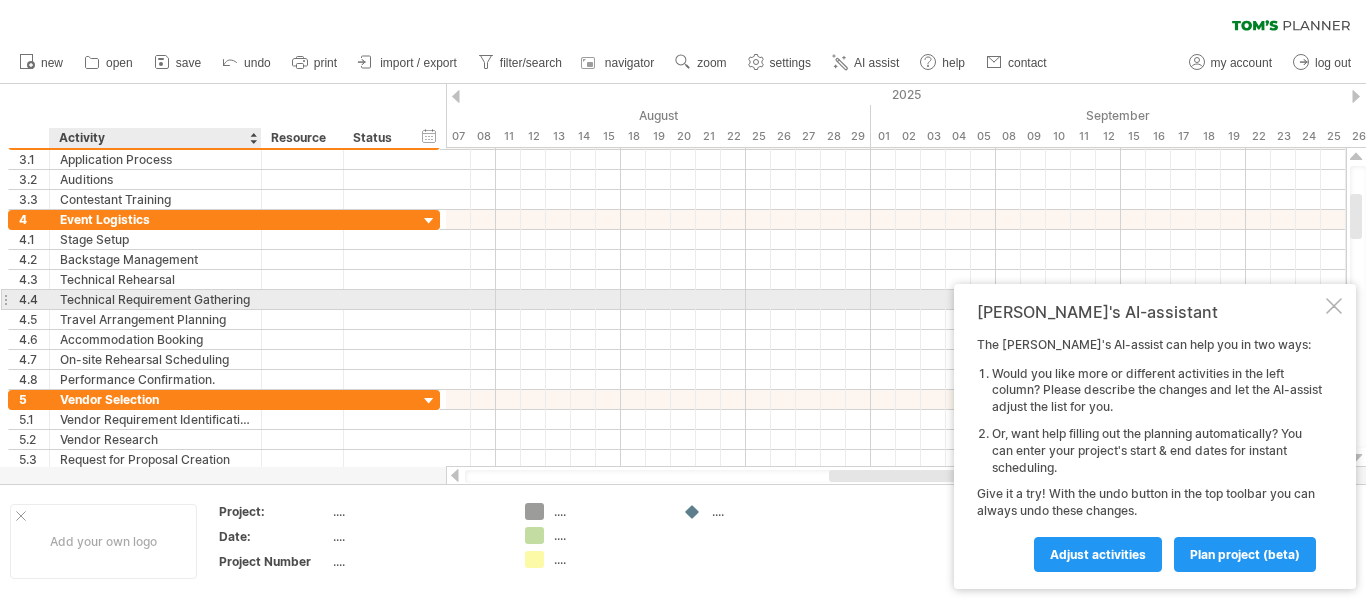 click at bounding box center [259, 300] 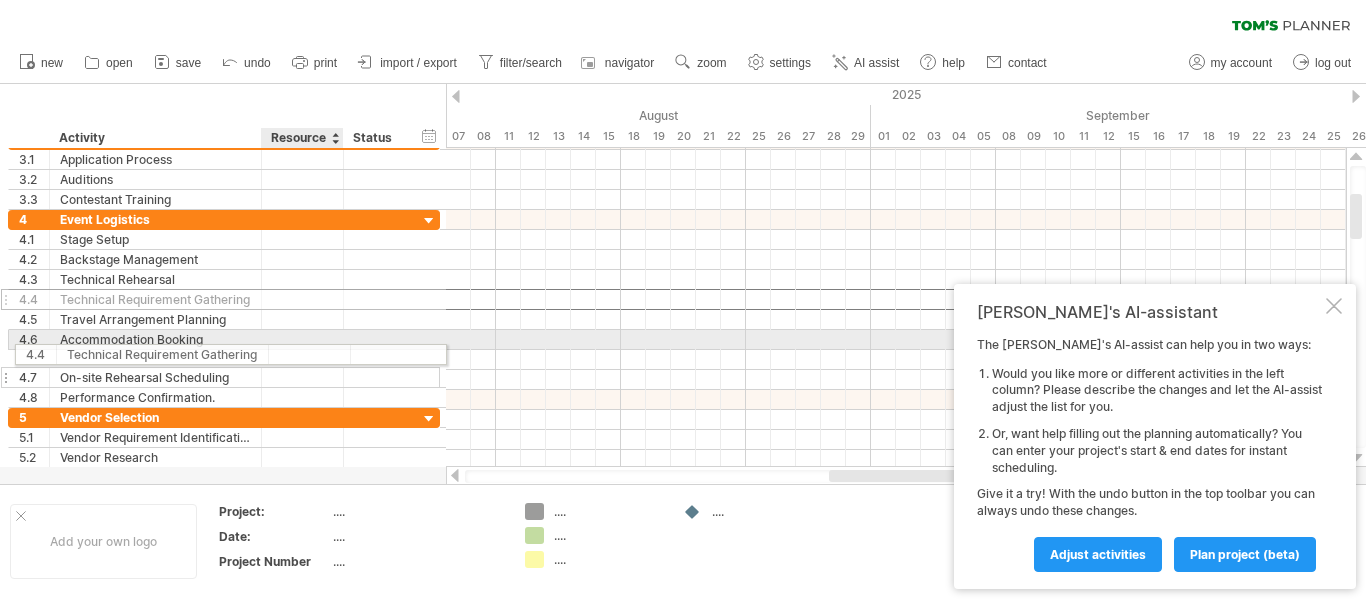 drag, startPoint x: 277, startPoint y: 307, endPoint x: 278, endPoint y: 351, distance: 44.011364 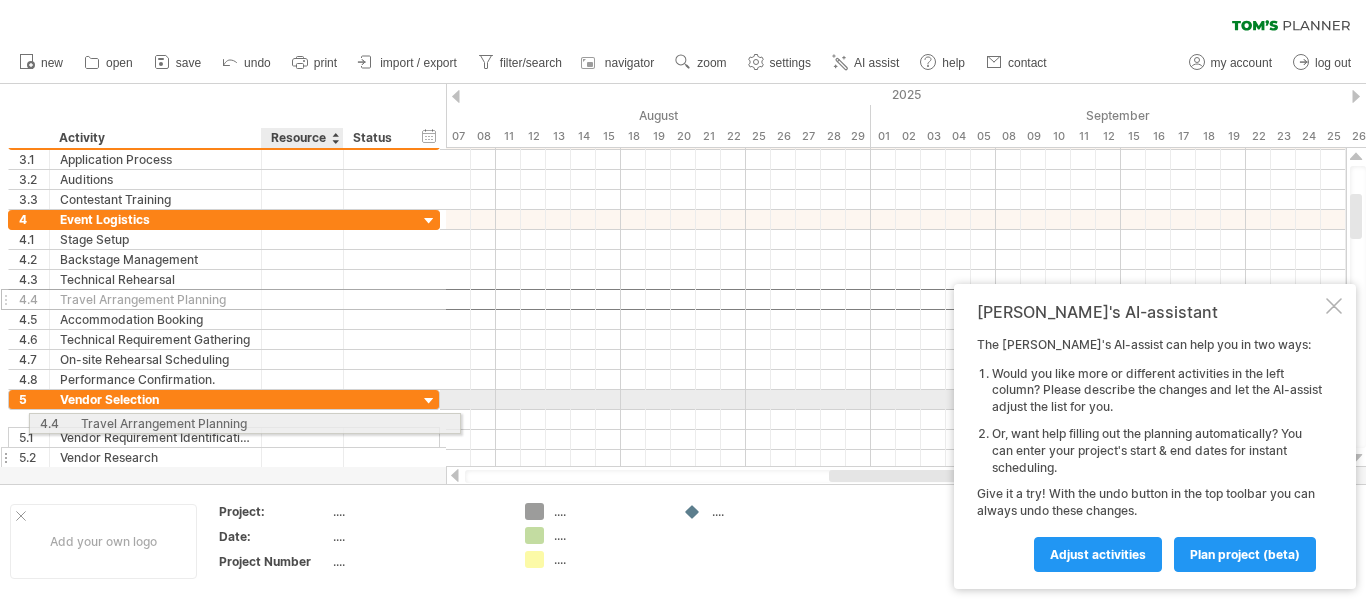 drag, startPoint x: 274, startPoint y: 298, endPoint x: 292, endPoint y: 438, distance: 141.1524 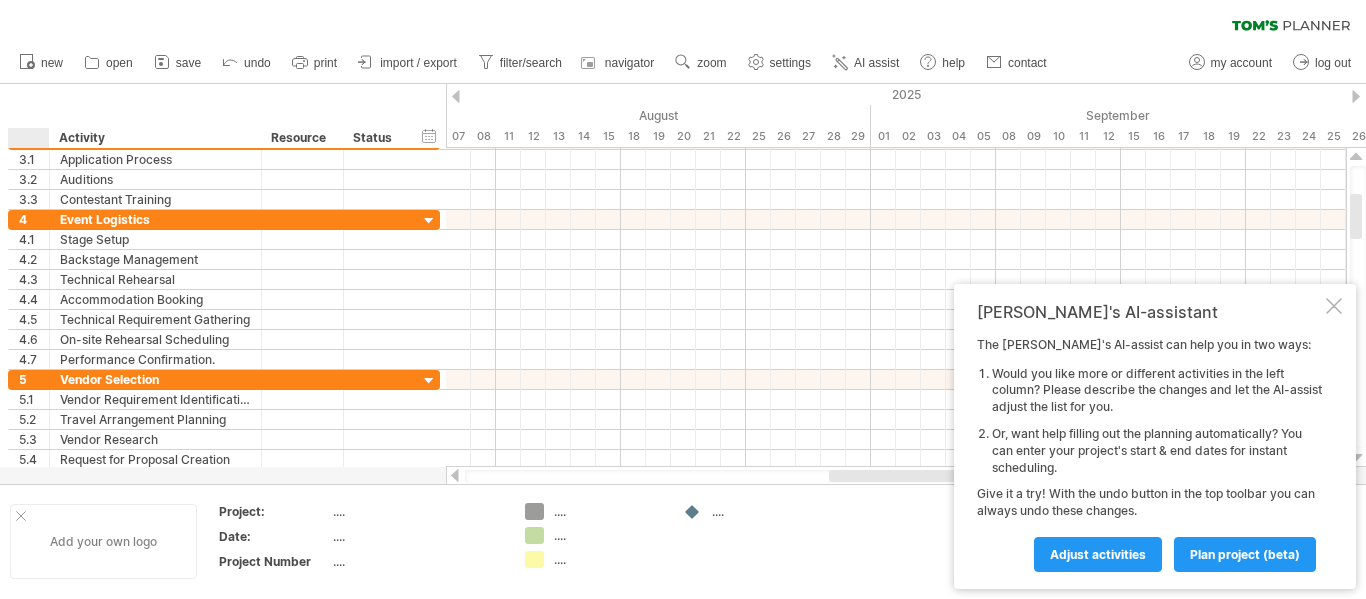 click at bounding box center (21, 516) 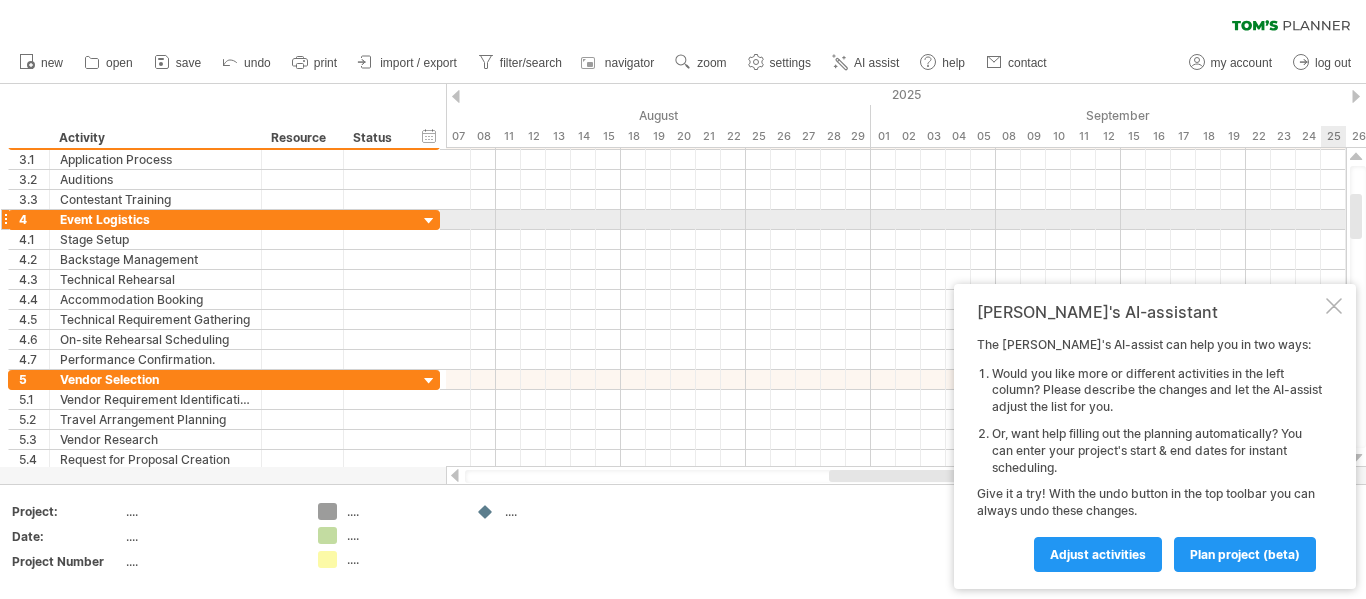 drag, startPoint x: 1362, startPoint y: 214, endPoint x: 1364, endPoint y: 224, distance: 10.198039 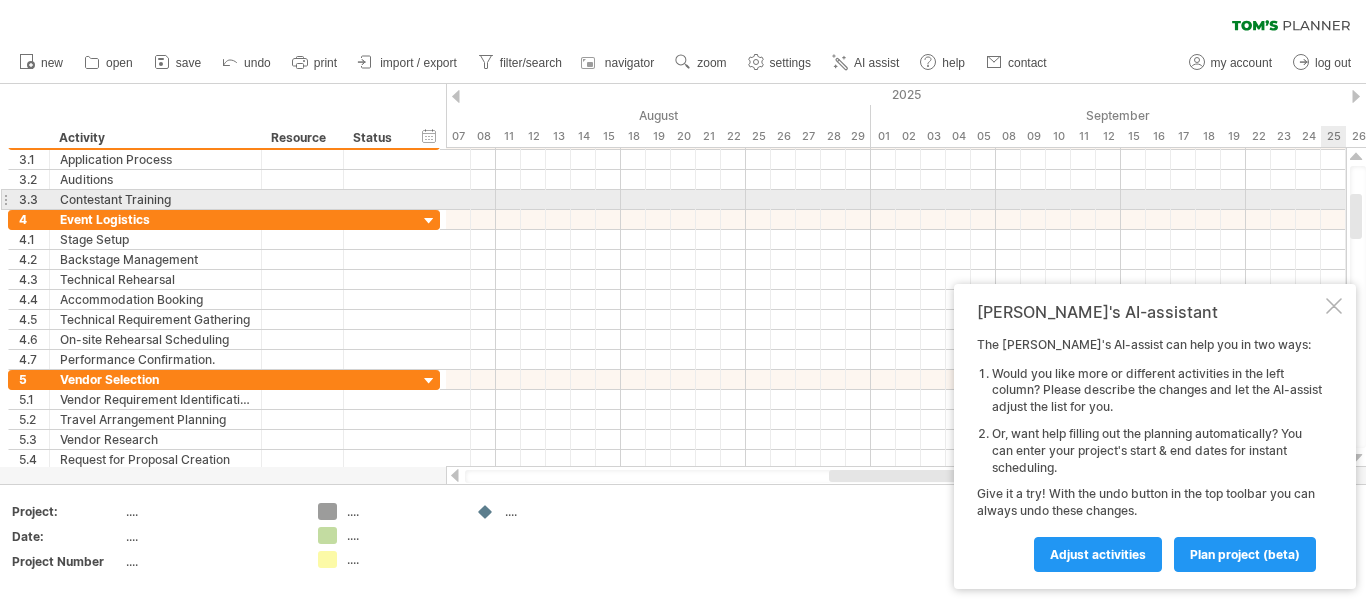 click at bounding box center [1356, 307] 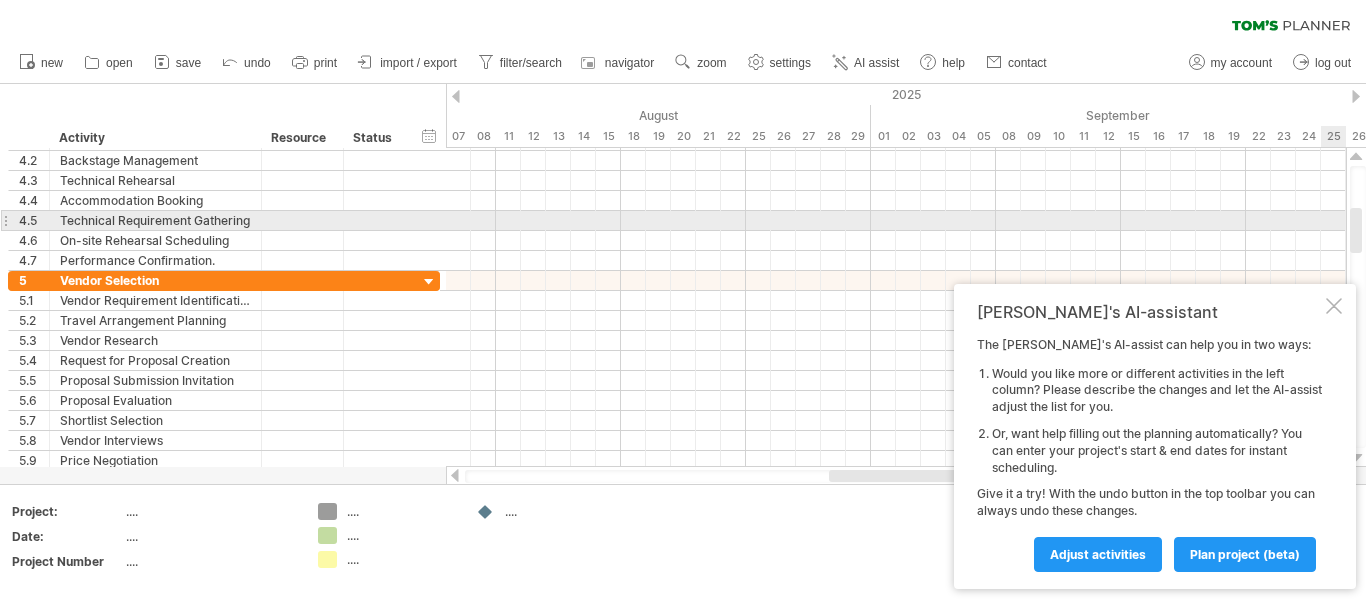 drag, startPoint x: 1352, startPoint y: 208, endPoint x: 1354, endPoint y: 222, distance: 14.142136 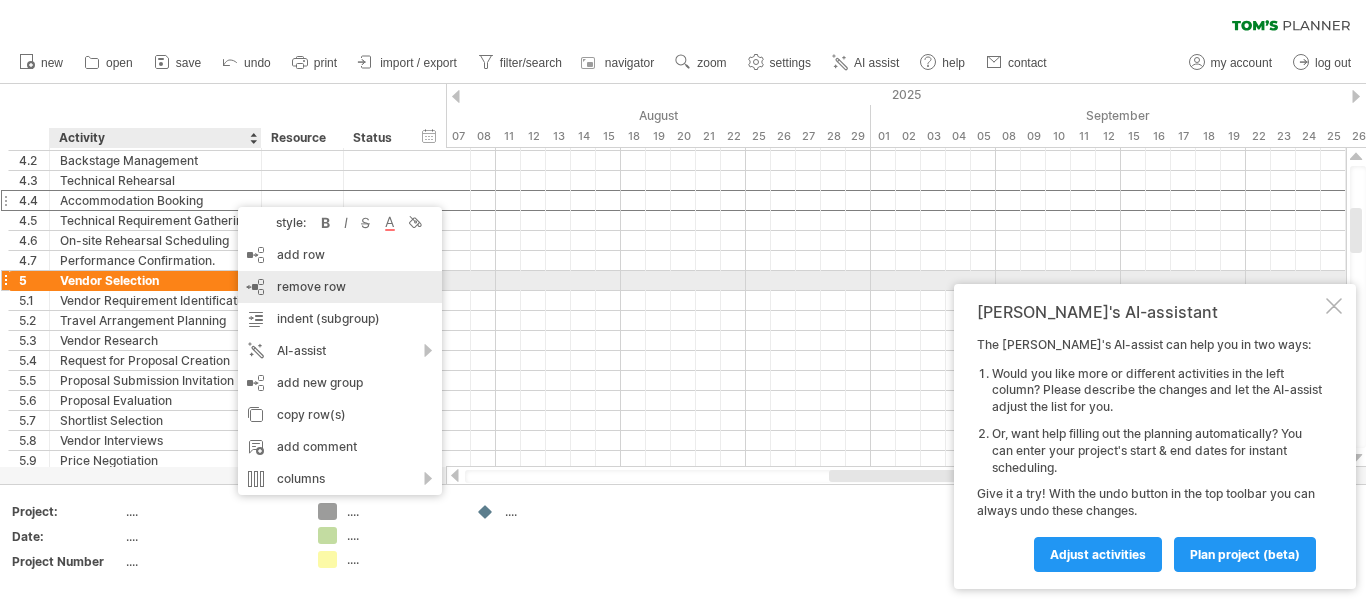click on "remove row" at bounding box center (311, 286) 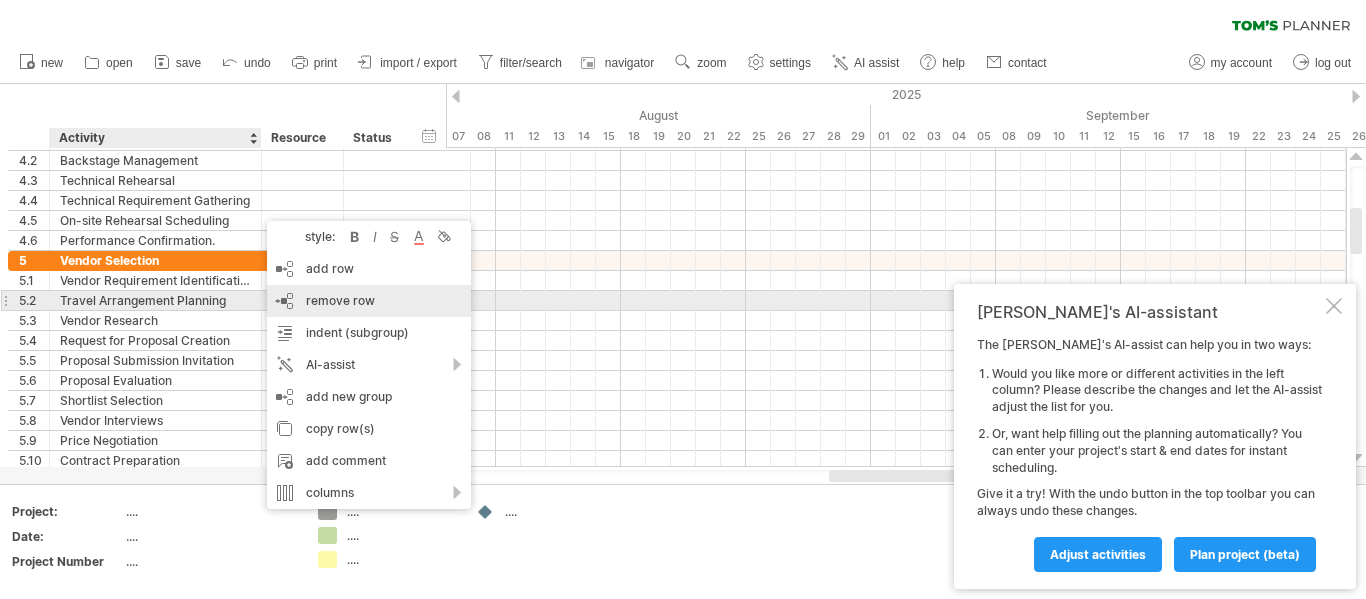 click on "remove row" at bounding box center (340, 300) 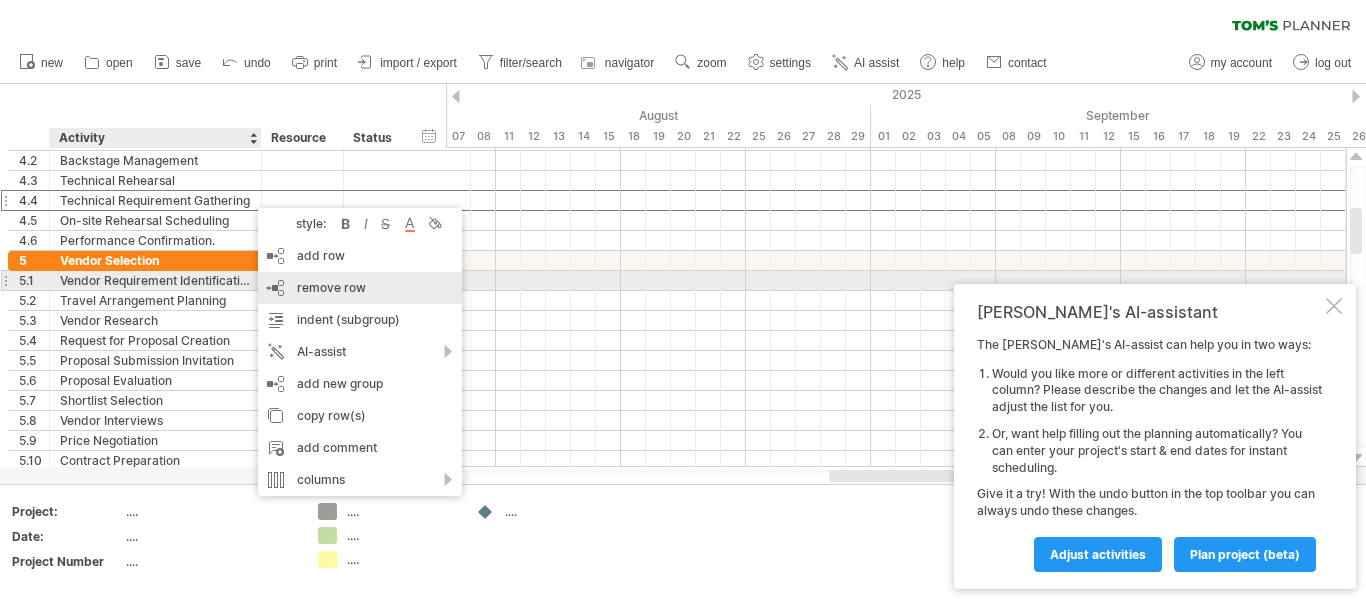 click on "remove row" at bounding box center [331, 287] 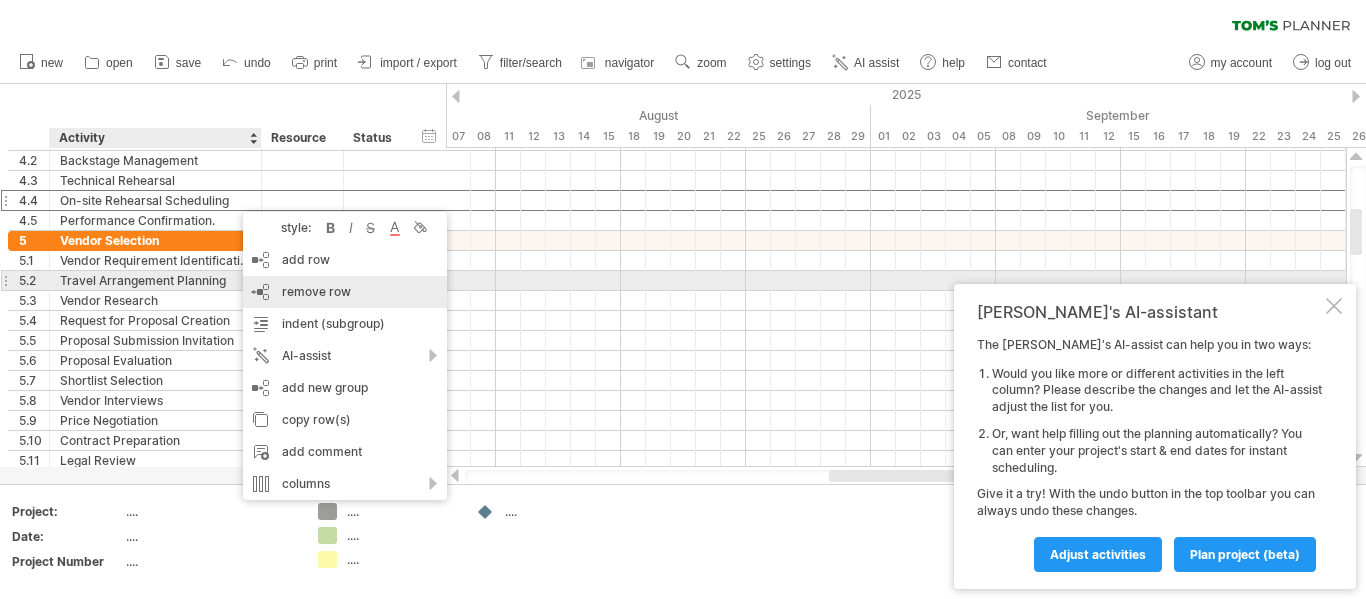 click on "remove row remove selected rows" at bounding box center (345, 292) 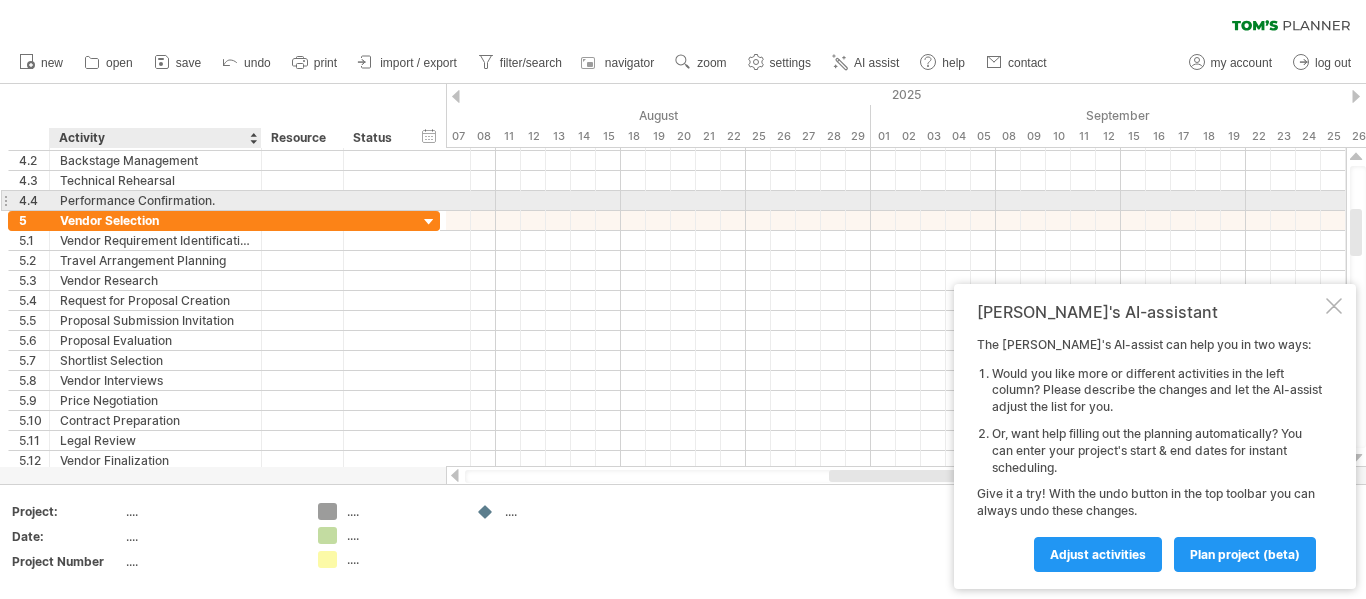 click on "Performance Confirmation." at bounding box center [155, 200] 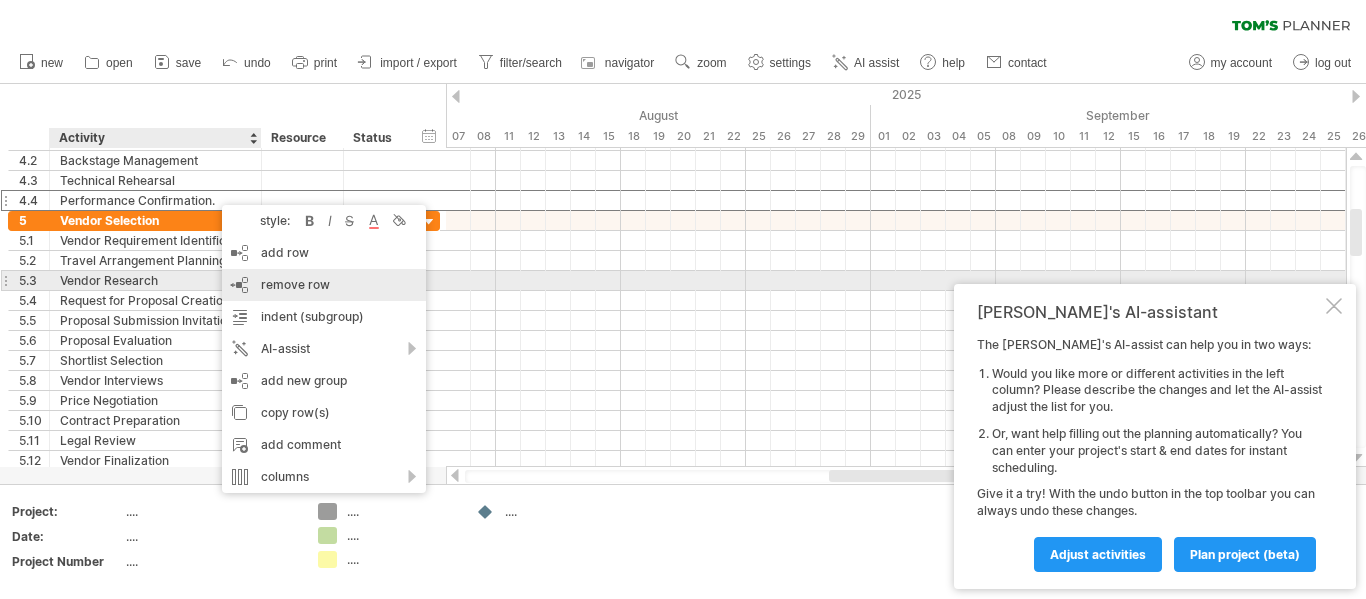 click on "remove row" at bounding box center [295, 284] 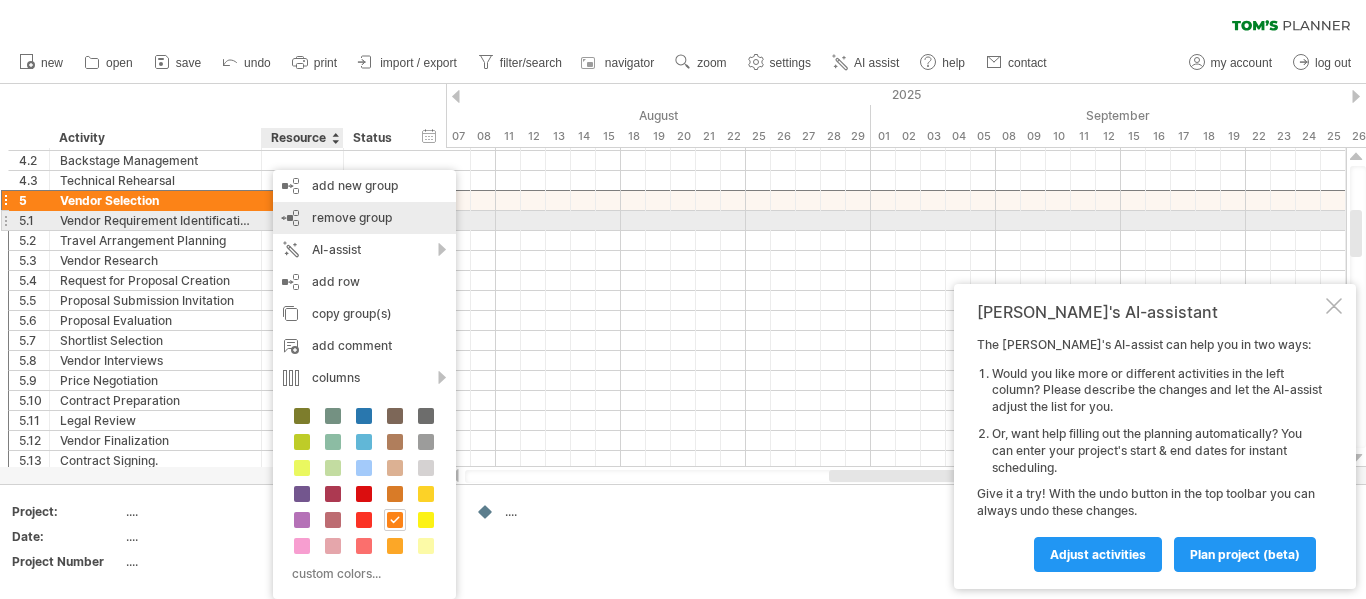 click on "remove group" at bounding box center (352, 217) 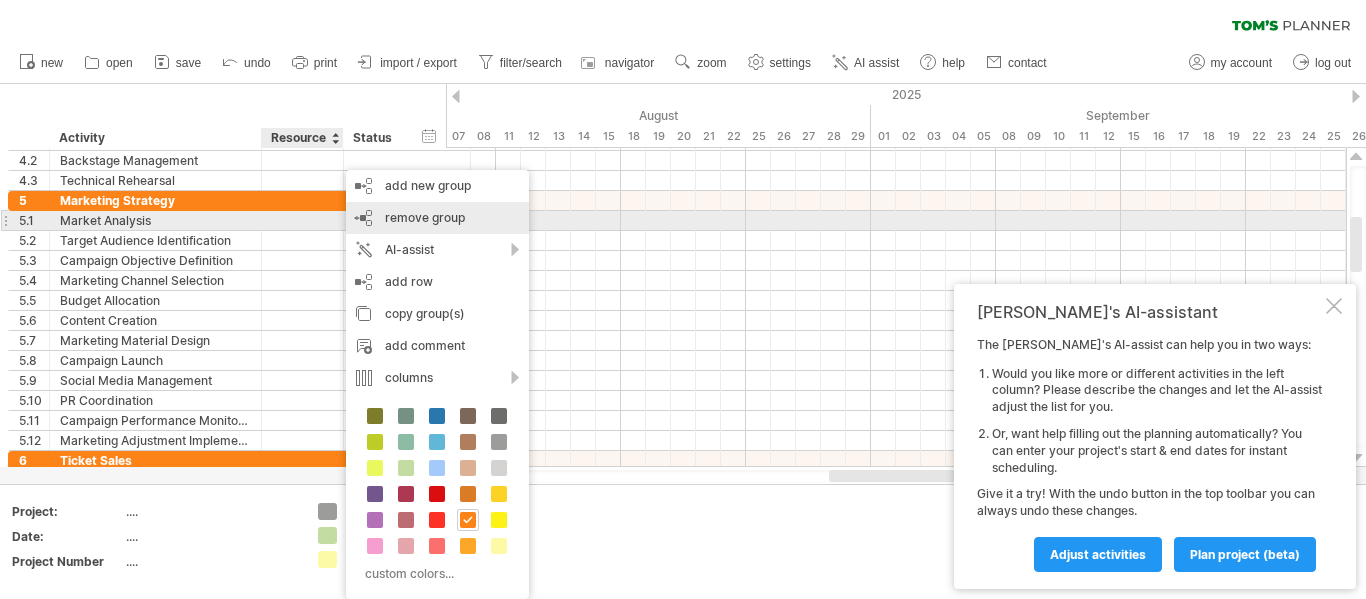 click on "remove group" at bounding box center [425, 217] 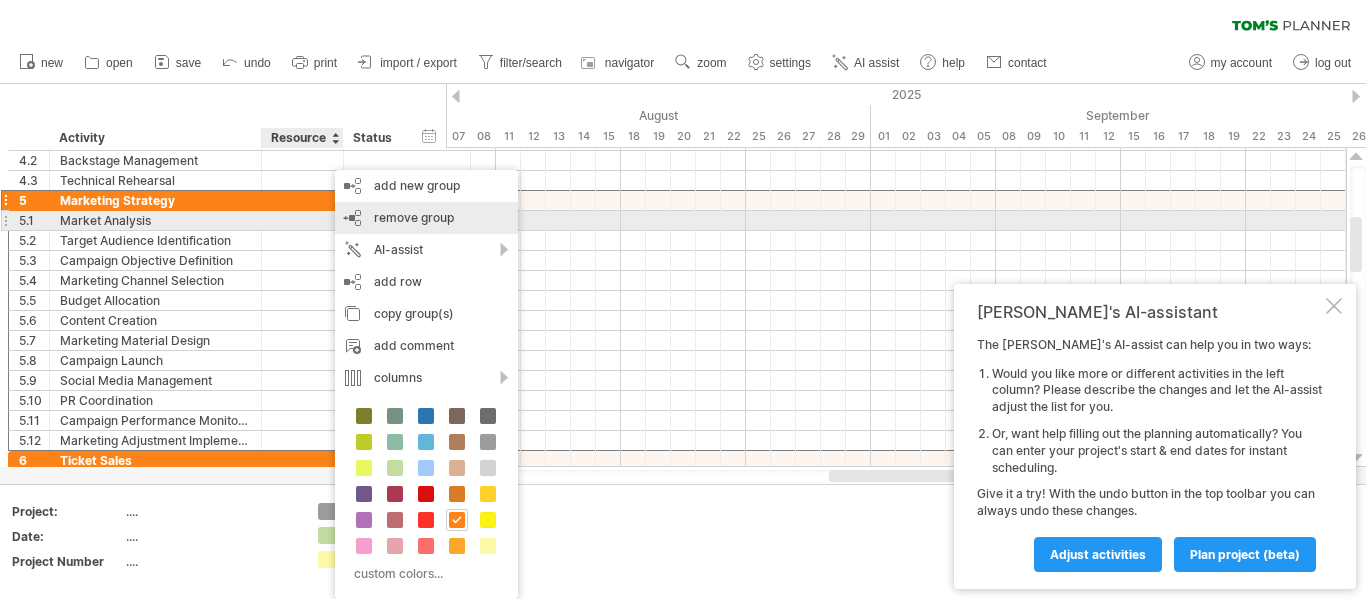 click on "remove group" at bounding box center (414, 217) 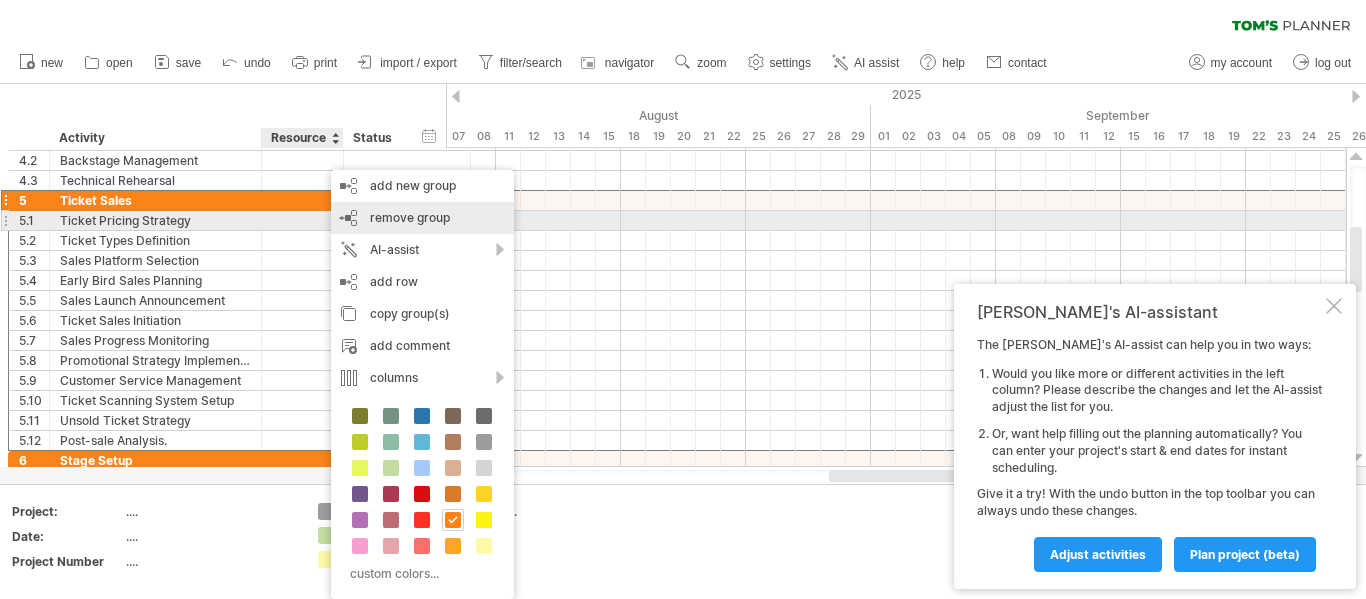 click on "remove group" at bounding box center [410, 217] 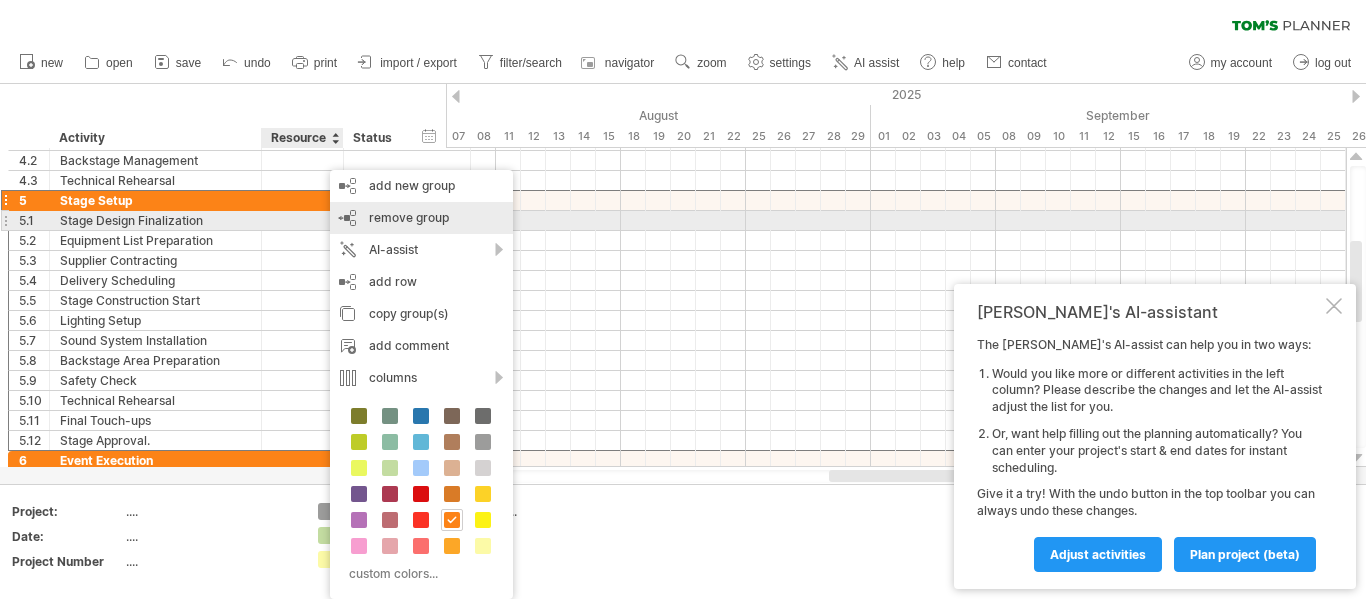 click on "remove group" at bounding box center [409, 217] 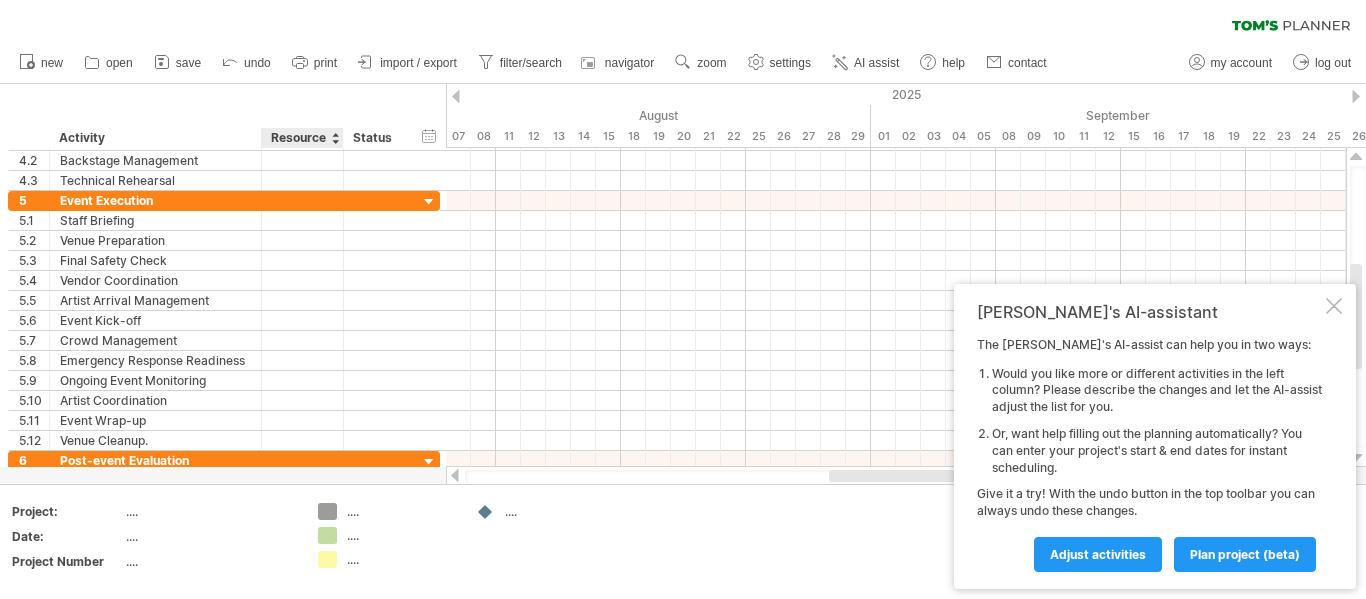 click on "Add your own logo Project: .... Date: .... Project Number .... .... .... .... ...." at bounding box center (50000, 541) 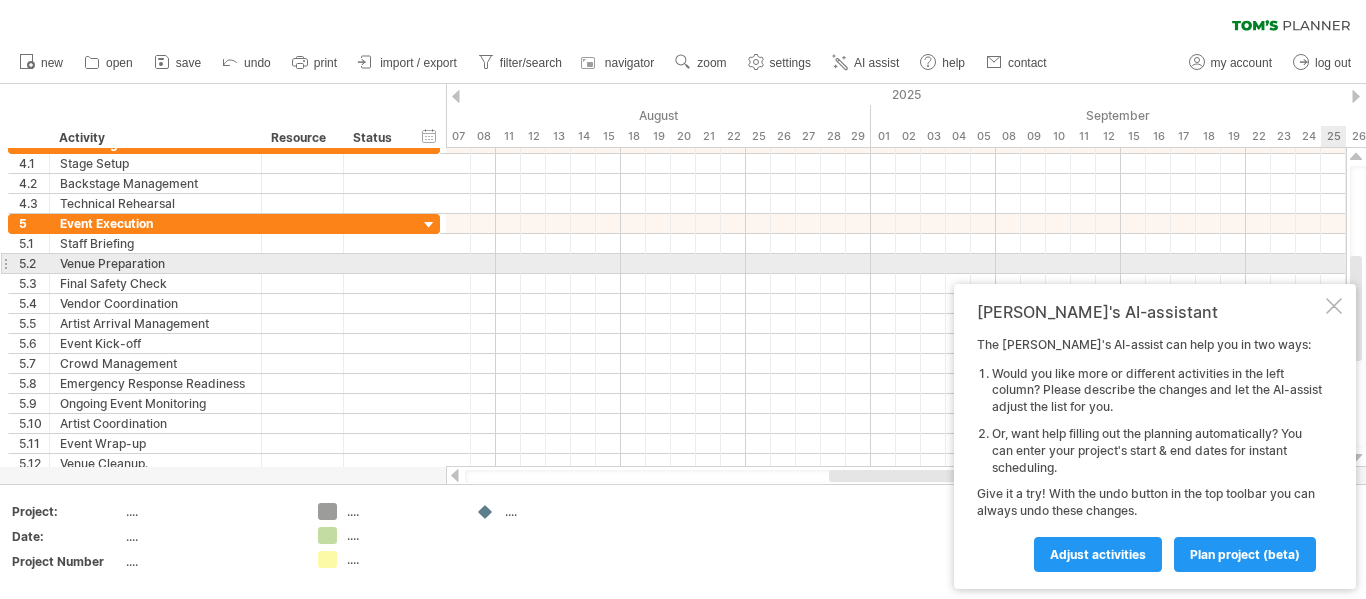click at bounding box center [1356, 308] 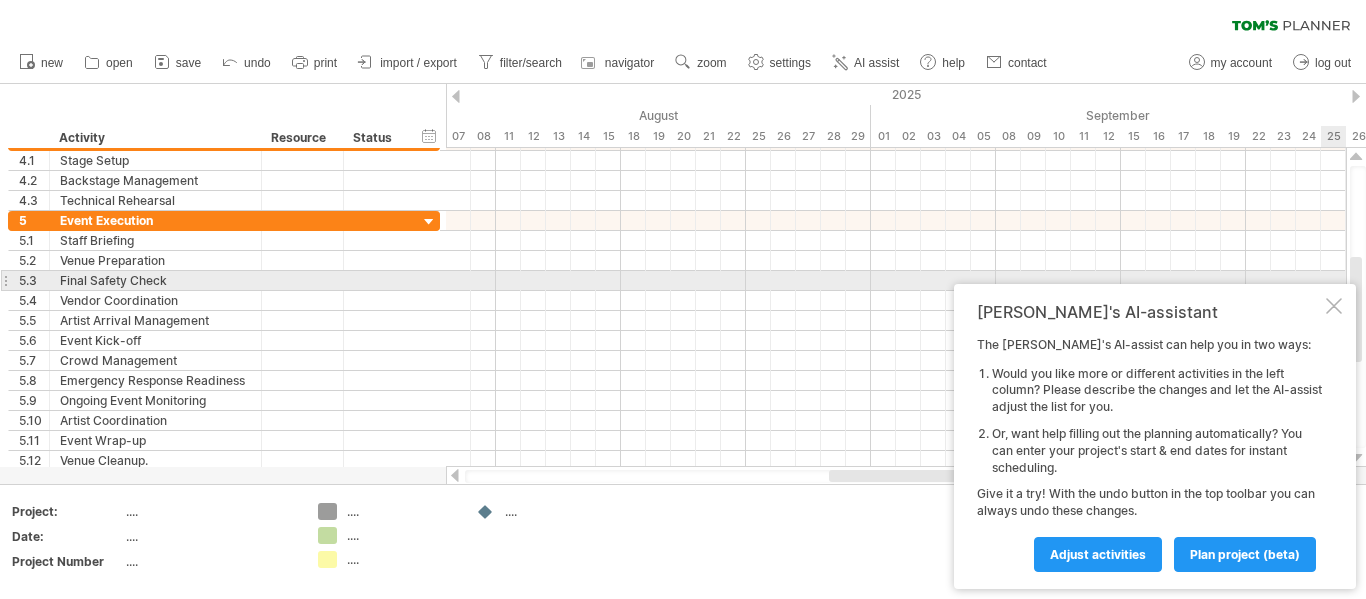 click at bounding box center [1358, 307] 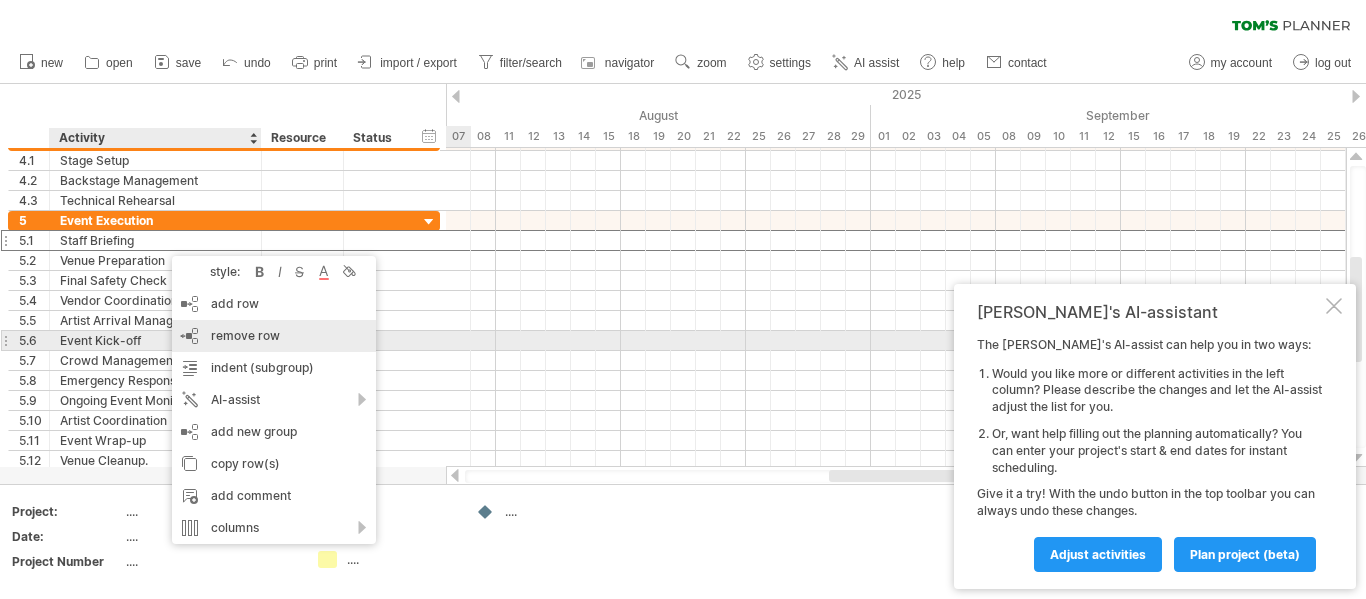 click on "remove row" at bounding box center (245, 335) 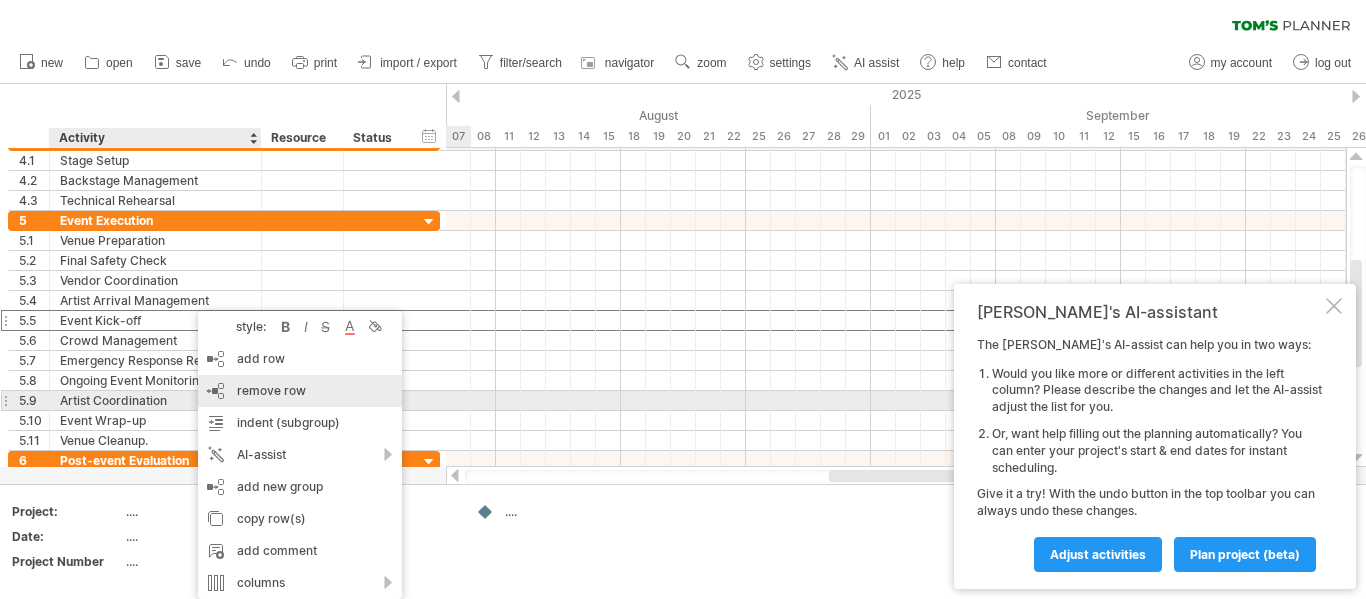 click on "remove row" at bounding box center [271, 390] 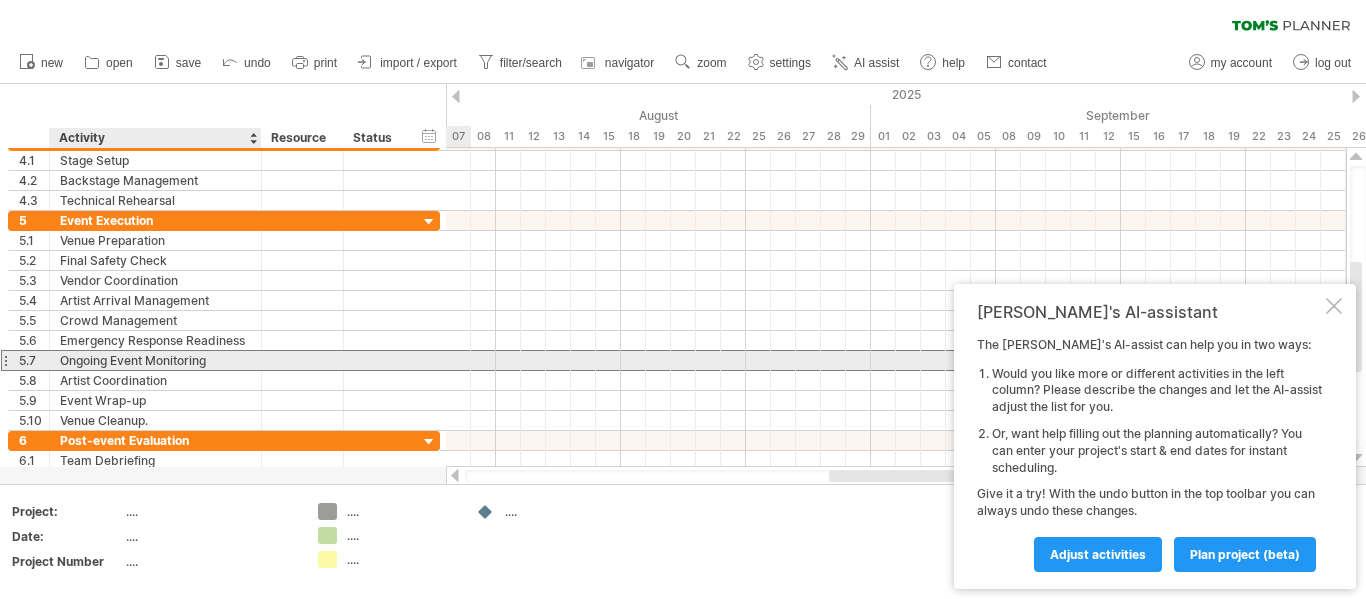 click on "Ongoing Event Monitoring" at bounding box center [155, 360] 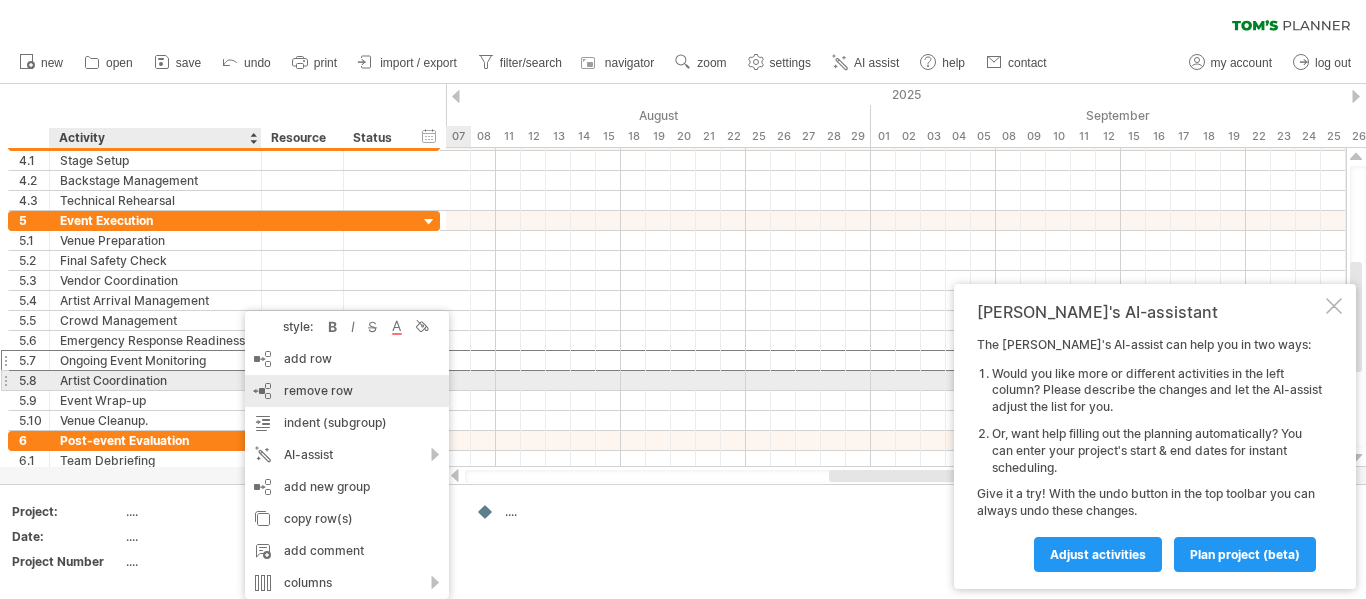 click on "remove row remove selected rows" at bounding box center (347, 391) 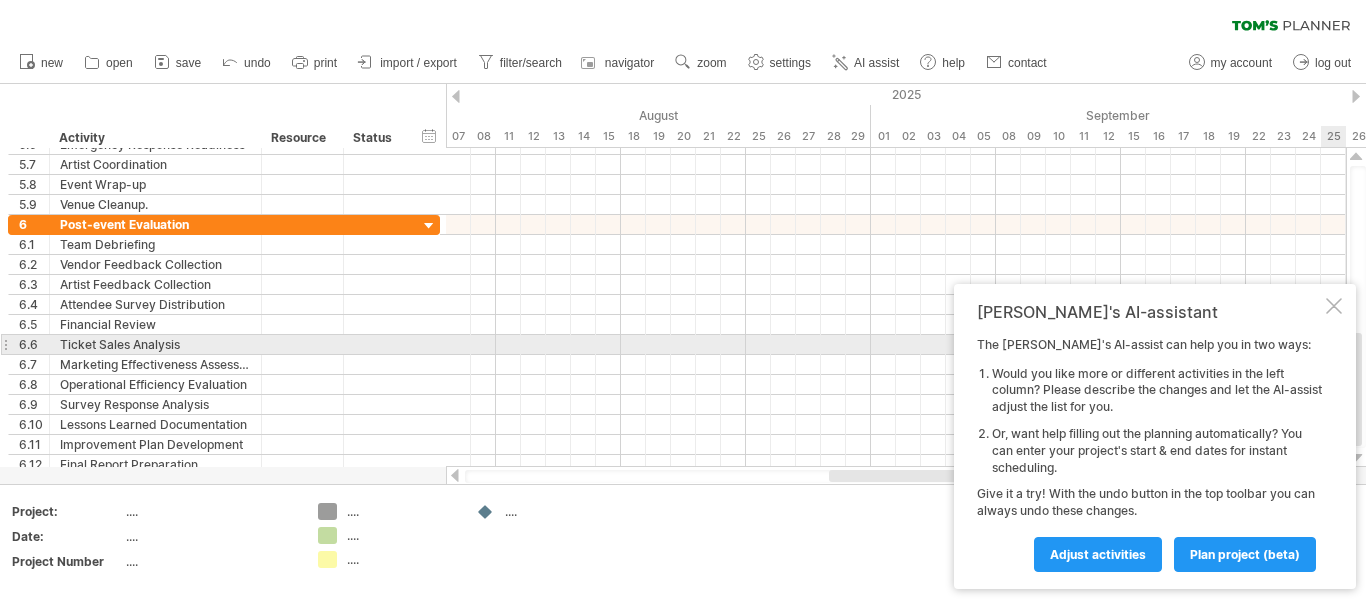 drag, startPoint x: 1359, startPoint y: 286, endPoint x: 1365, endPoint y: 355, distance: 69.260376 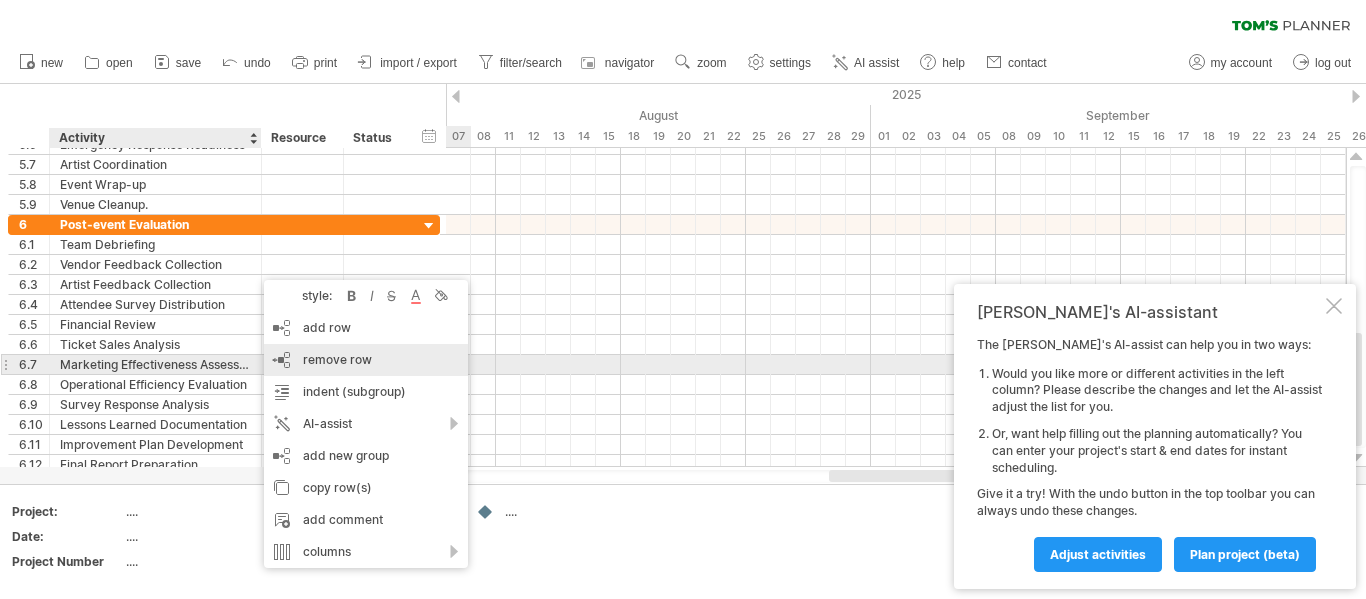 click on "remove row" at bounding box center [337, 359] 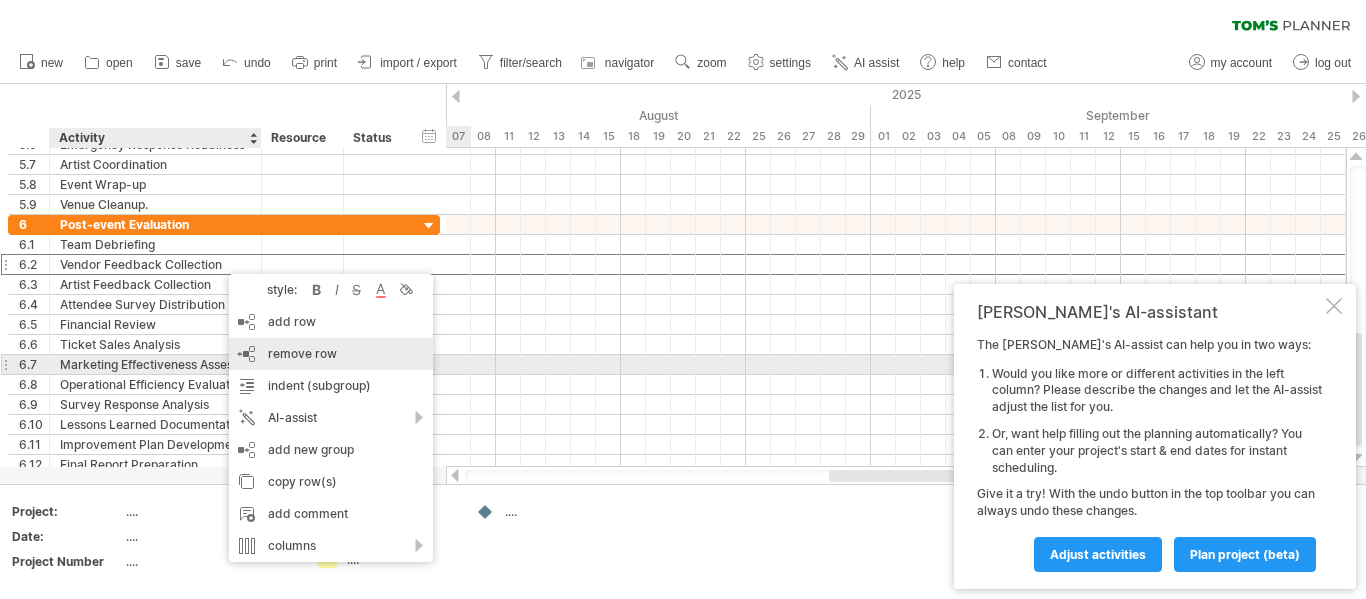 click on "remove row" at bounding box center (302, 353) 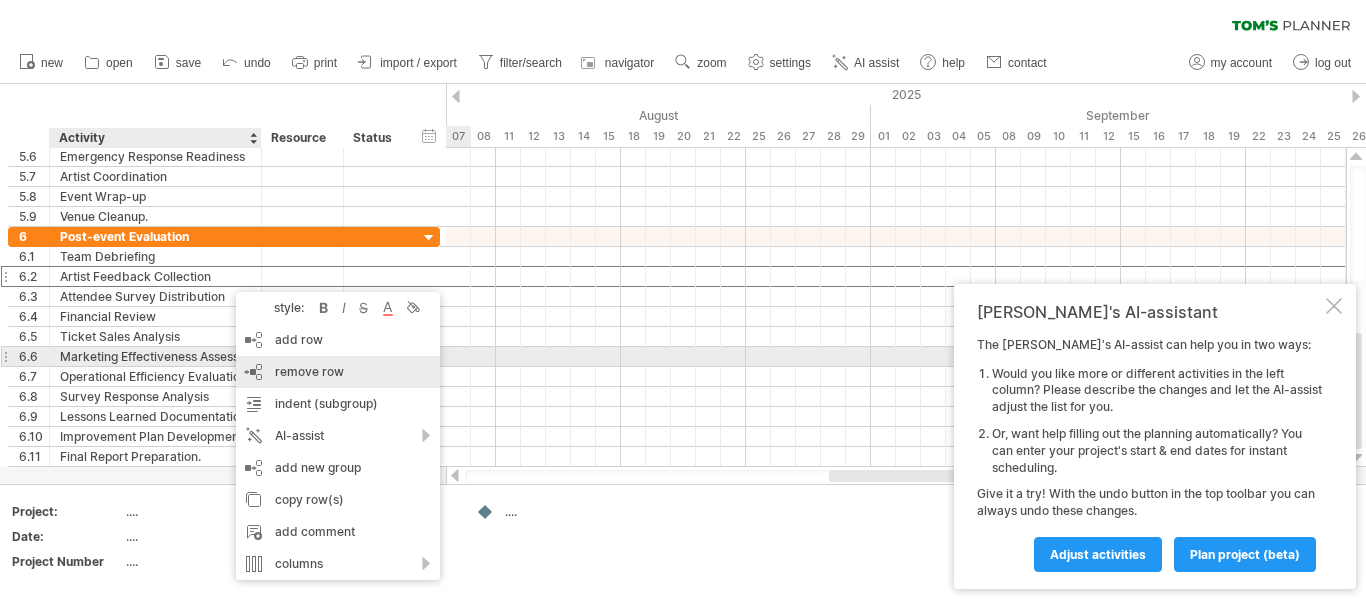 click on "remove row" at bounding box center (309, 371) 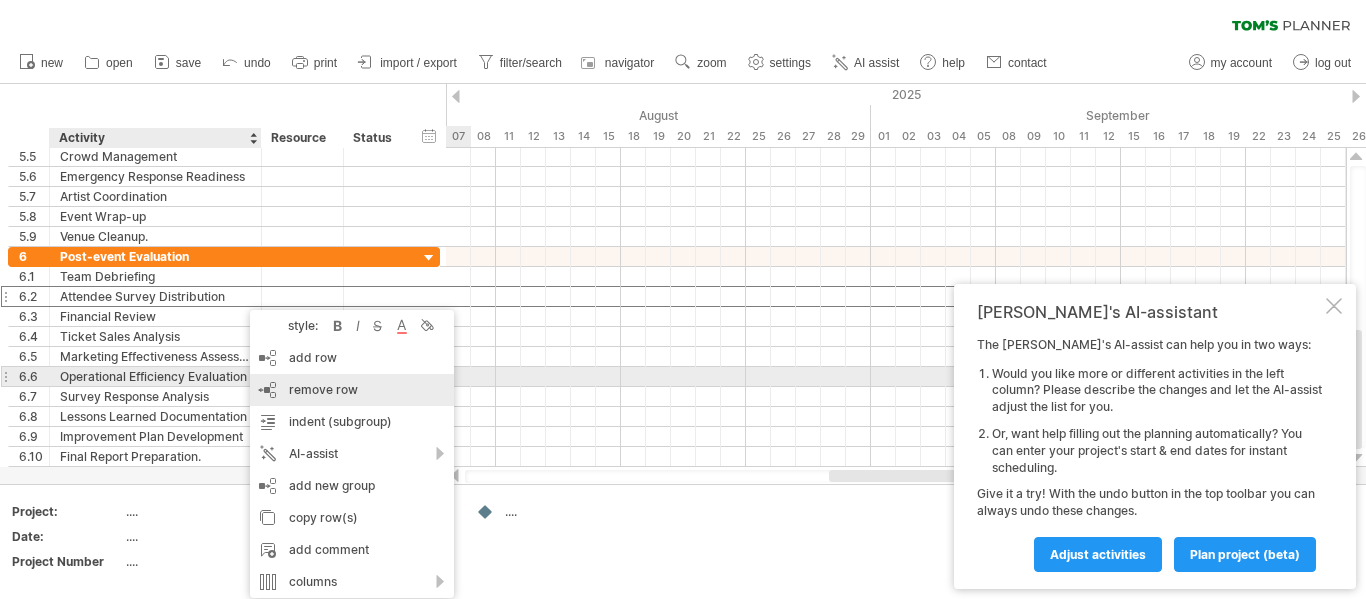 click on "remove row remove selected rows" at bounding box center [352, 390] 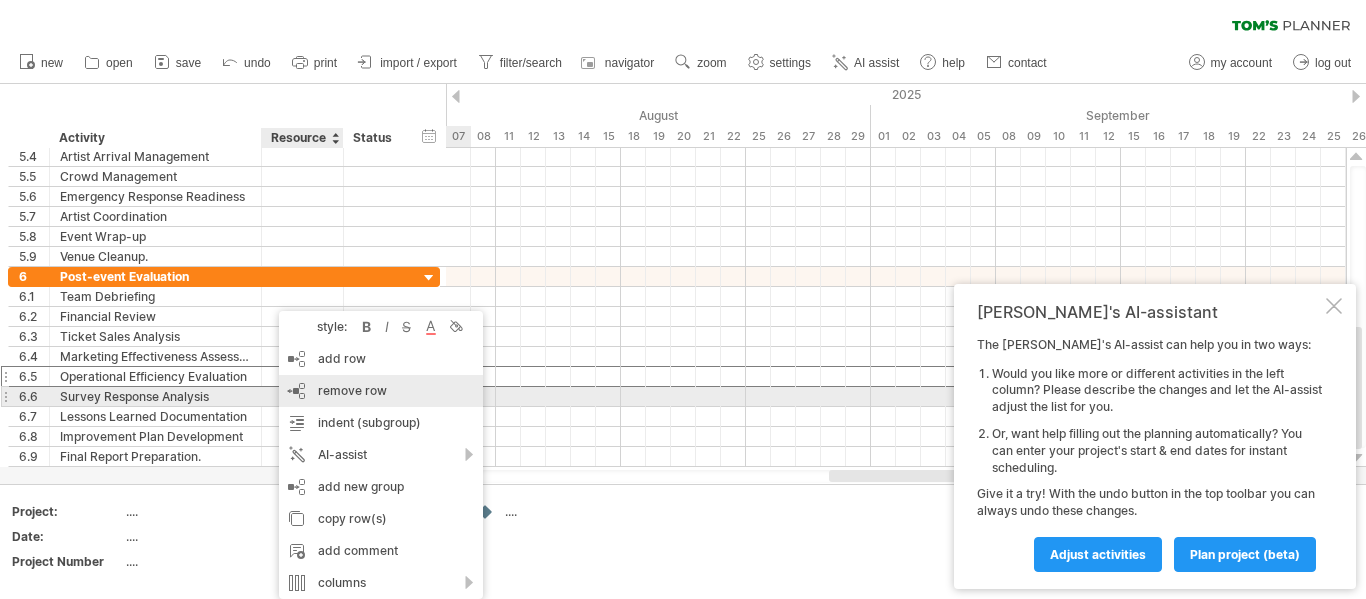 click on "remove row" at bounding box center (352, 390) 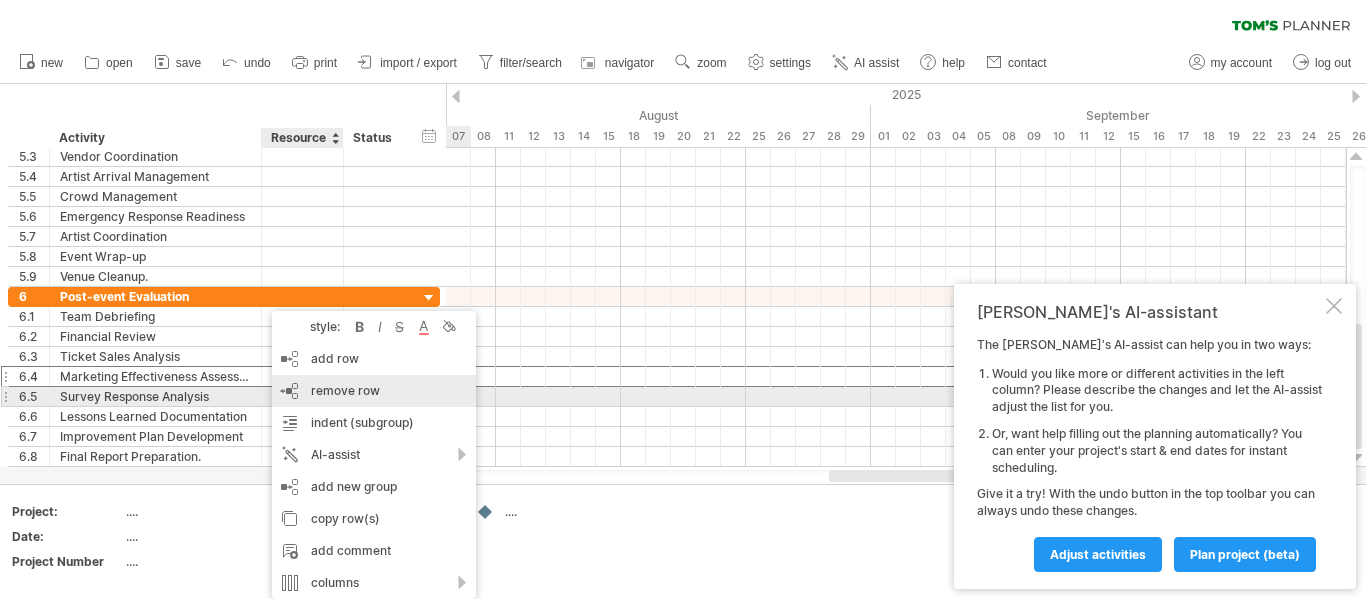click on "remove row" at bounding box center [345, 390] 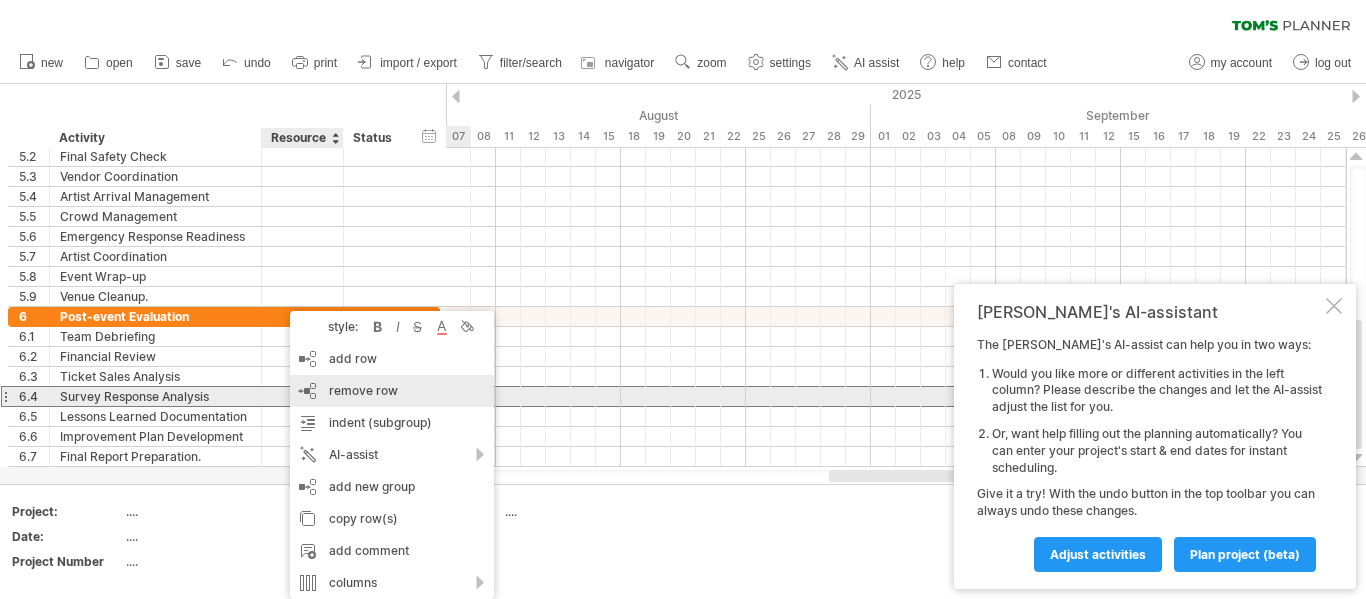 click on "remove row" at bounding box center [363, 390] 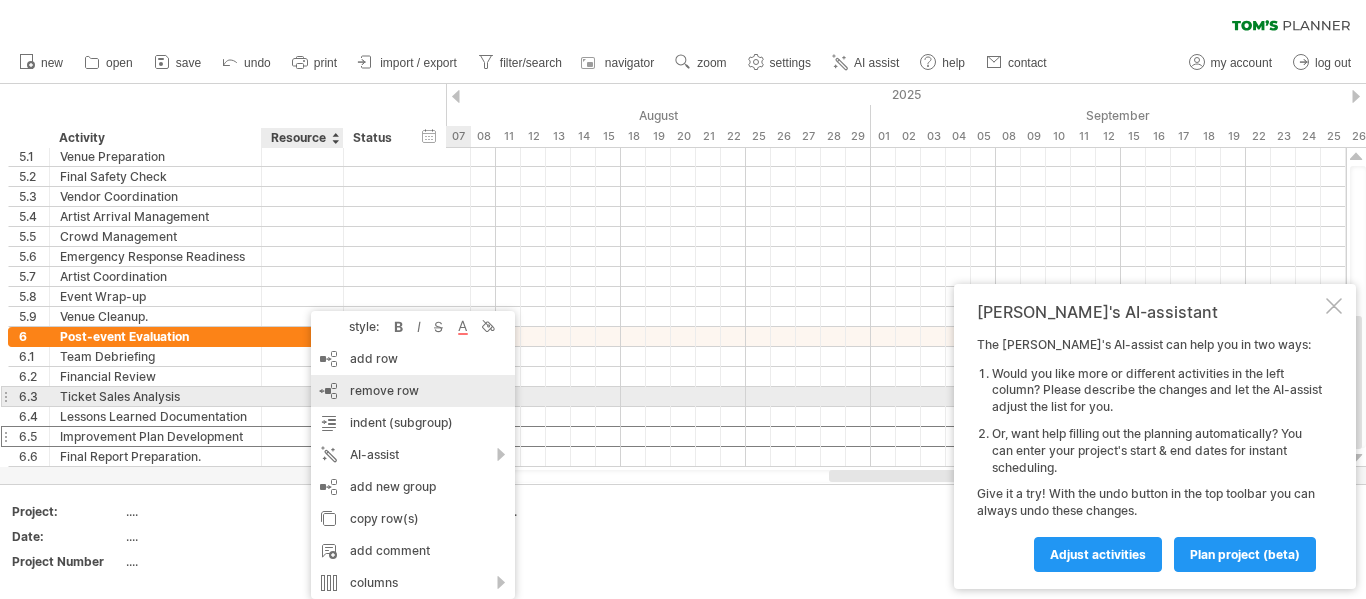 click on "remove row" at bounding box center [384, 390] 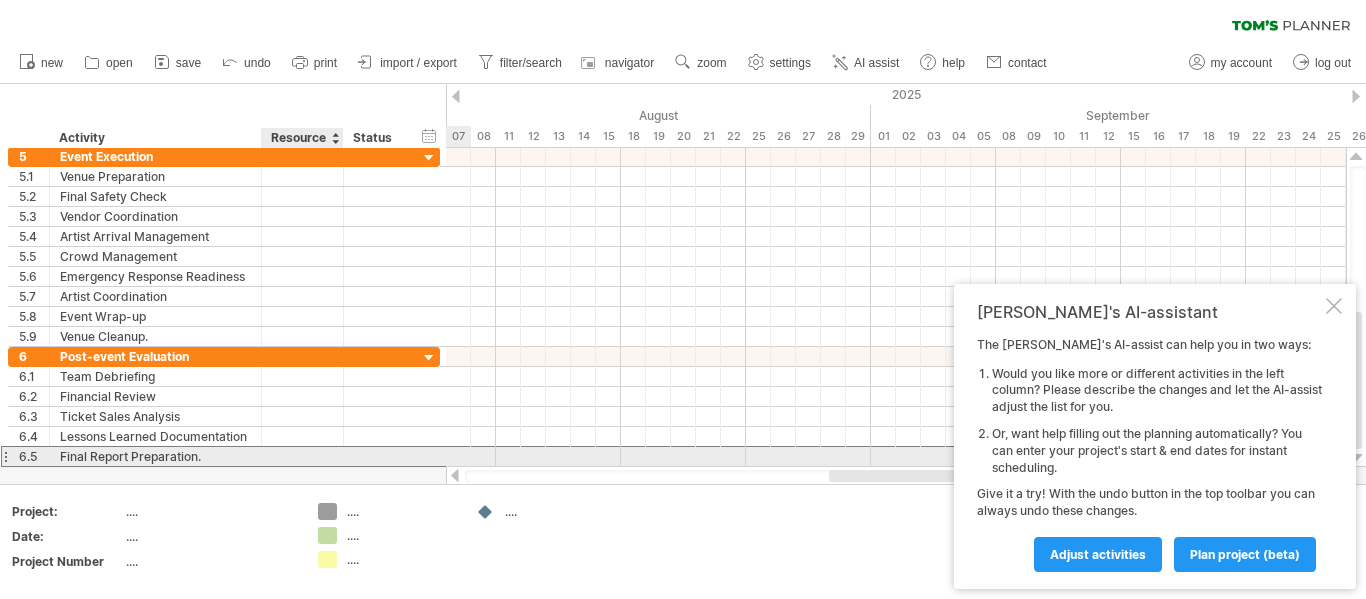 click at bounding box center (303, 456) 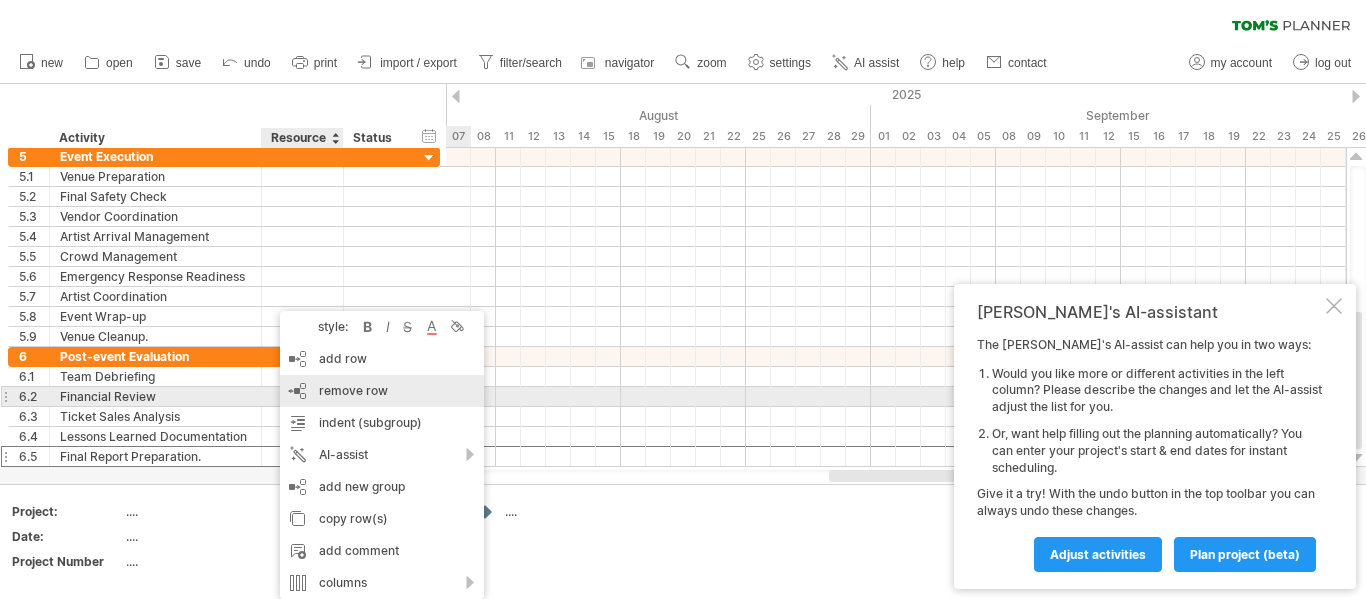 click on "remove row" at bounding box center [353, 390] 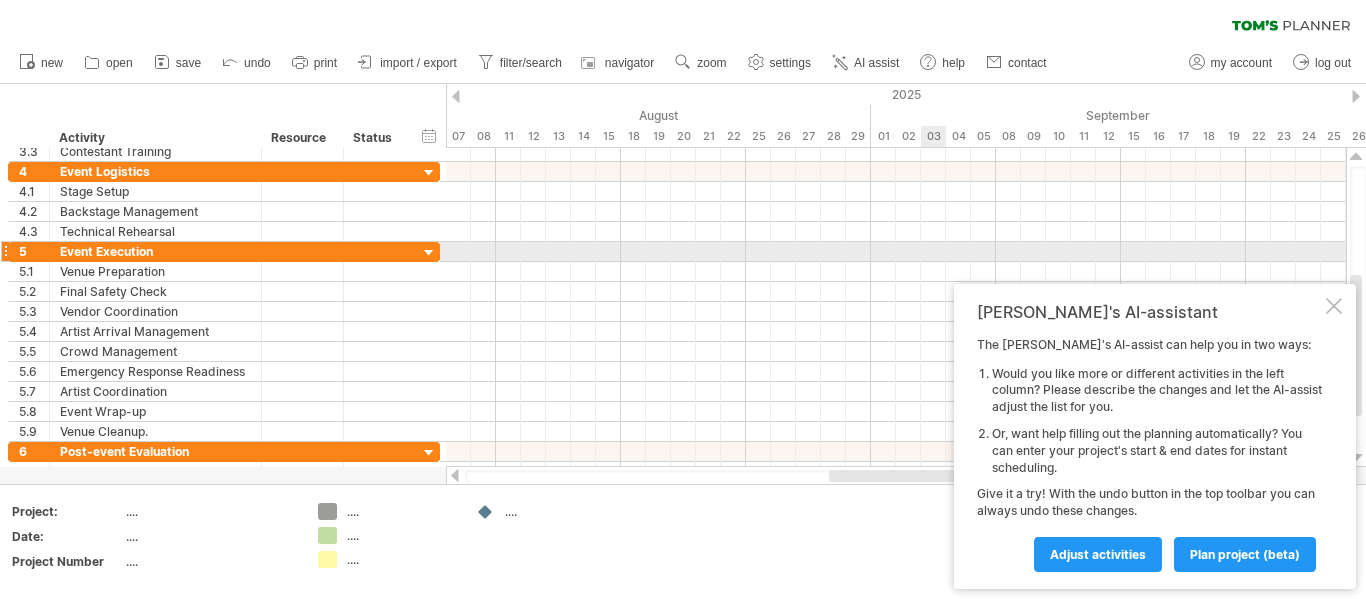 click at bounding box center [1358, 307] 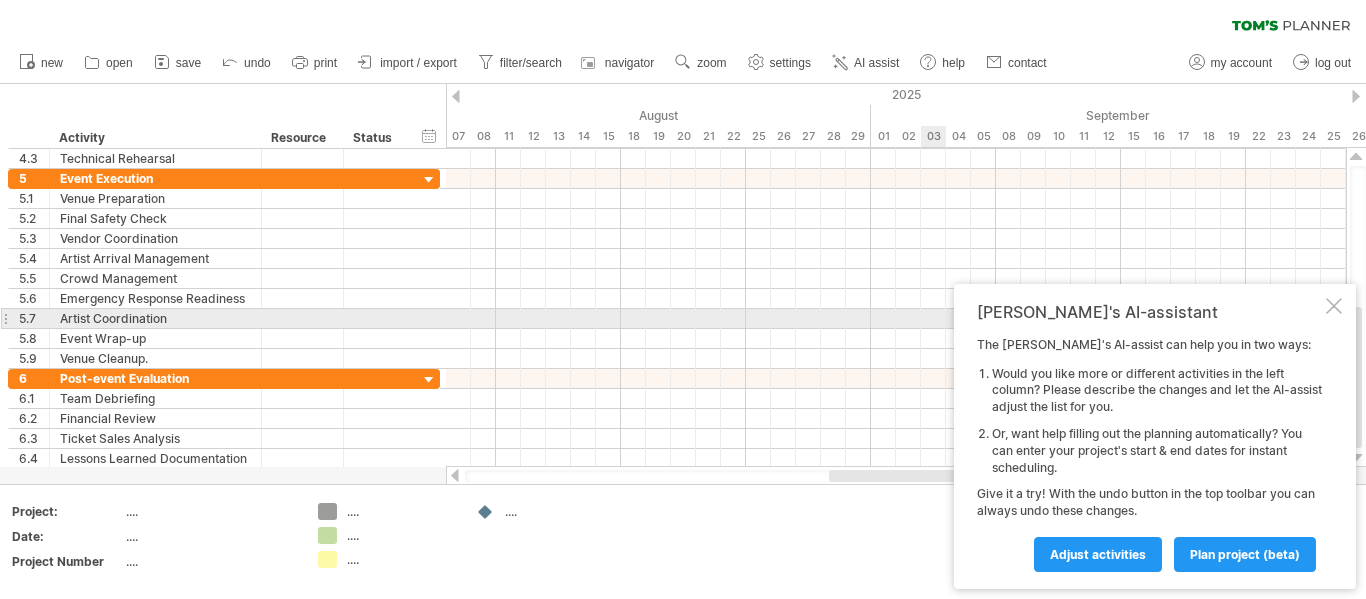 drag, startPoint x: 1329, startPoint y: 319, endPoint x: 1335, endPoint y: 304, distance: 16.155495 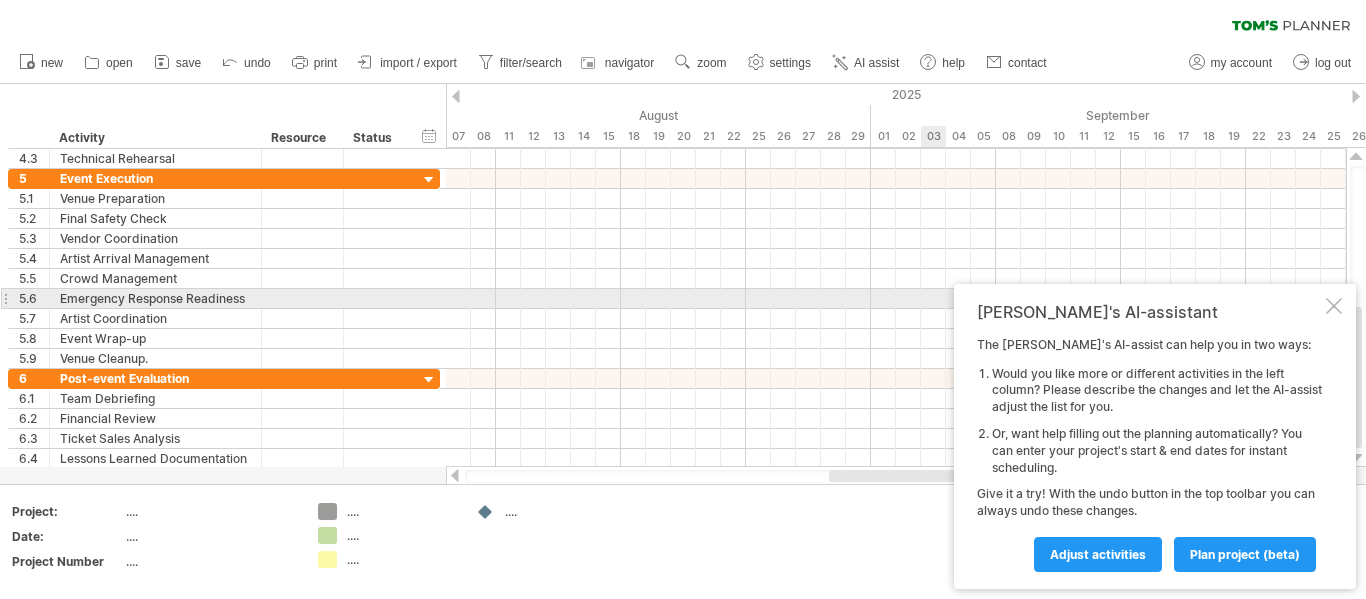 click at bounding box center (1334, 306) 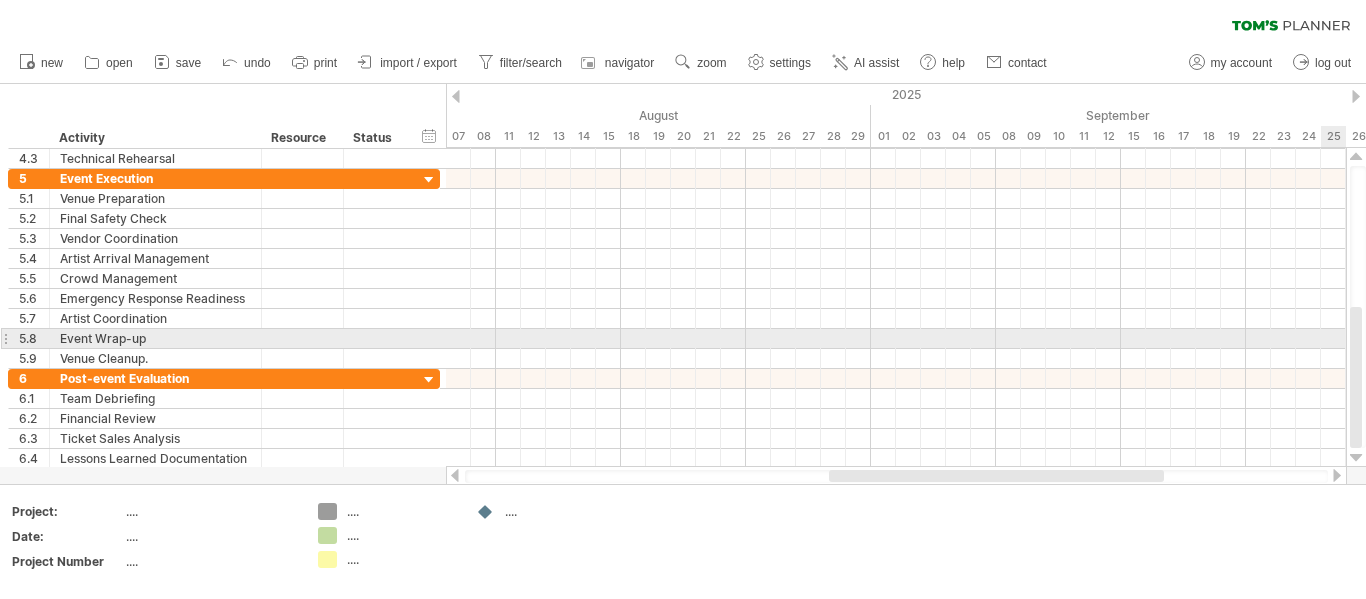 click at bounding box center (1358, 307) 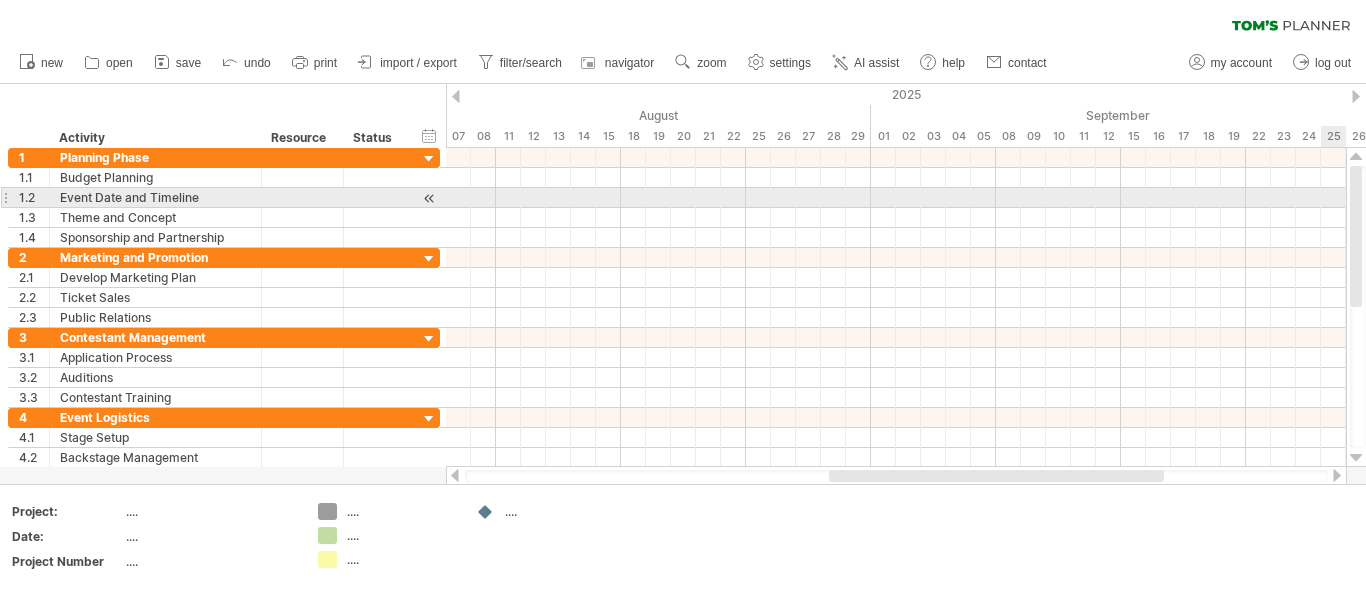 drag, startPoint x: 1357, startPoint y: 344, endPoint x: 1357, endPoint y: 149, distance: 195 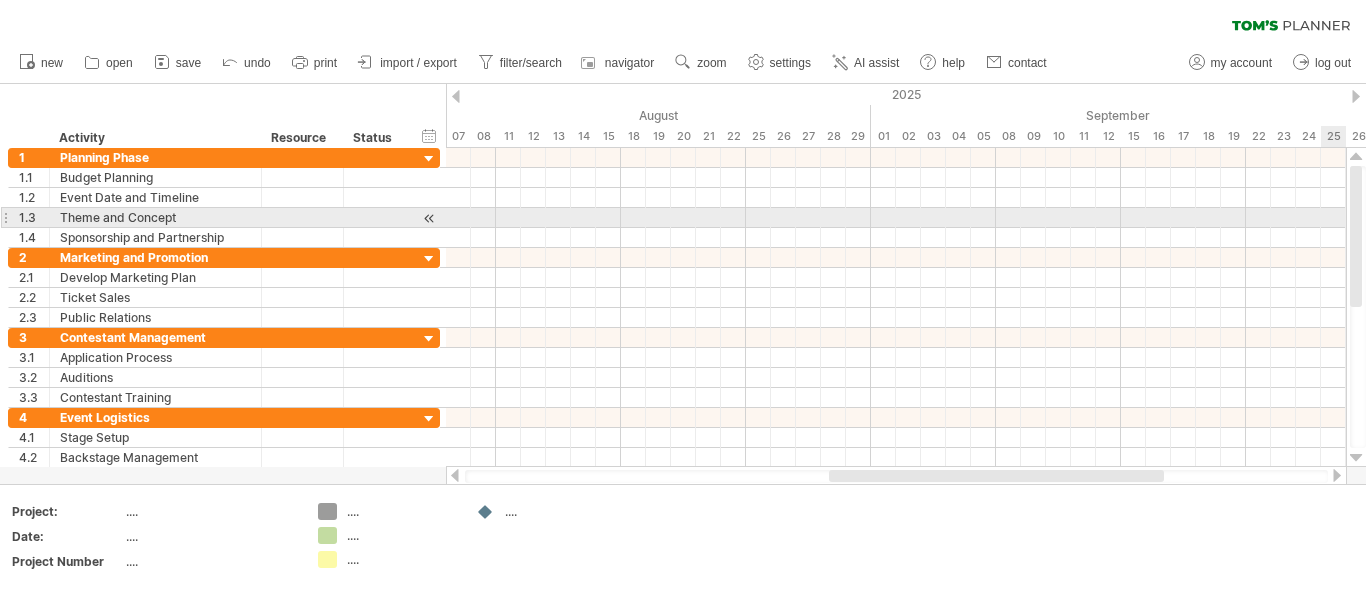 drag, startPoint x: 1363, startPoint y: 179, endPoint x: 1365, endPoint y: 219, distance: 40.04997 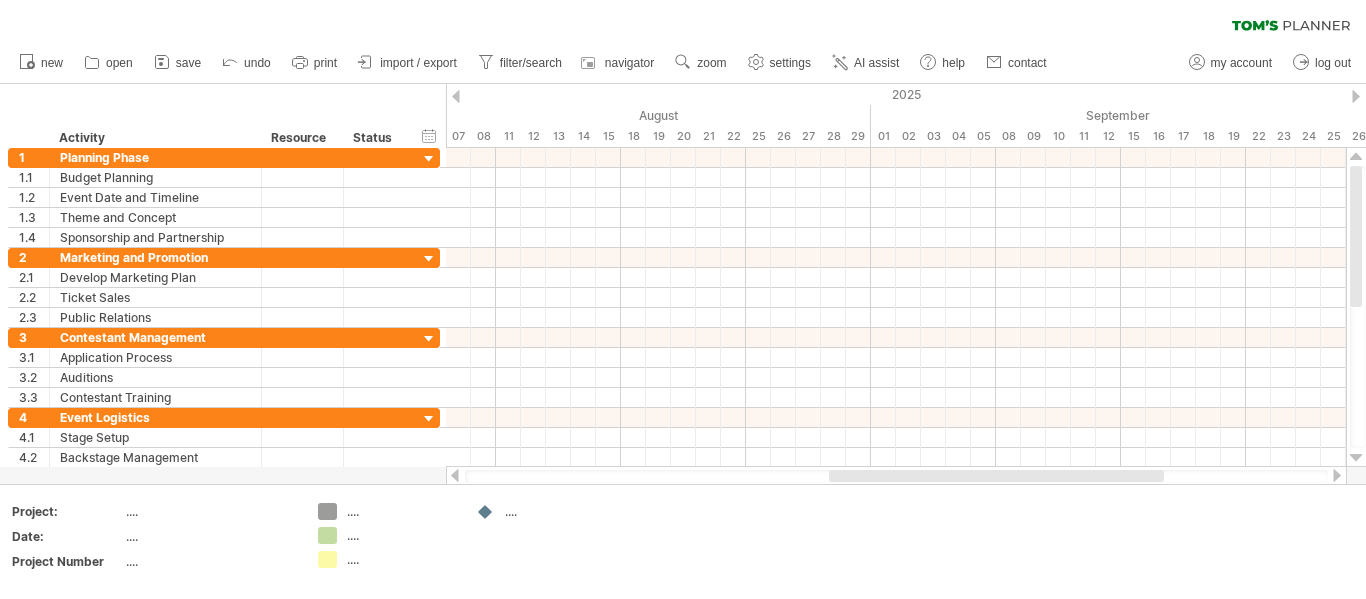 drag, startPoint x: 1355, startPoint y: 219, endPoint x: 1356, endPoint y: 85, distance: 134.00374 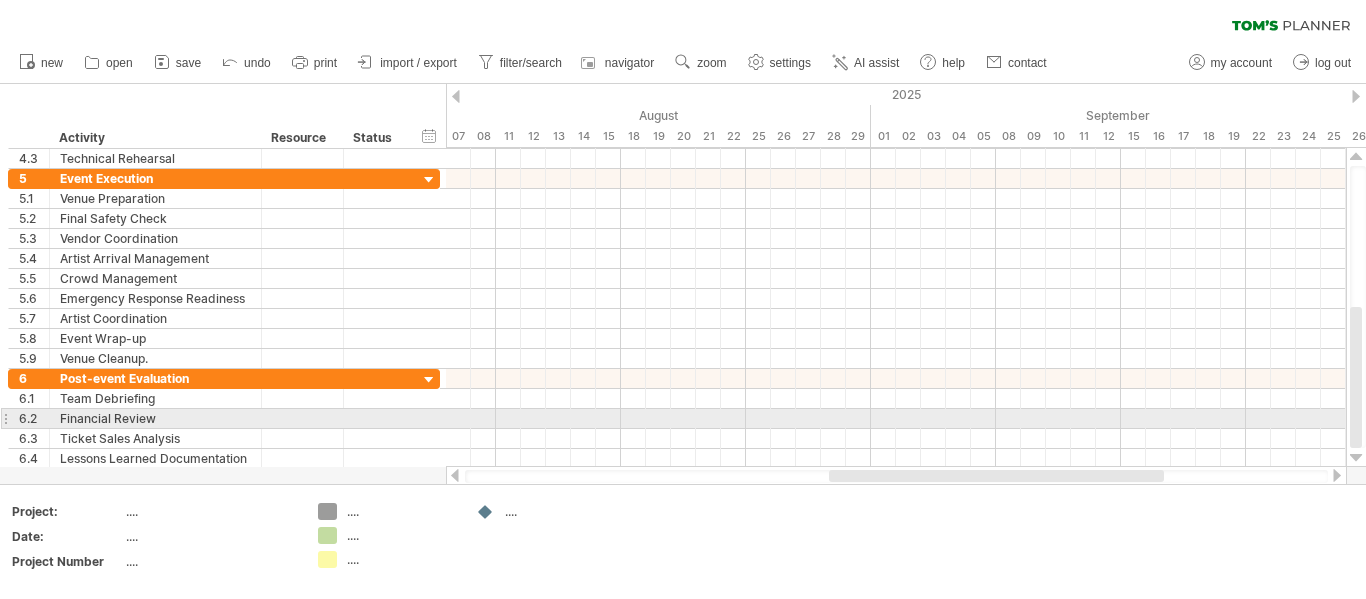 drag, startPoint x: 1355, startPoint y: 201, endPoint x: 1362, endPoint y: 414, distance: 213.11499 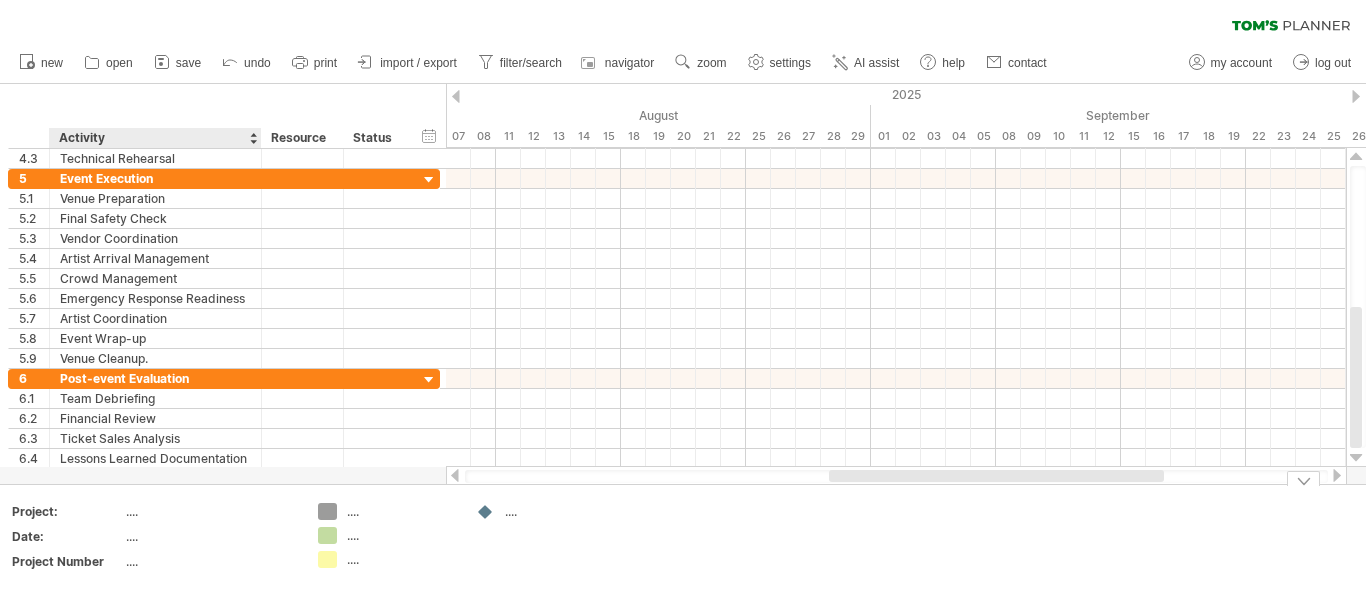 click on "Project:" at bounding box center (68, 514) 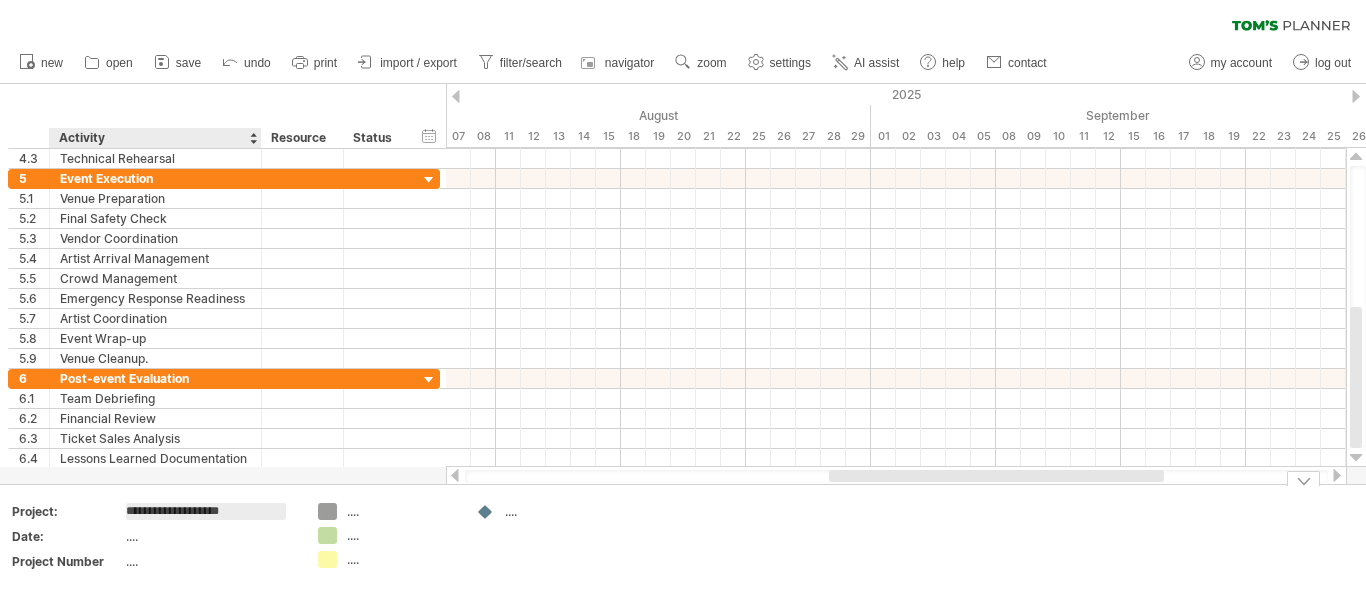 type on "**********" 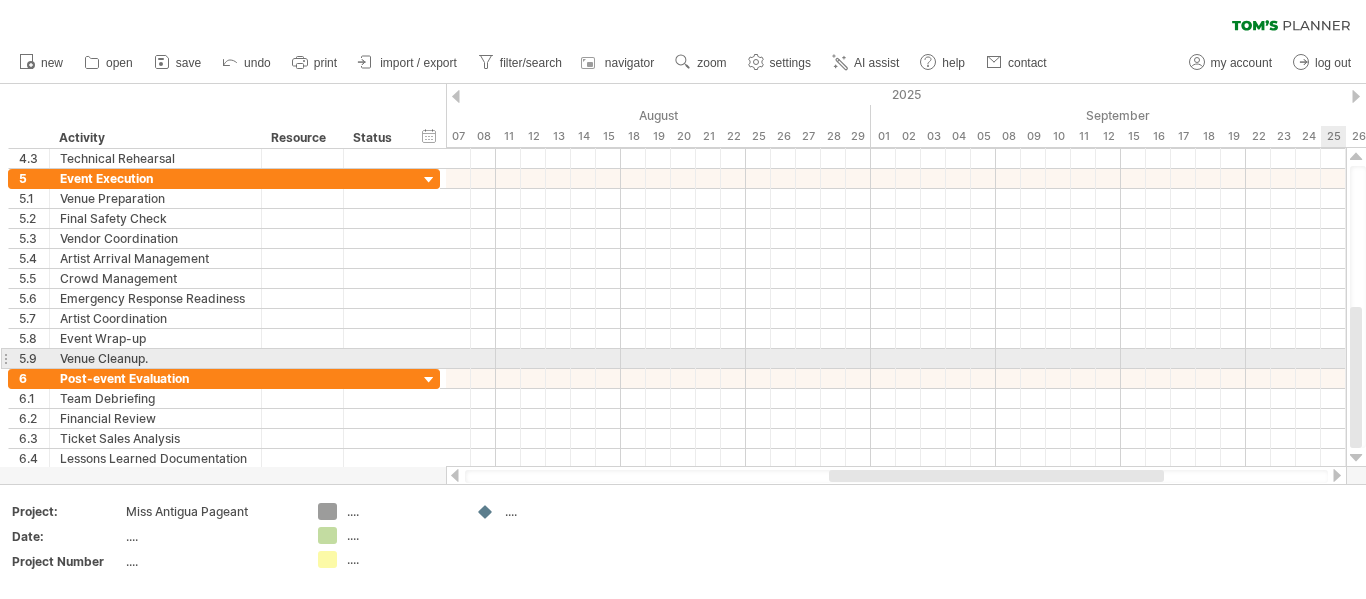 drag, startPoint x: 1356, startPoint y: 326, endPoint x: 1362, endPoint y: 381, distance: 55.326305 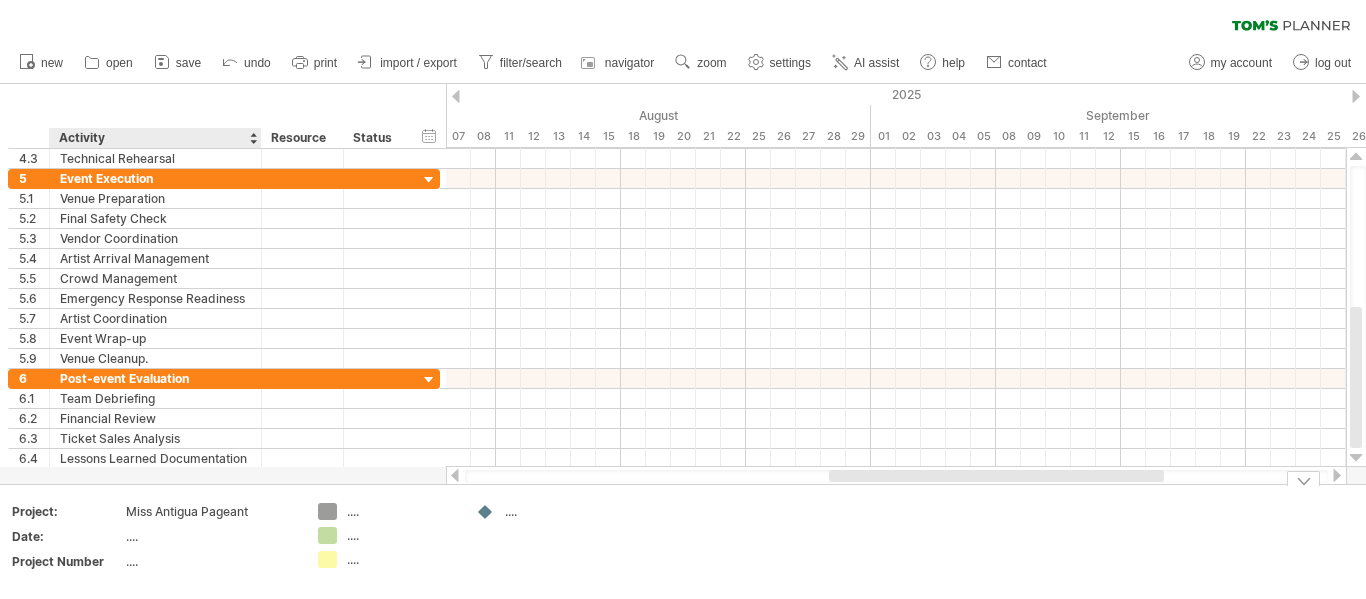click on "...." at bounding box center (210, 536) 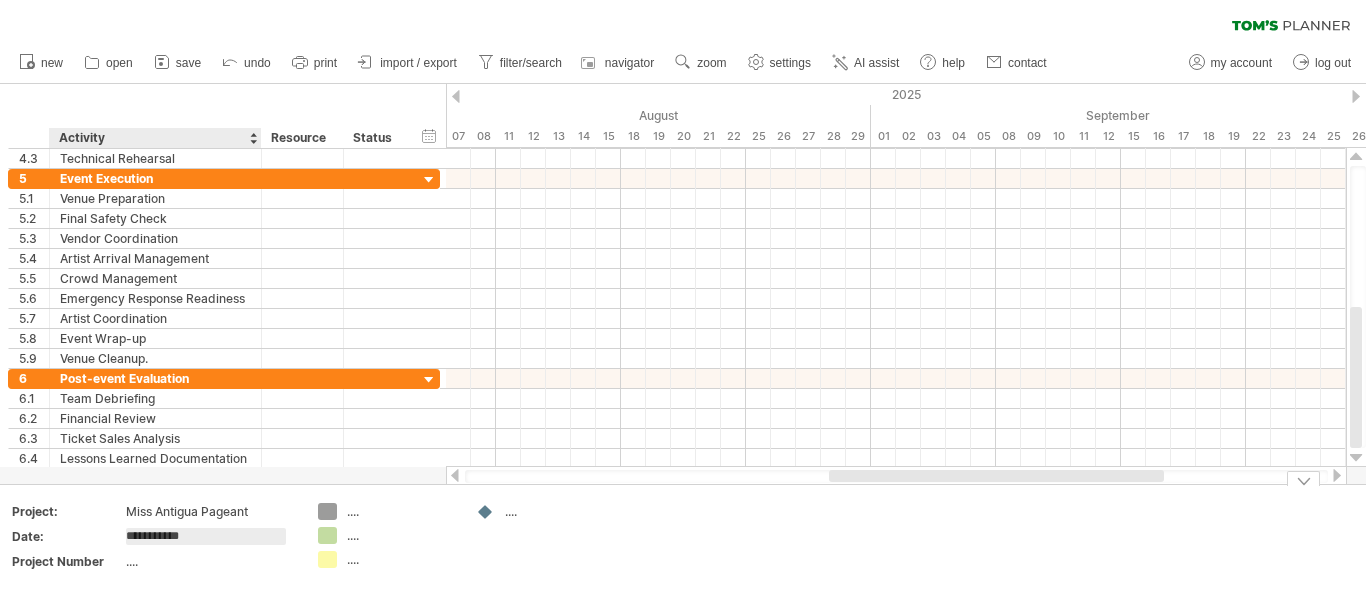 type on "**********" 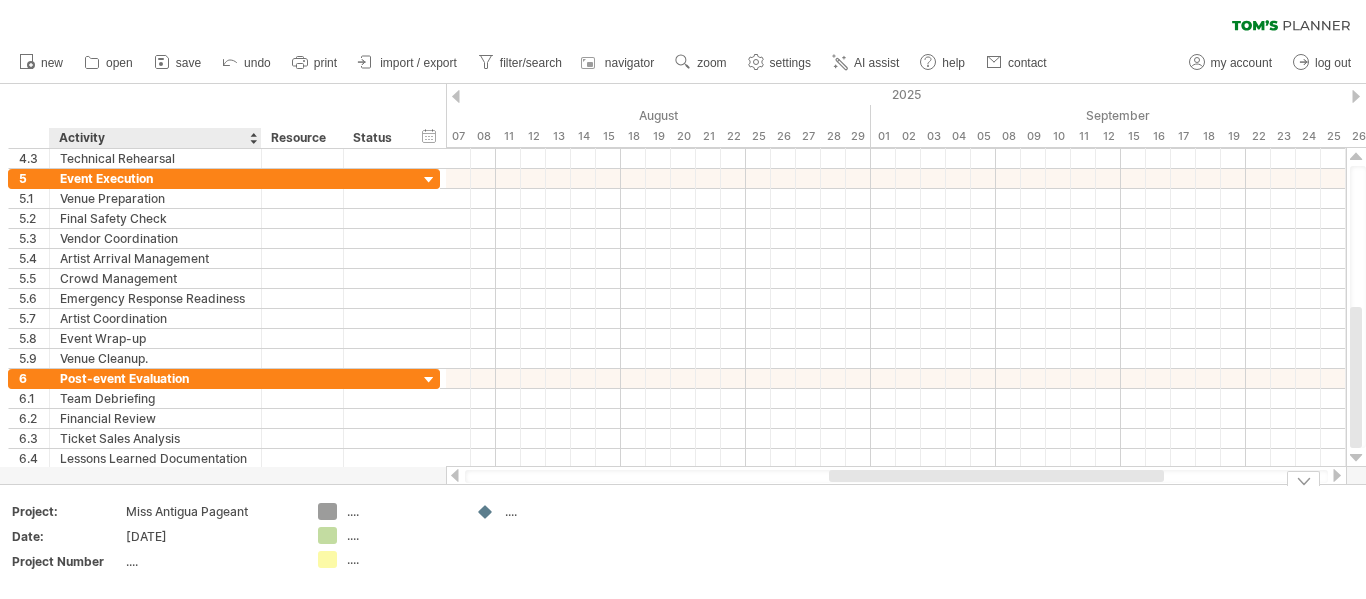 click on "...." at bounding box center (210, 561) 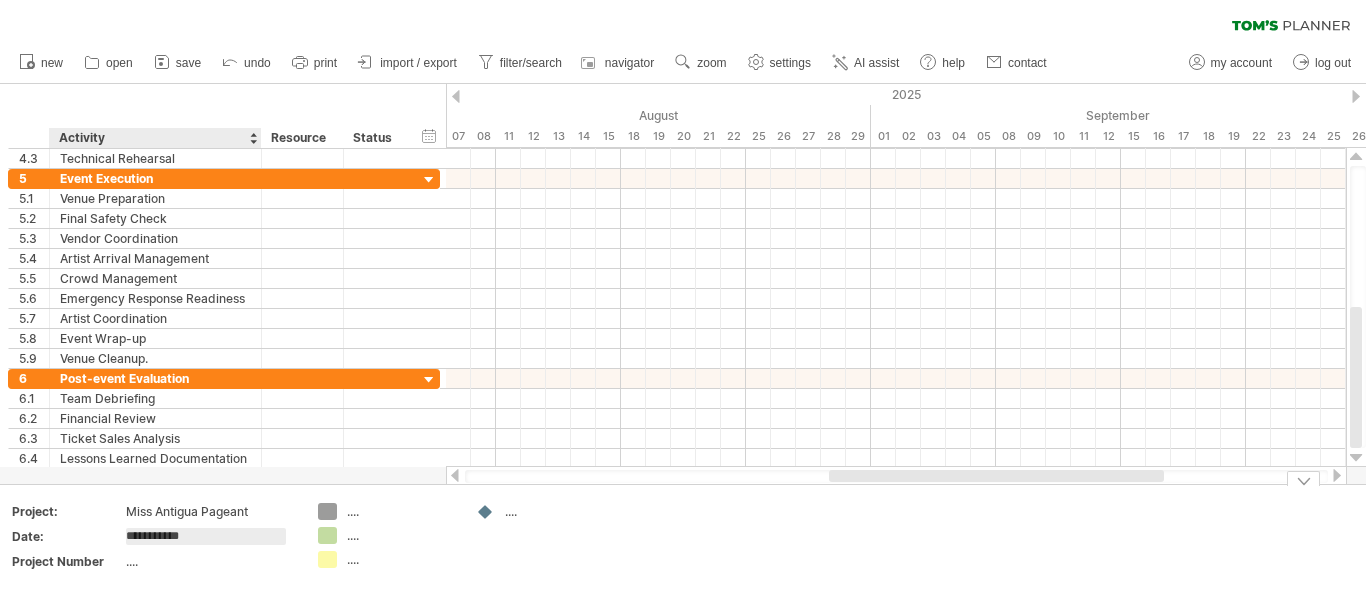 type on "**********" 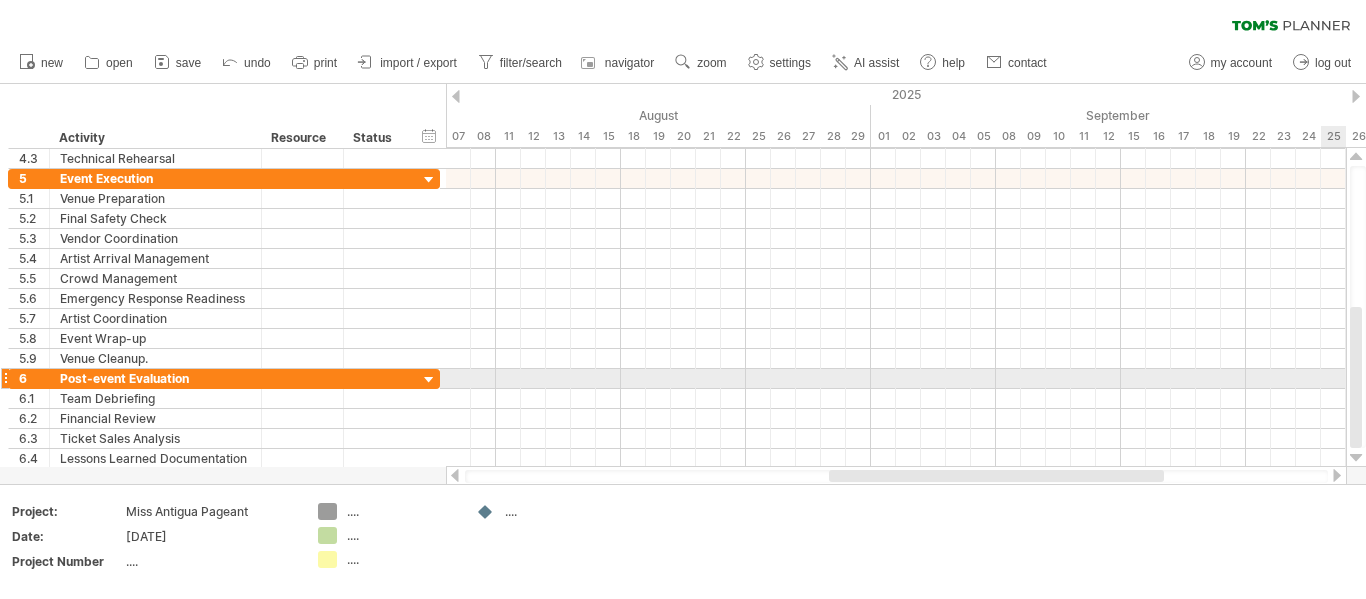 drag, startPoint x: 1361, startPoint y: 349, endPoint x: 1357, endPoint y: 368, distance: 19.416489 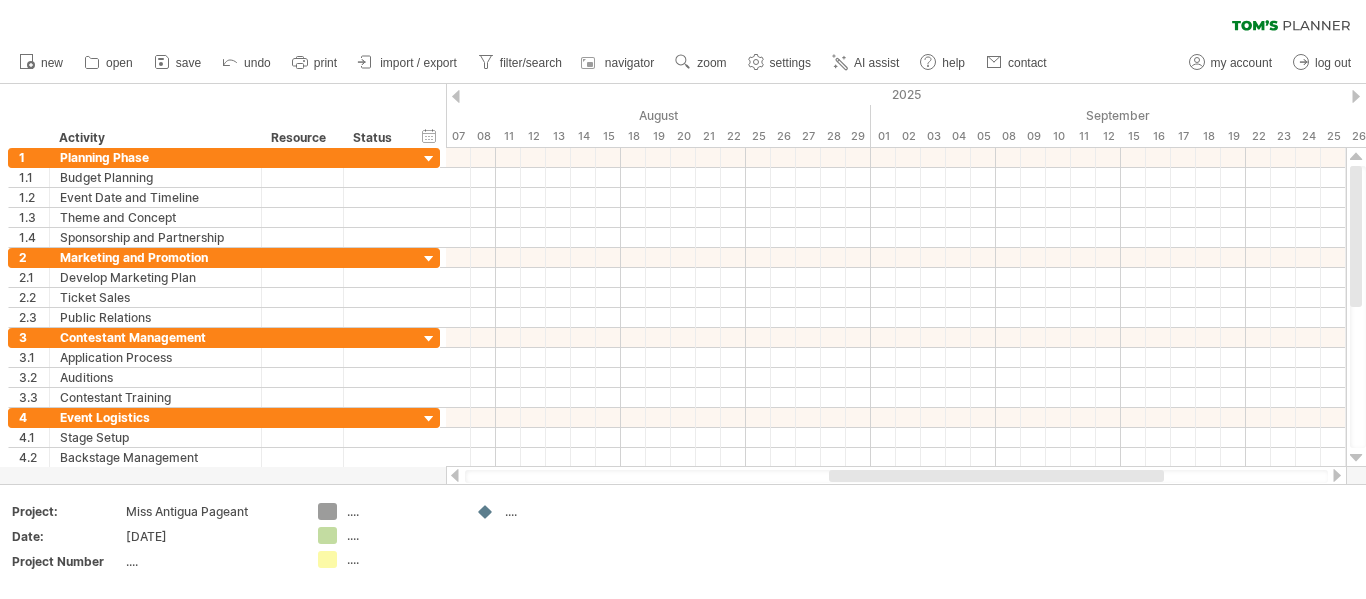 drag, startPoint x: 1357, startPoint y: 368, endPoint x: 1360, endPoint y: 115, distance: 253.01779 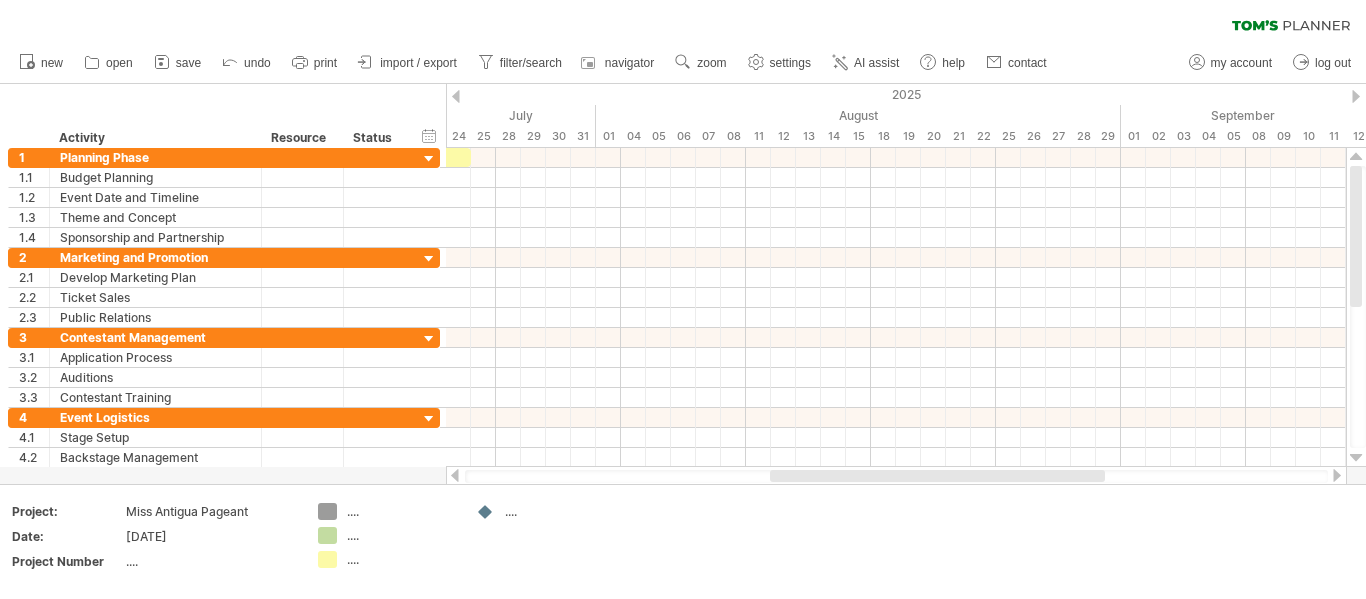 click at bounding box center (456, 96) 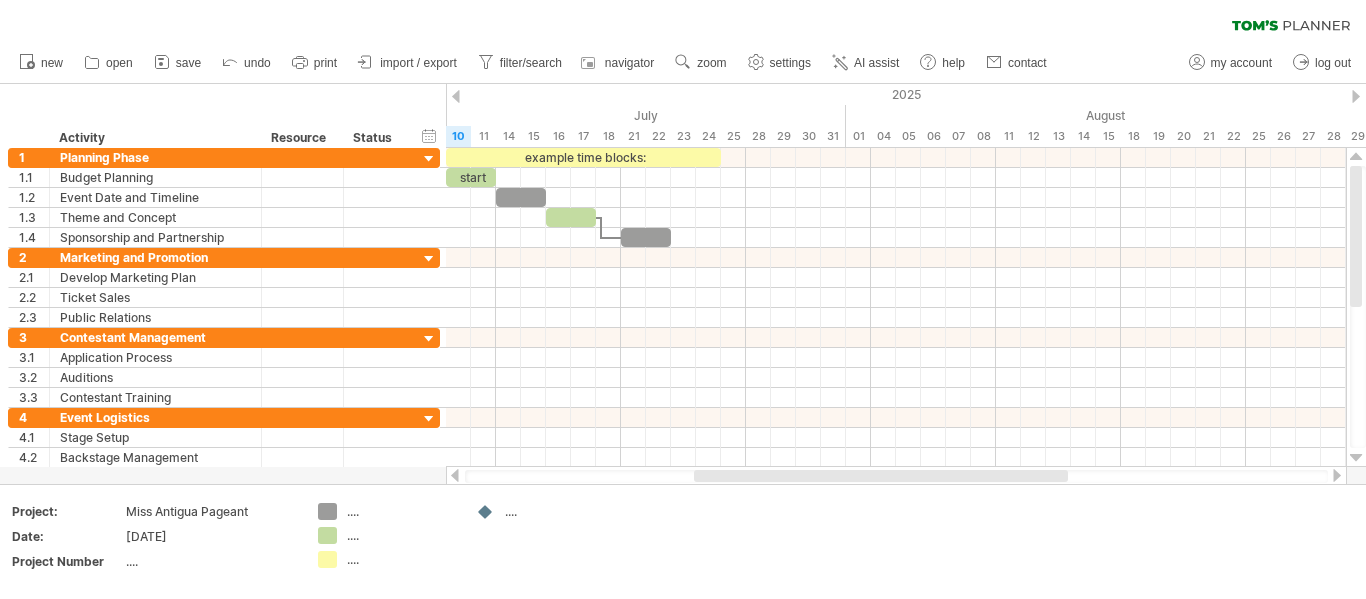 click at bounding box center [456, 96] 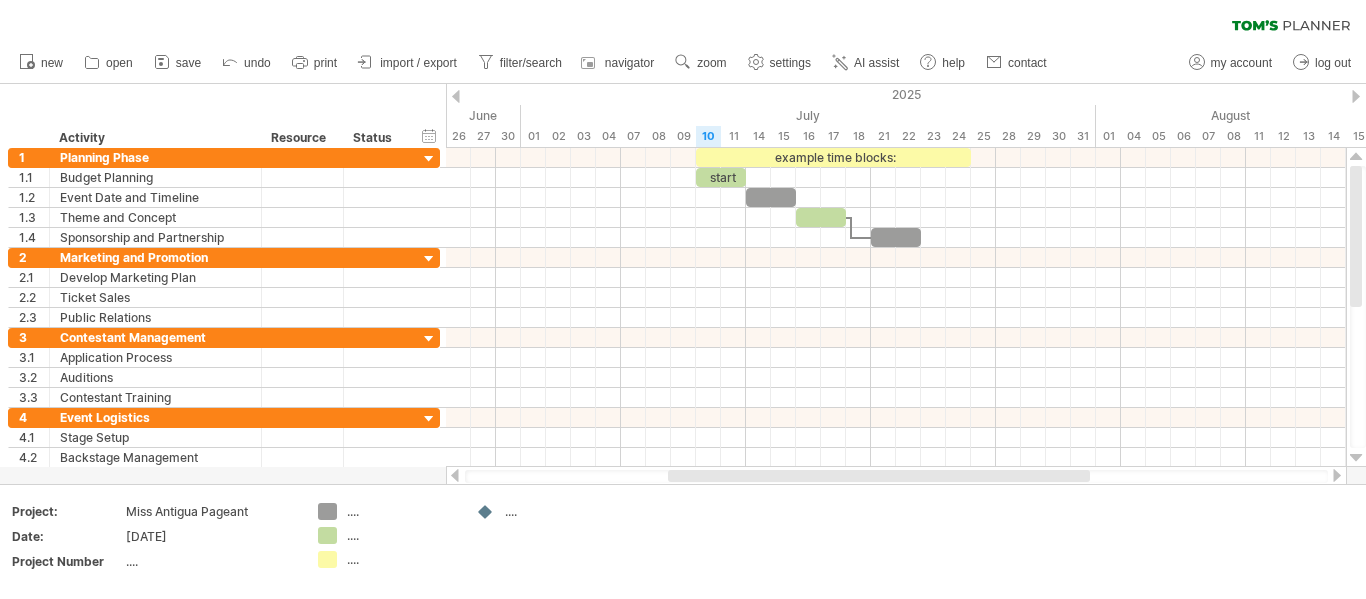 click at bounding box center (1356, 96) 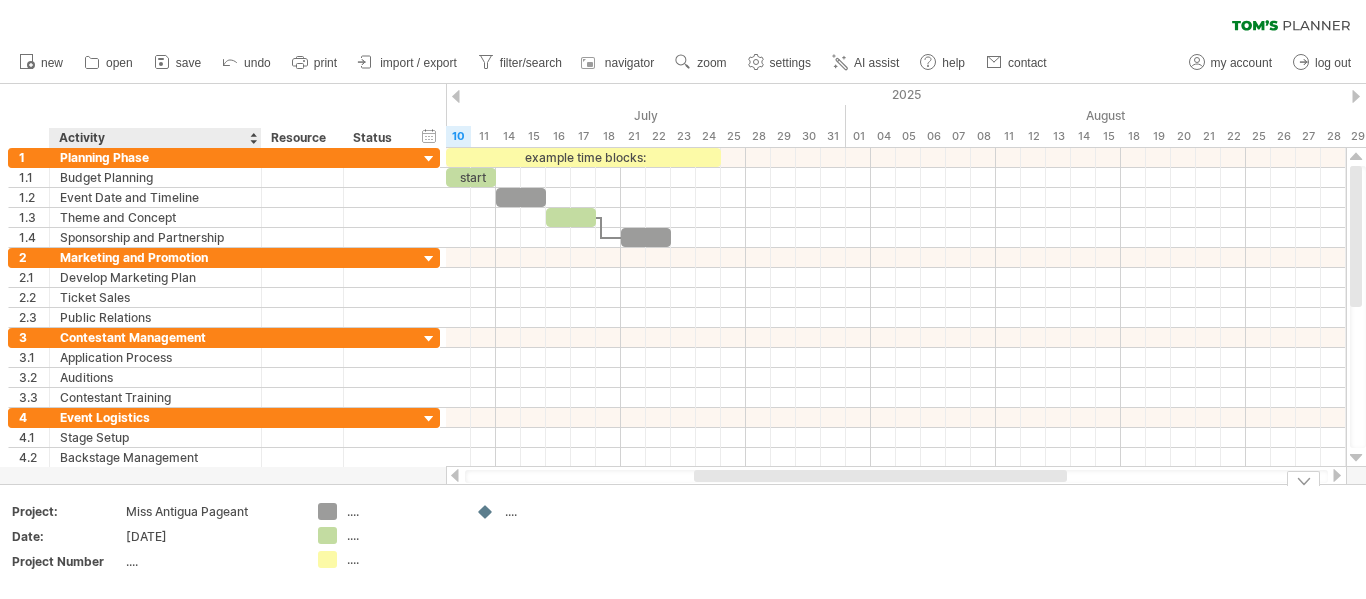 click on "[DATE]" at bounding box center [210, 536] 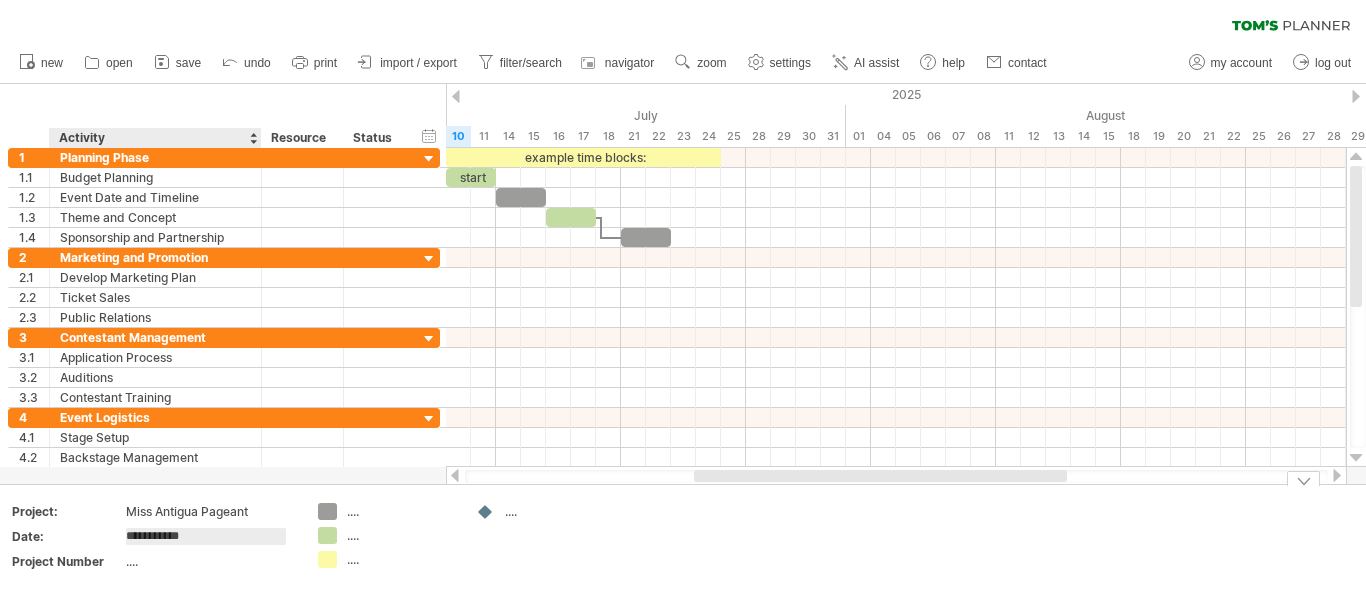 type on "**********" 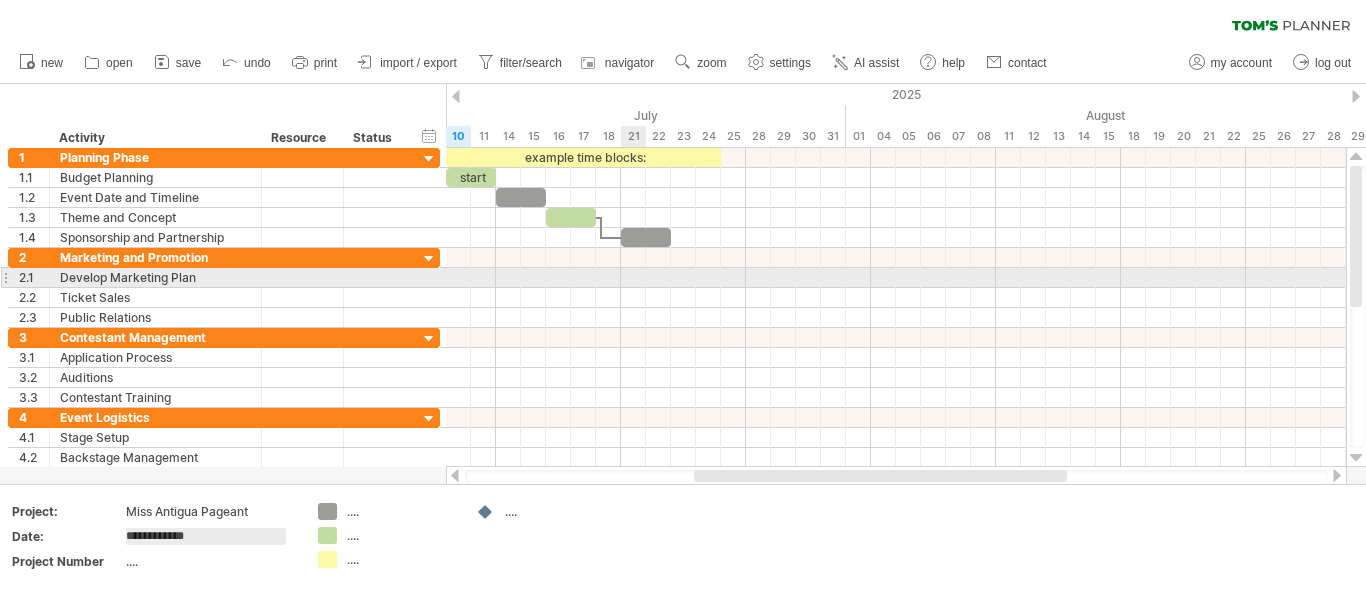 click at bounding box center (896, 278) 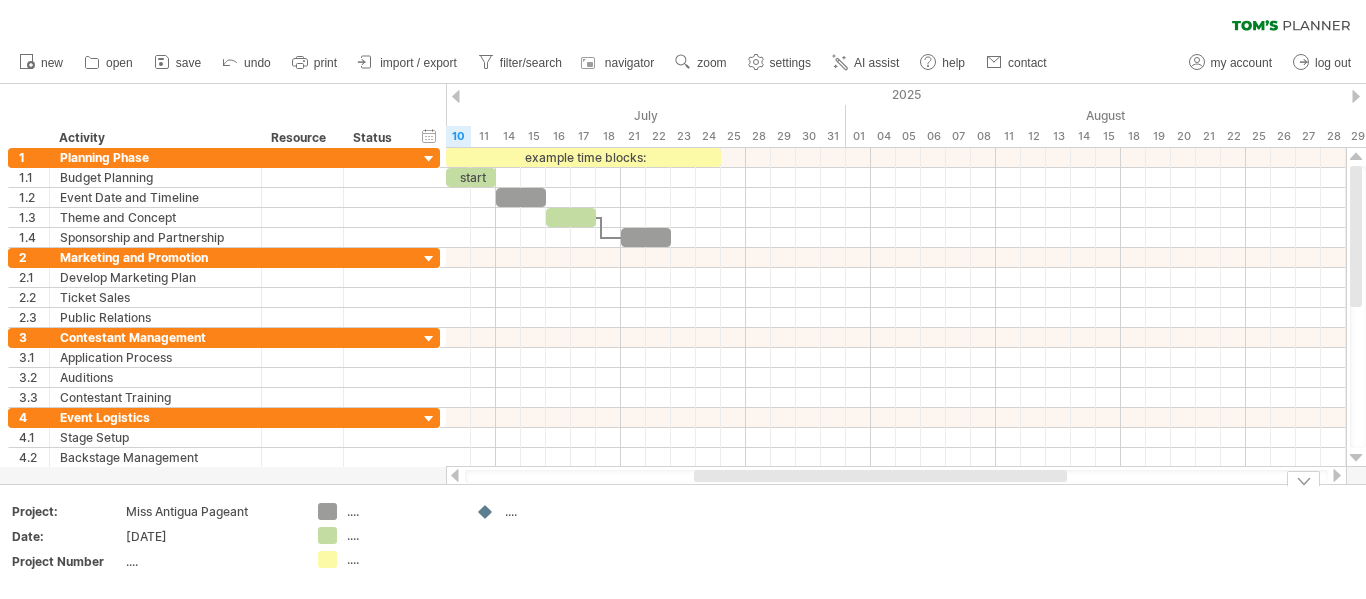 click on "...." at bounding box center (545, 541) 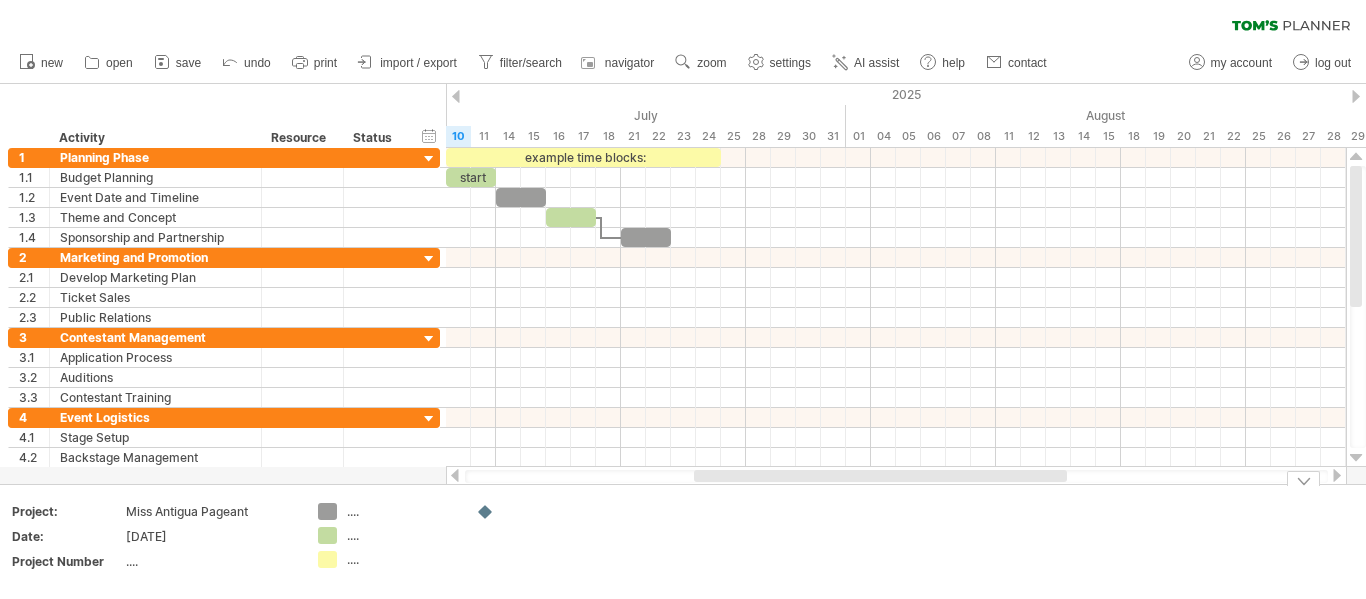 click at bounding box center [545, 541] 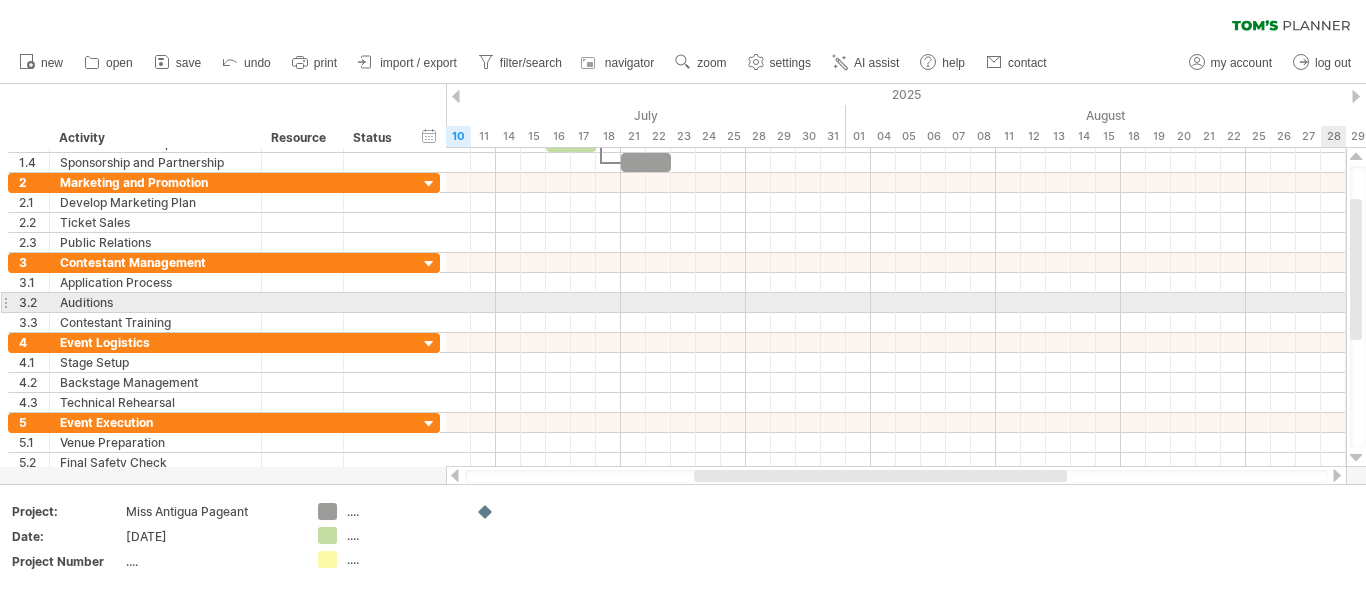 drag, startPoint x: 1353, startPoint y: 243, endPoint x: 1335, endPoint y: 140, distance: 104.56099 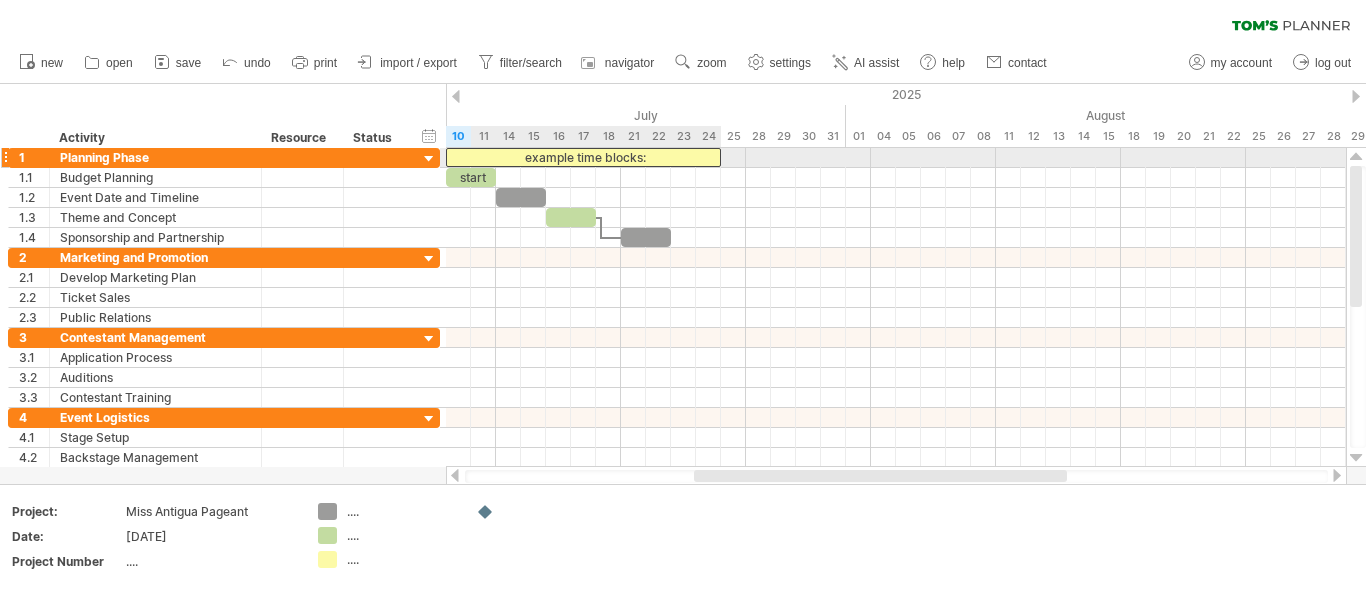 click on "example time blocks:" at bounding box center [583, 157] 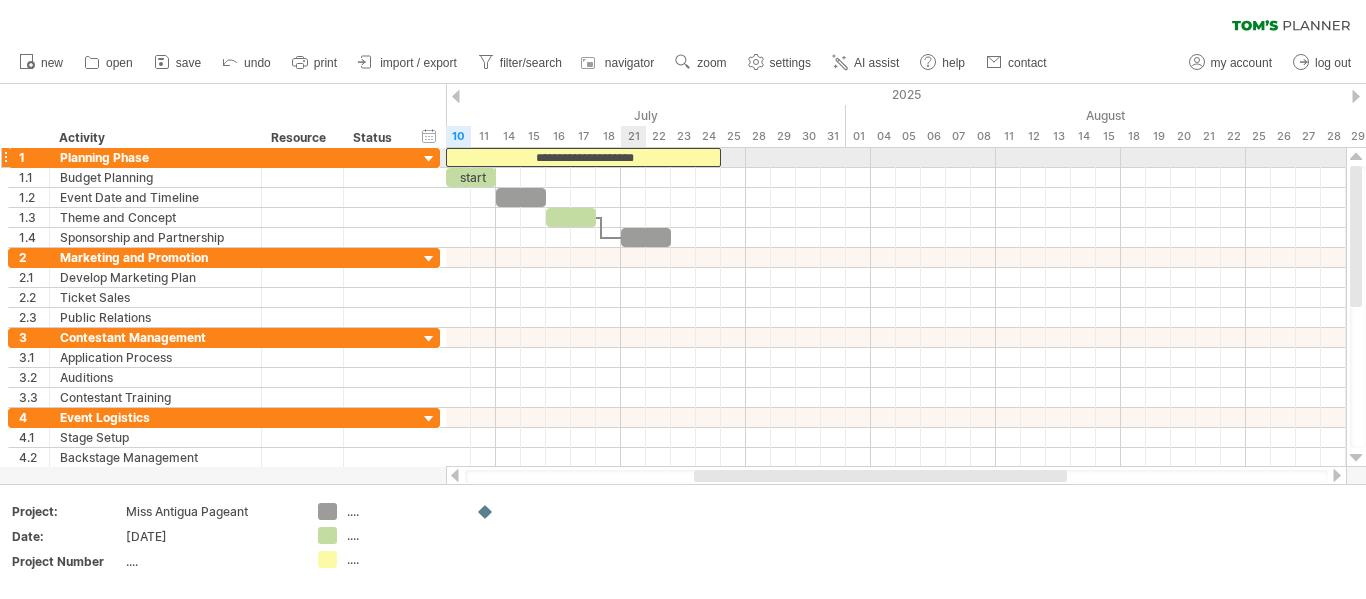 click on "**********" at bounding box center (583, 157) 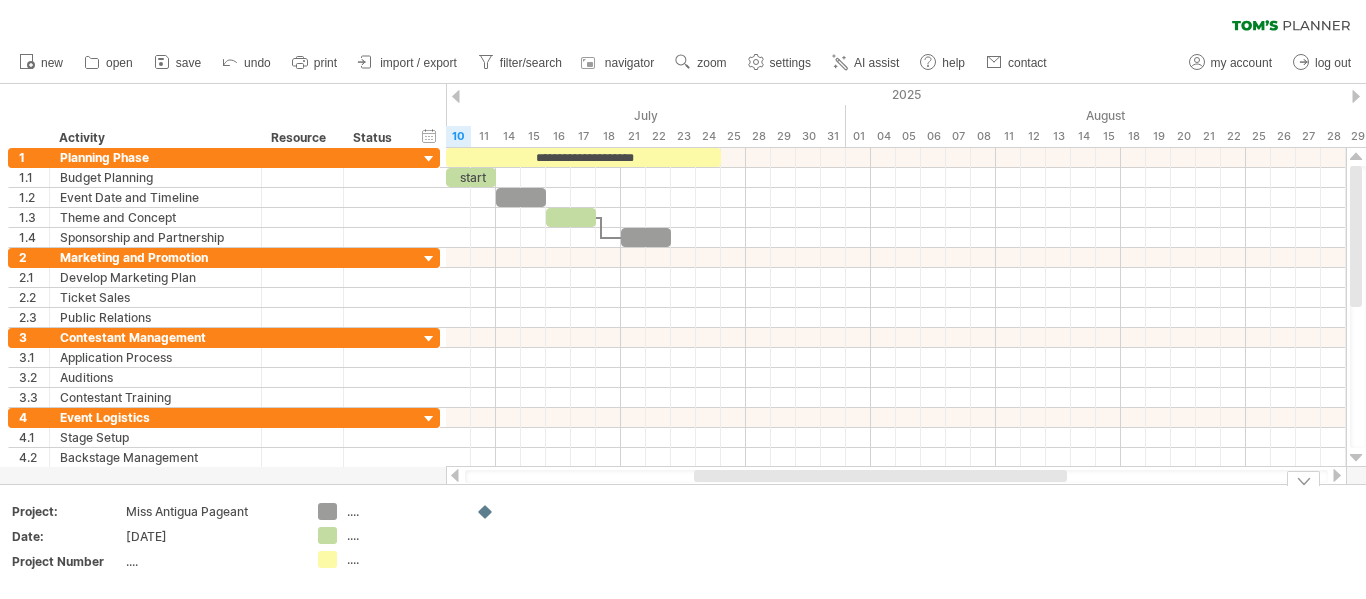 click at bounding box center [545, 541] 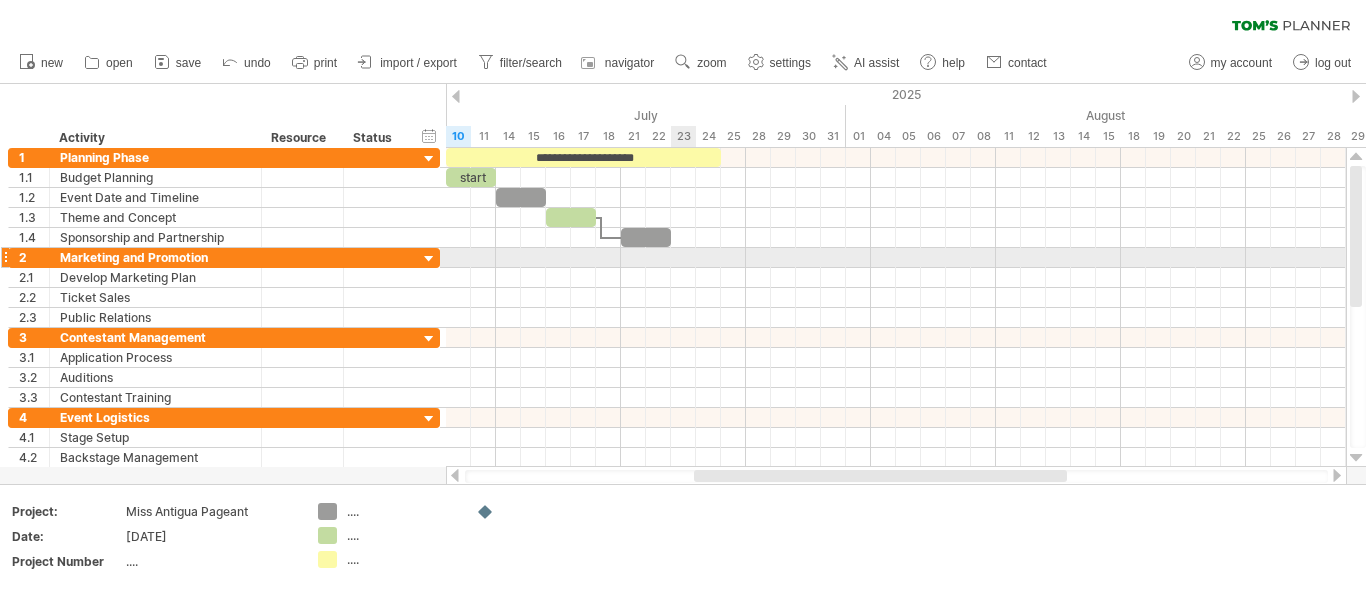click at bounding box center (896, 258) 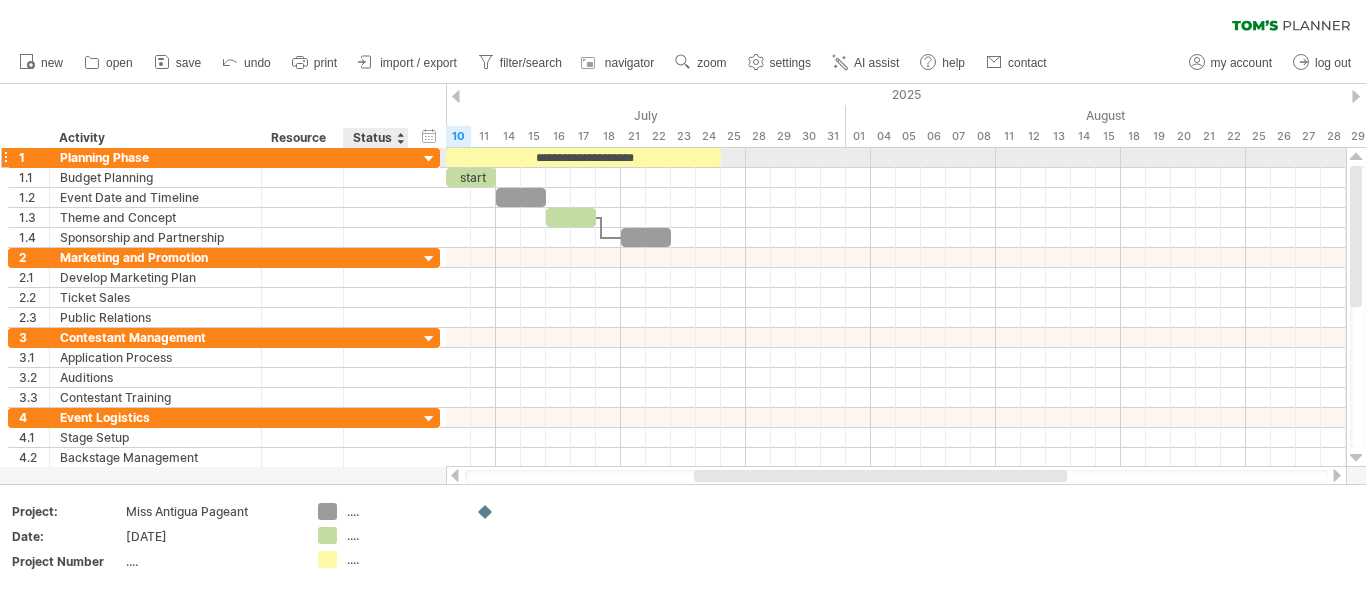 click at bounding box center (429, 159) 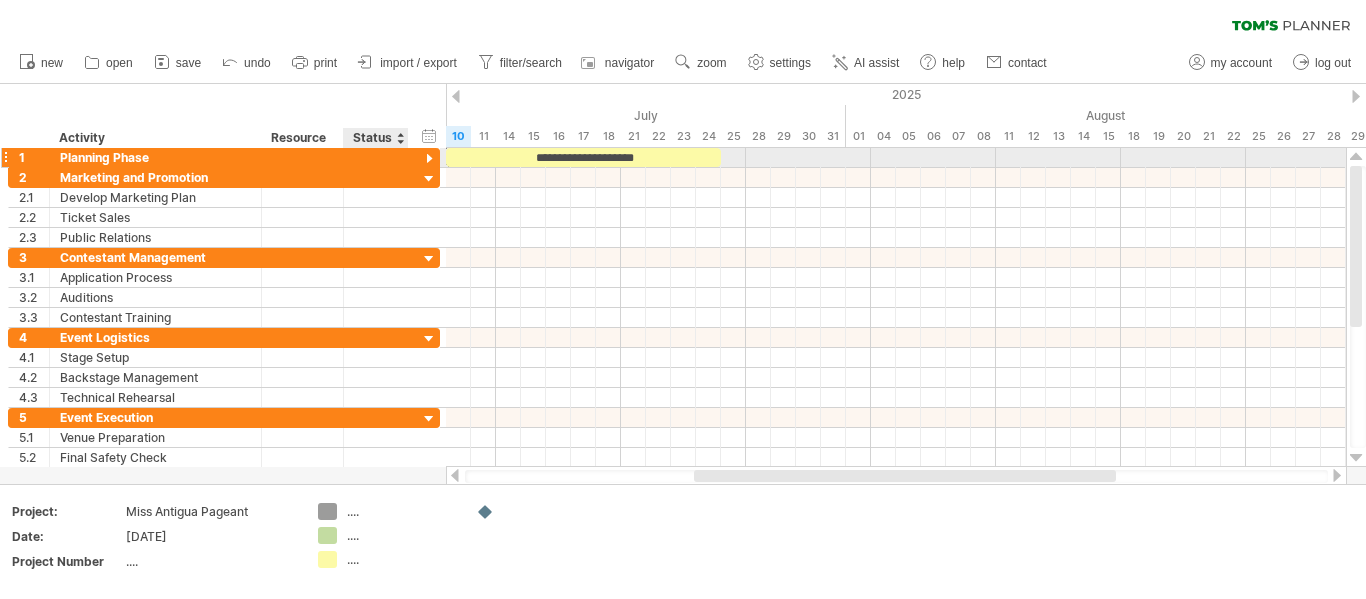 click at bounding box center [429, 159] 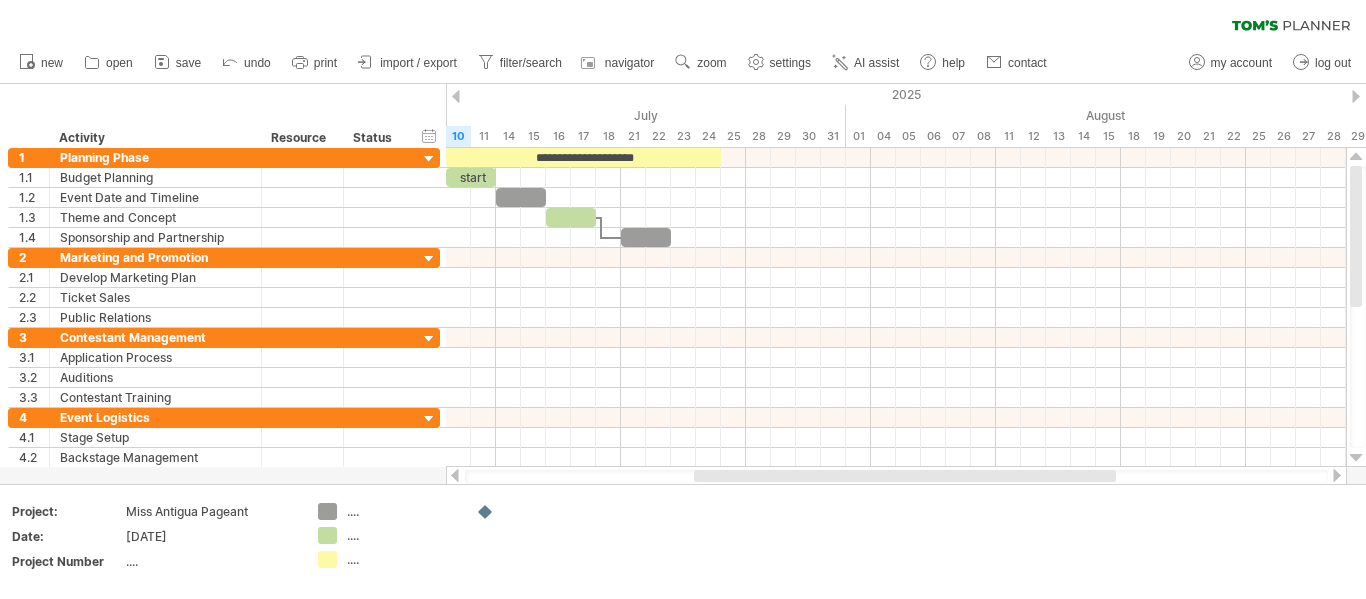 click at bounding box center (1356, 96) 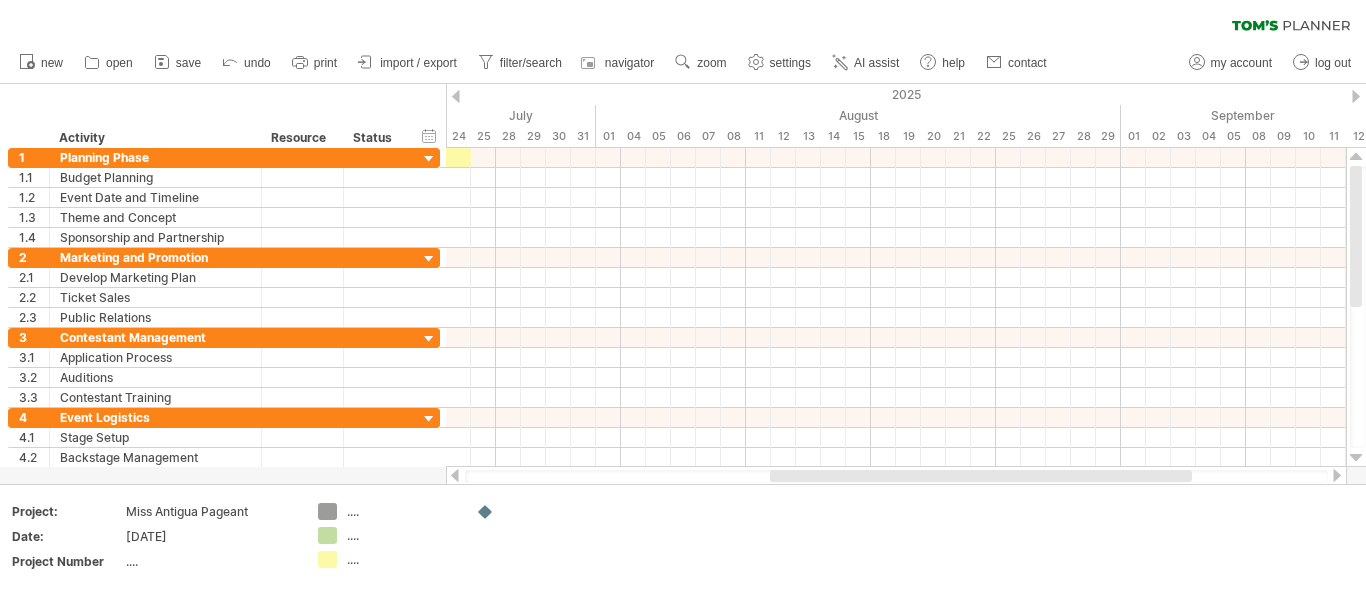 click at bounding box center (1356, 96) 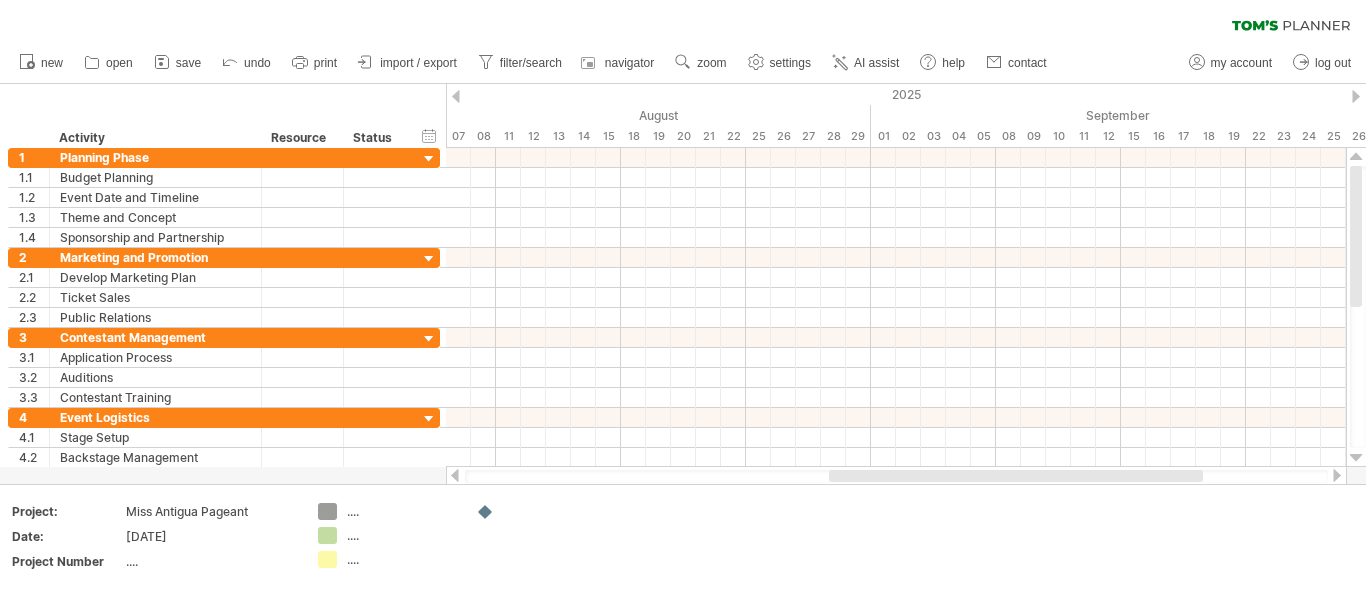 click at bounding box center [1356, 96] 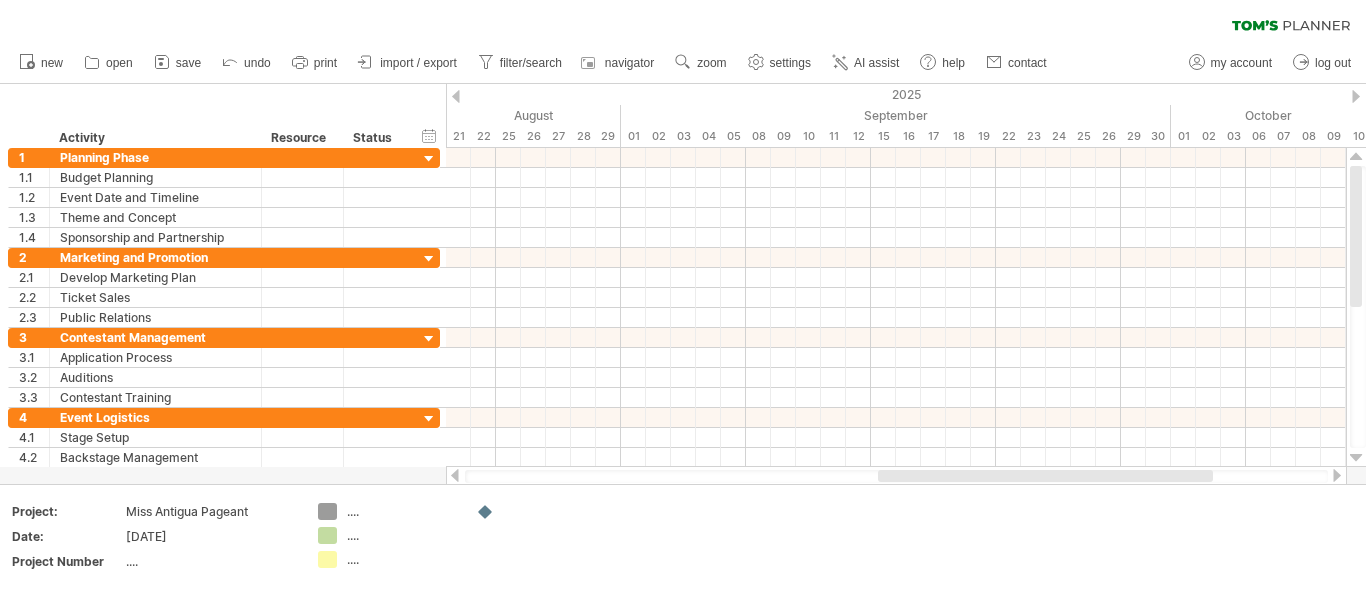 click at bounding box center (1356, 96) 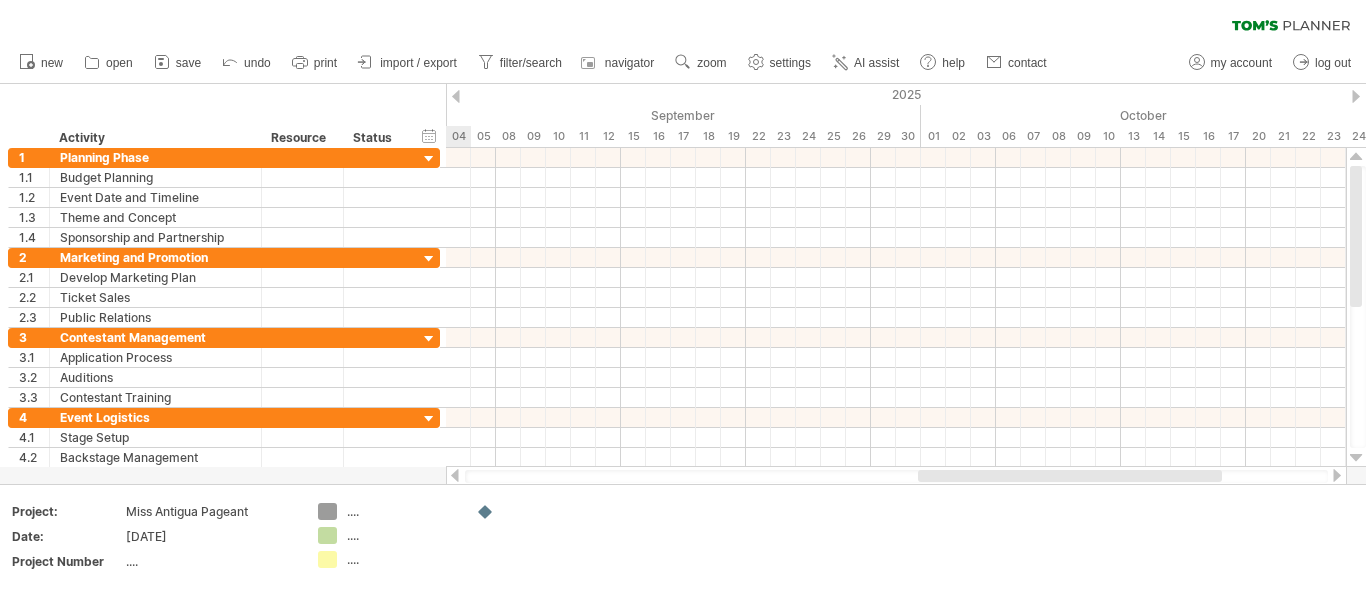 click at bounding box center (1356, 96) 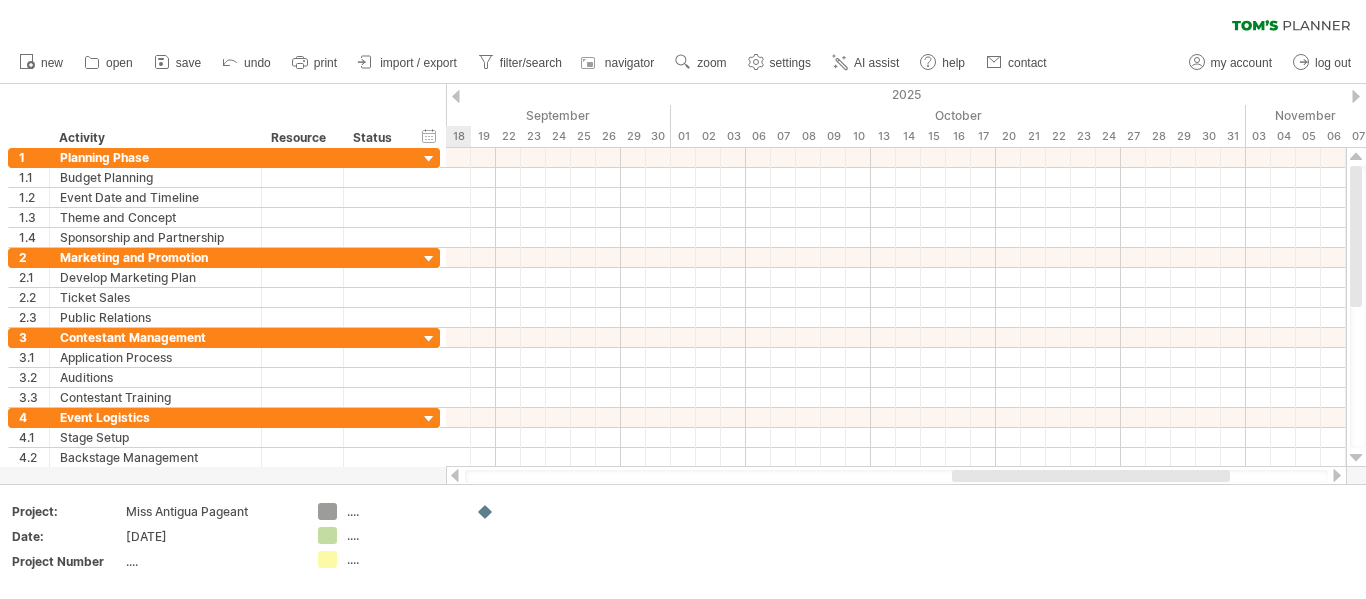 click at bounding box center (1356, 96) 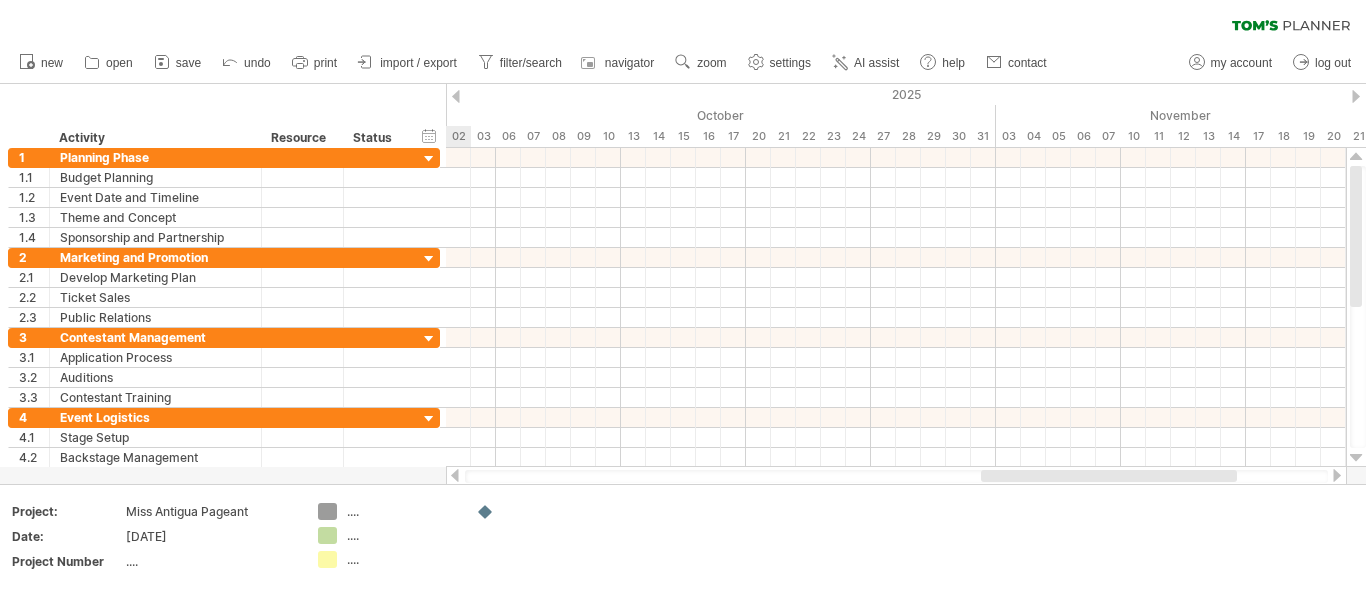click at bounding box center [1356, 96] 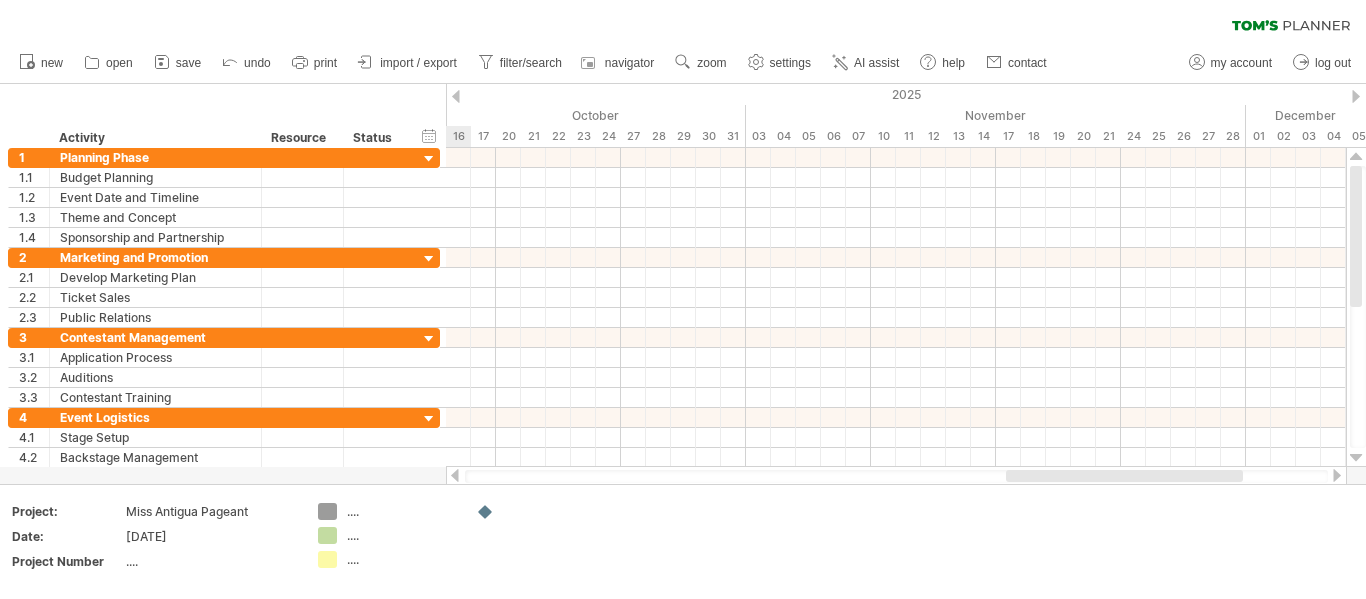 click at bounding box center (1356, 96) 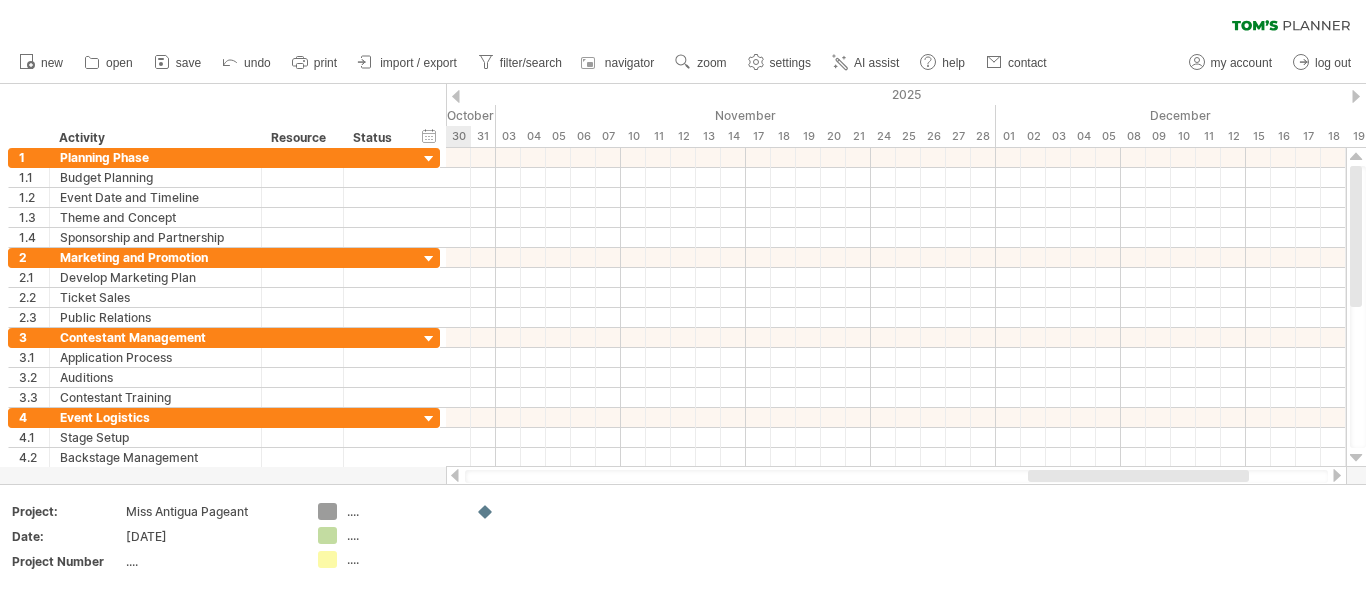 click at bounding box center [1356, 96] 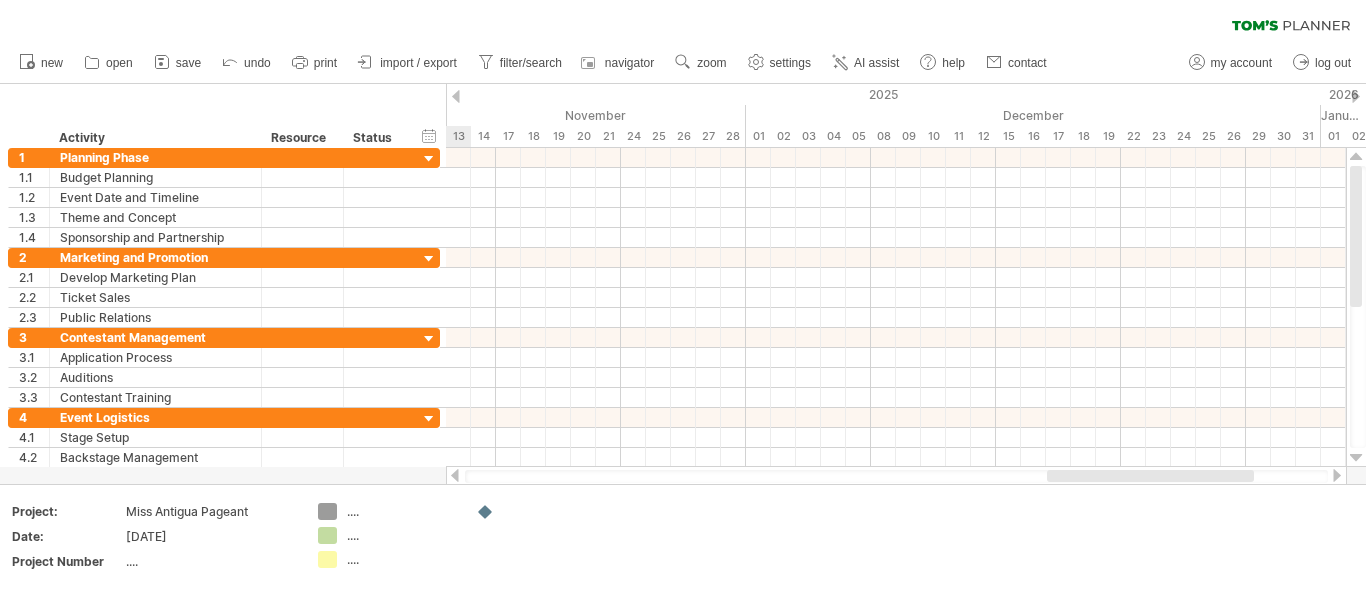 click at bounding box center (1356, 96) 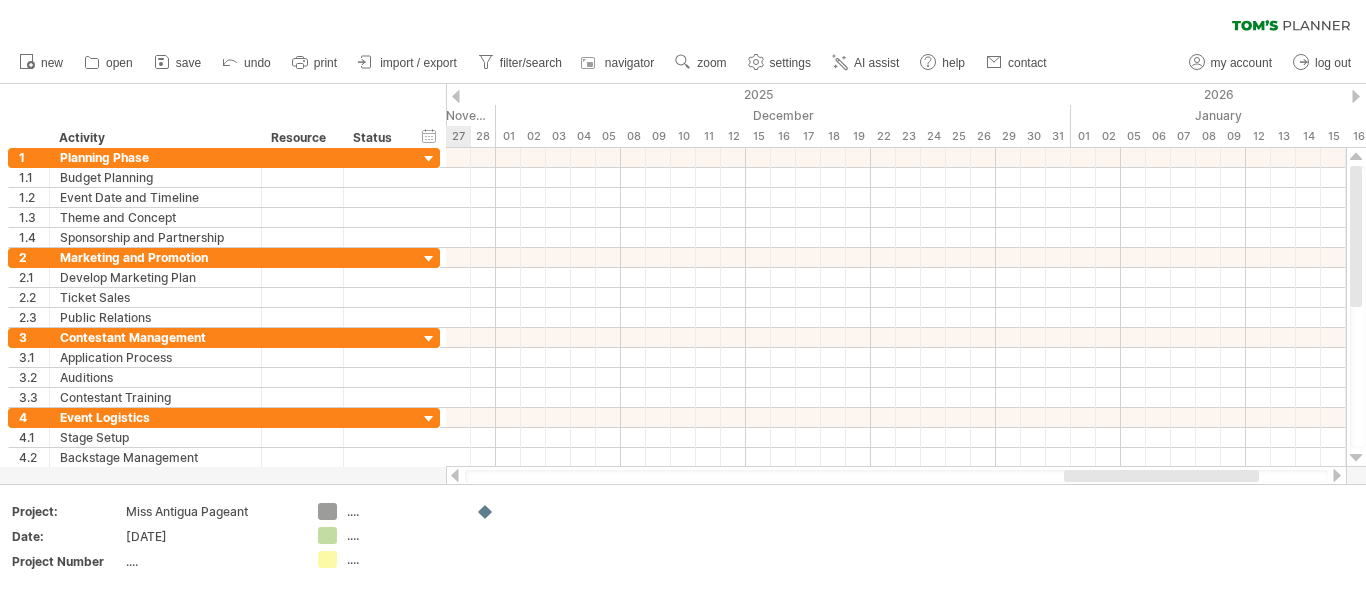 click at bounding box center [1356, 96] 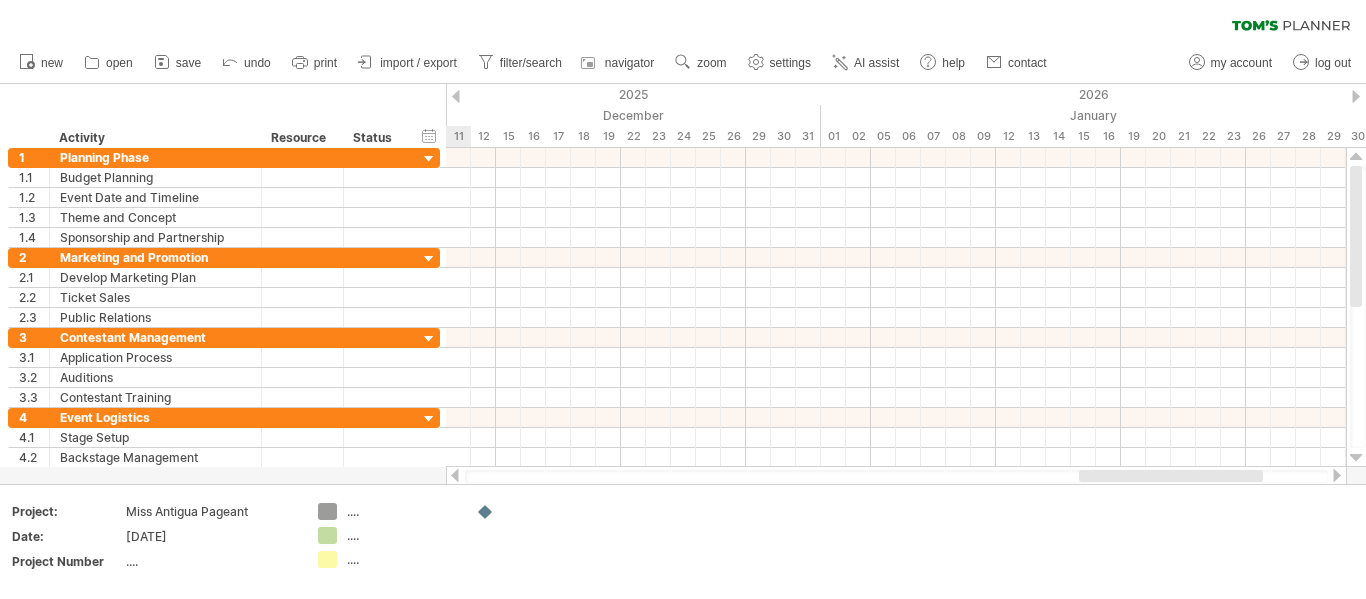 click at bounding box center [1356, 96] 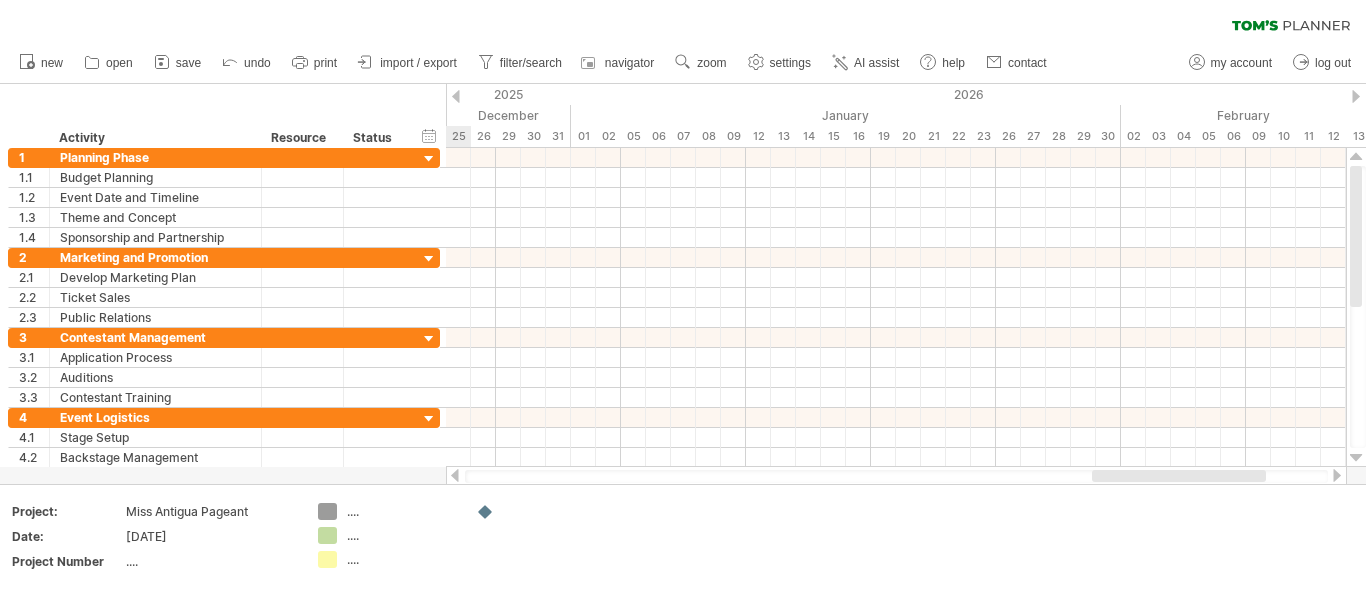click at bounding box center (1356, 96) 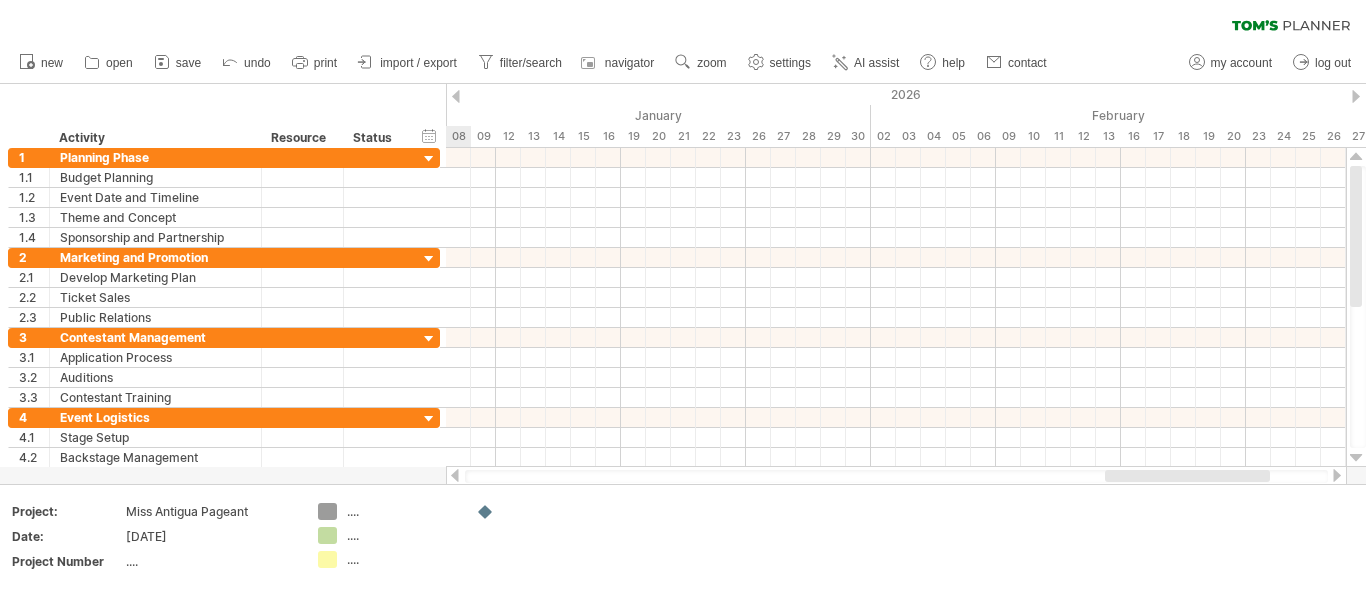 click at bounding box center [1356, 96] 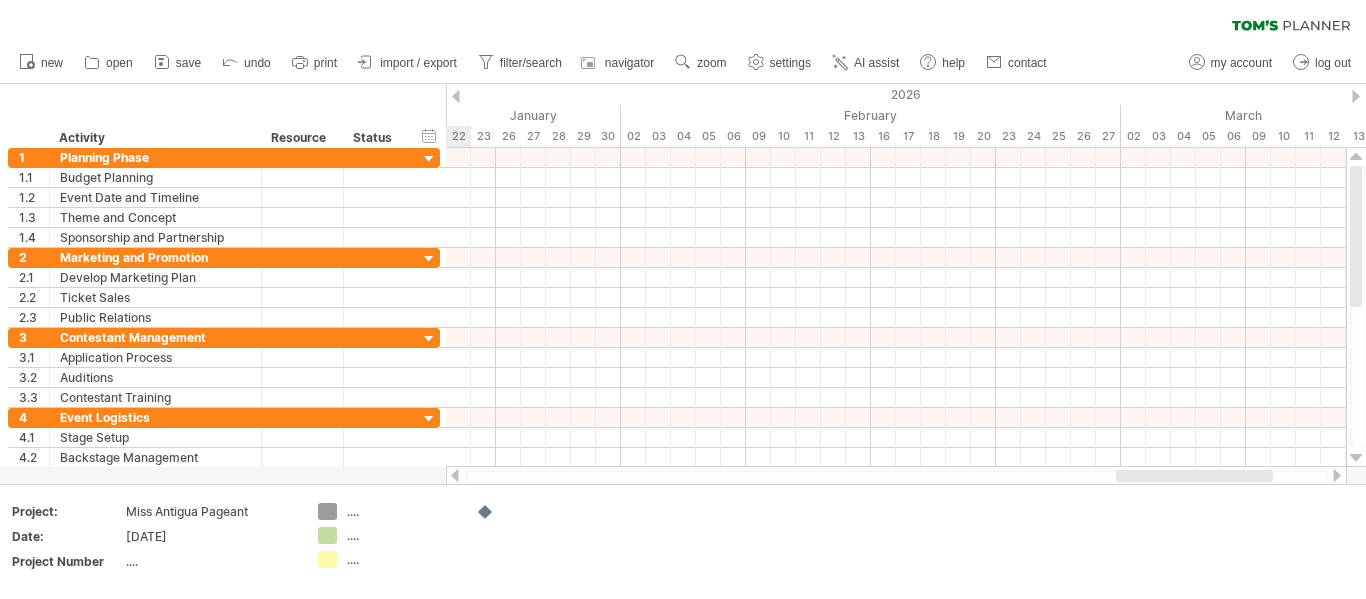 click at bounding box center [1356, 96] 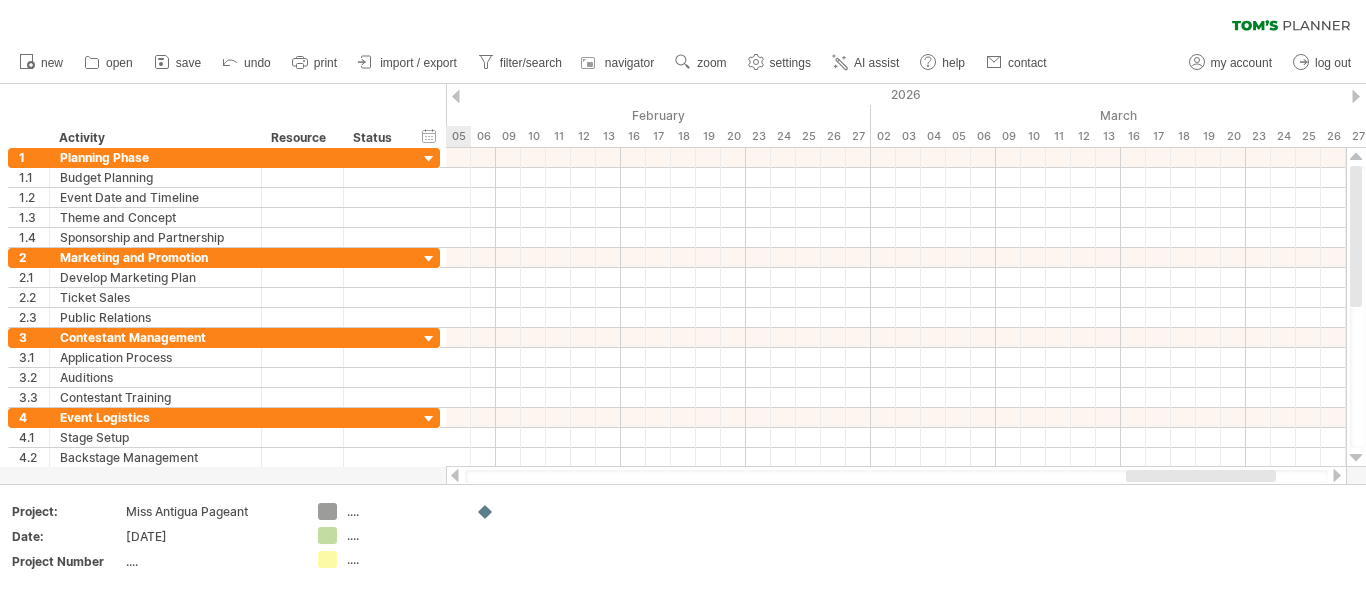 click at bounding box center (1356, 96) 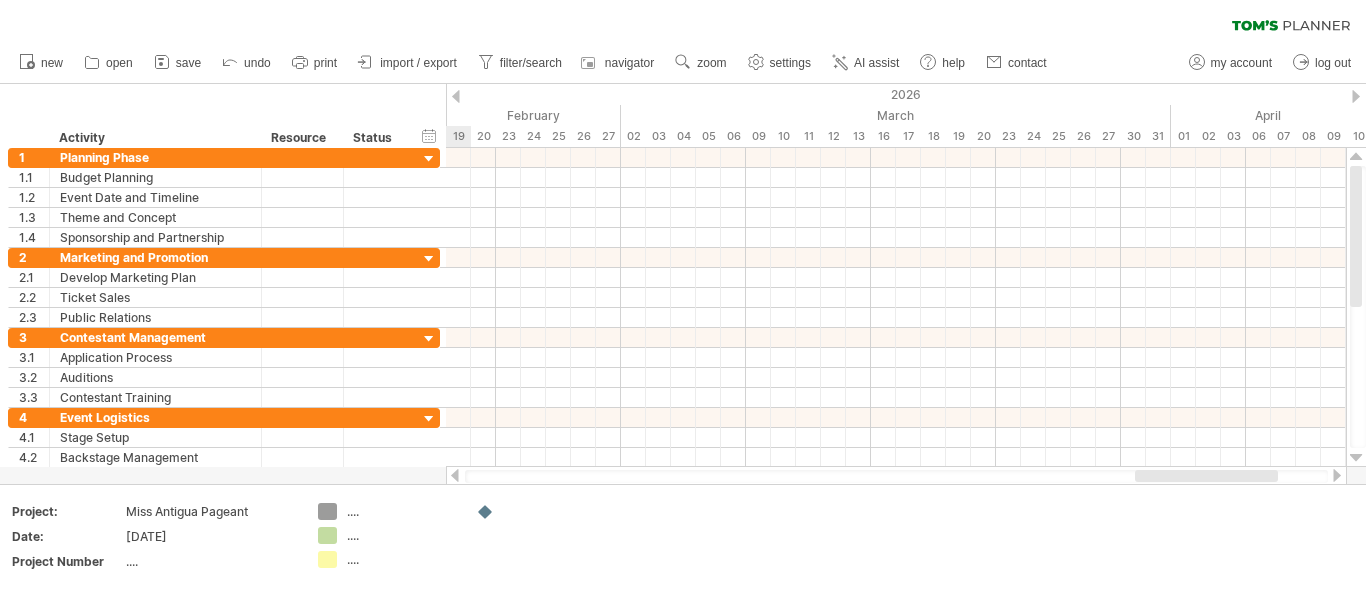 click at bounding box center [1356, 96] 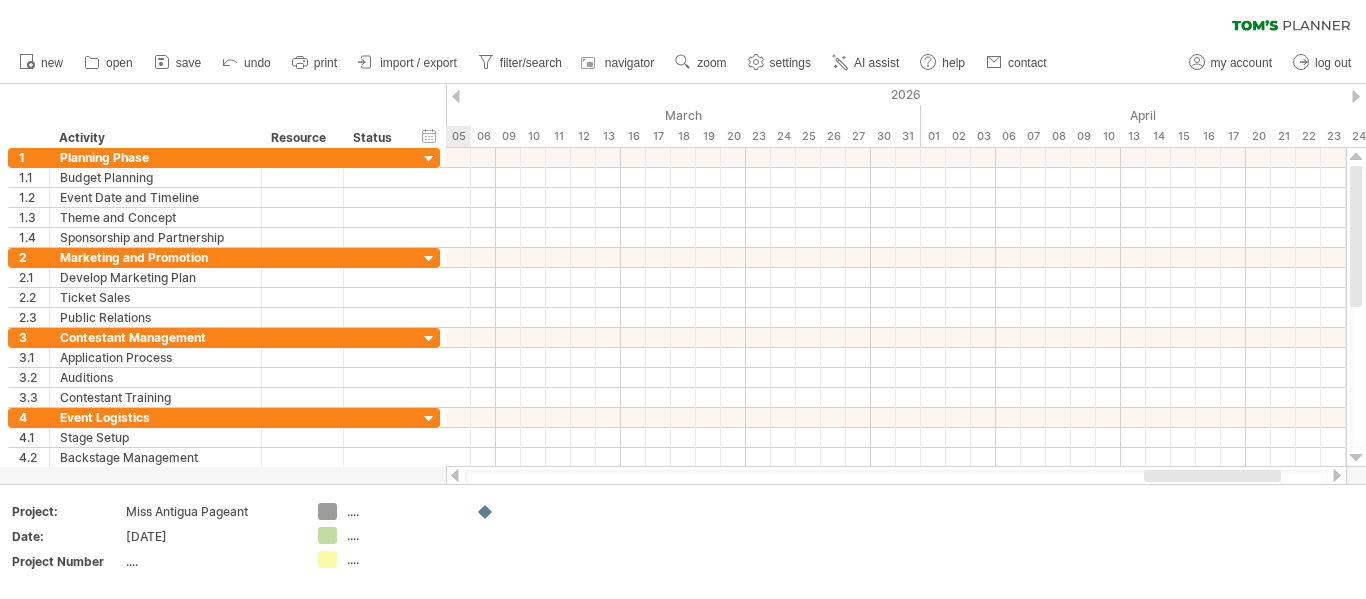 click at bounding box center (1356, 96) 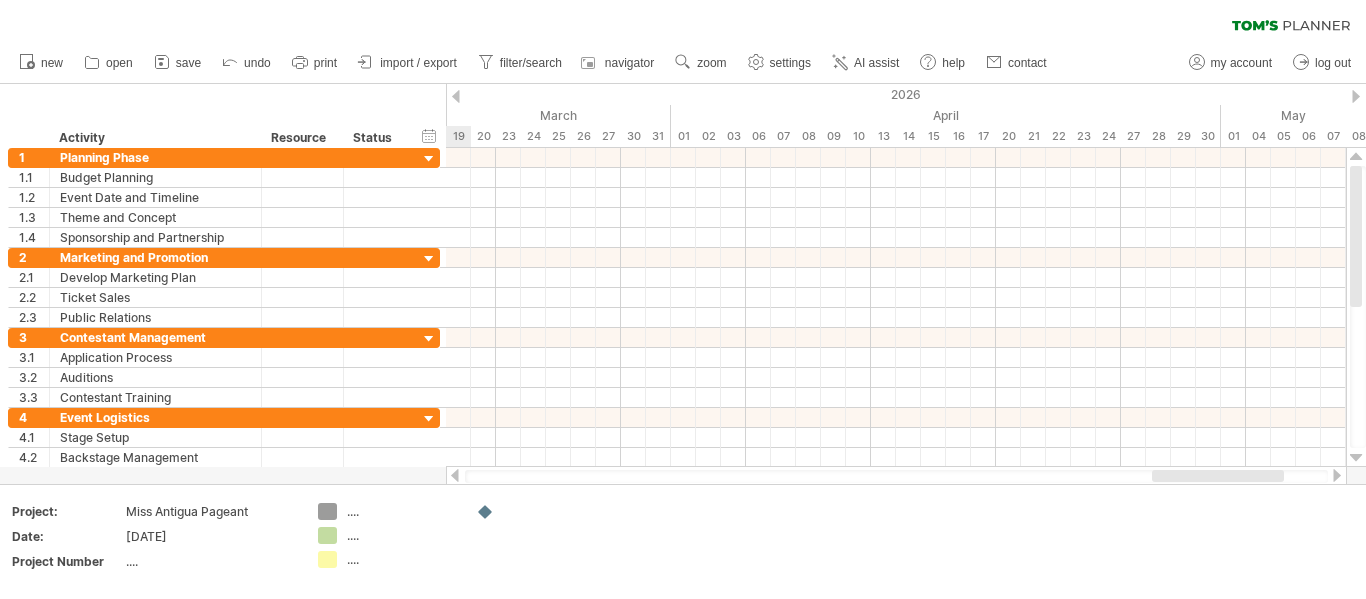 click at bounding box center [1356, 96] 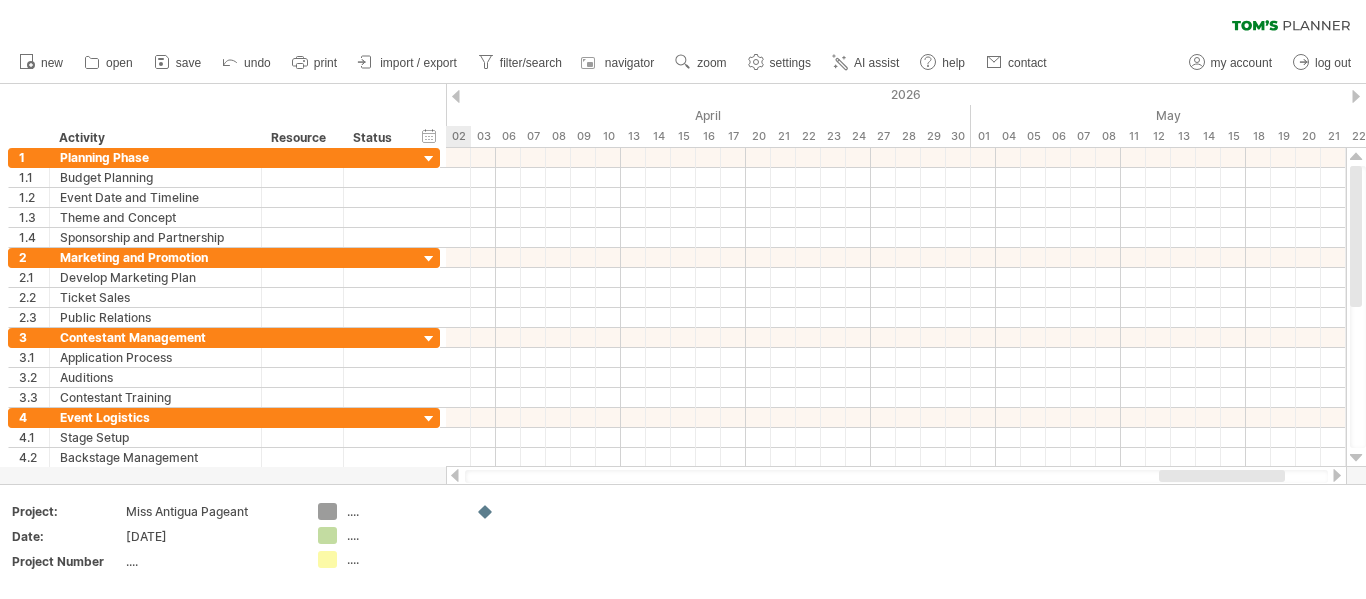 click at bounding box center (1356, 96) 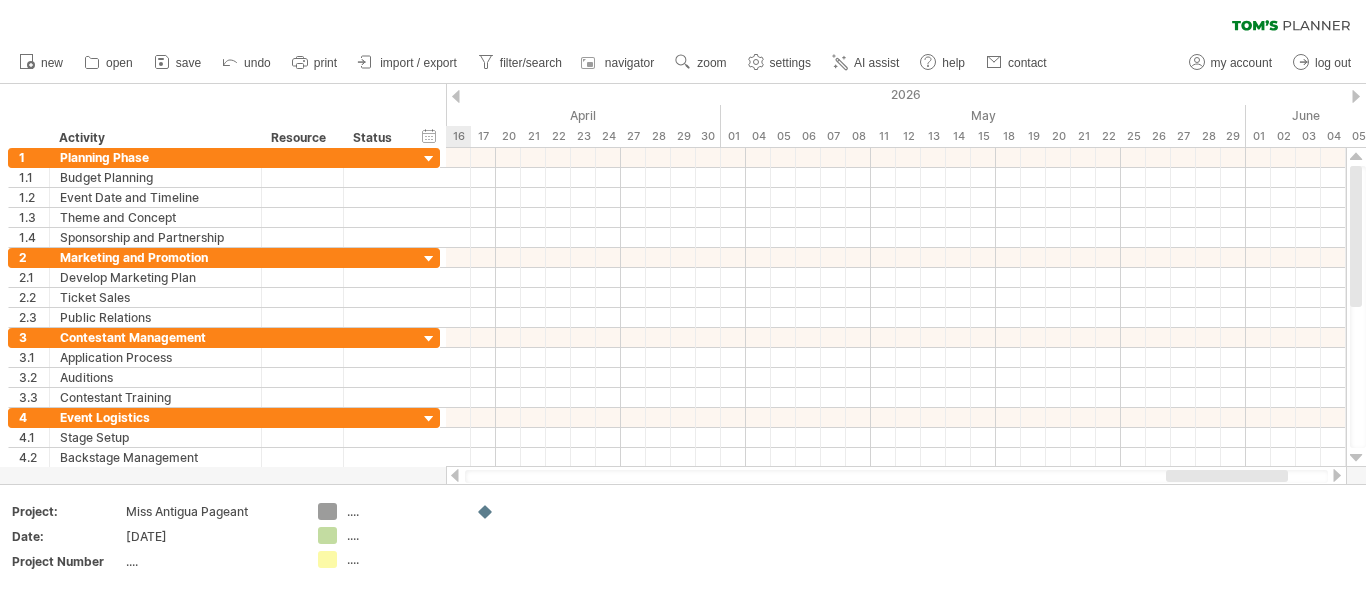 click at bounding box center [1356, 96] 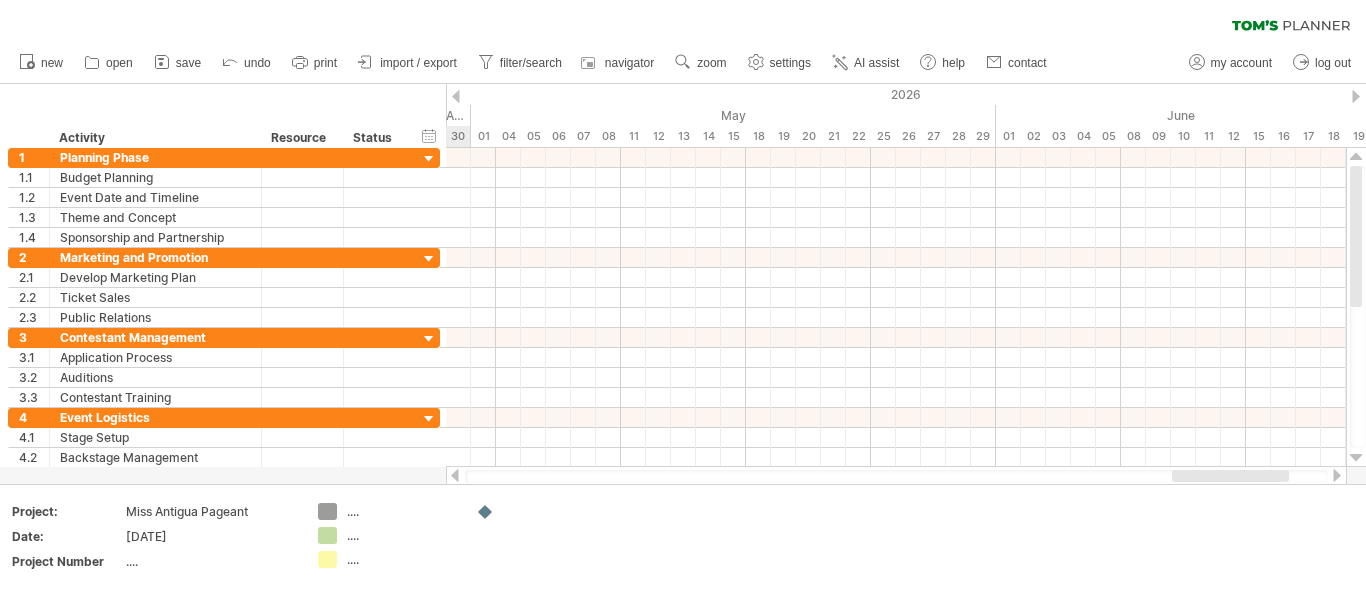 click at bounding box center (1356, 96) 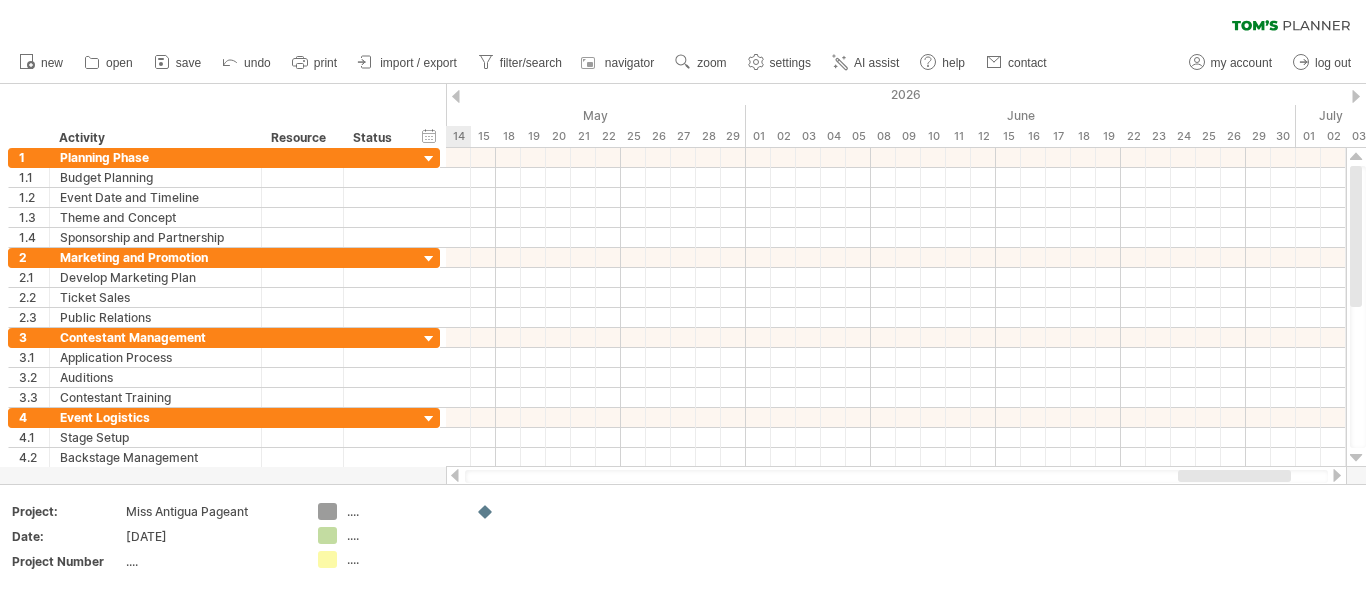 click at bounding box center (1356, 96) 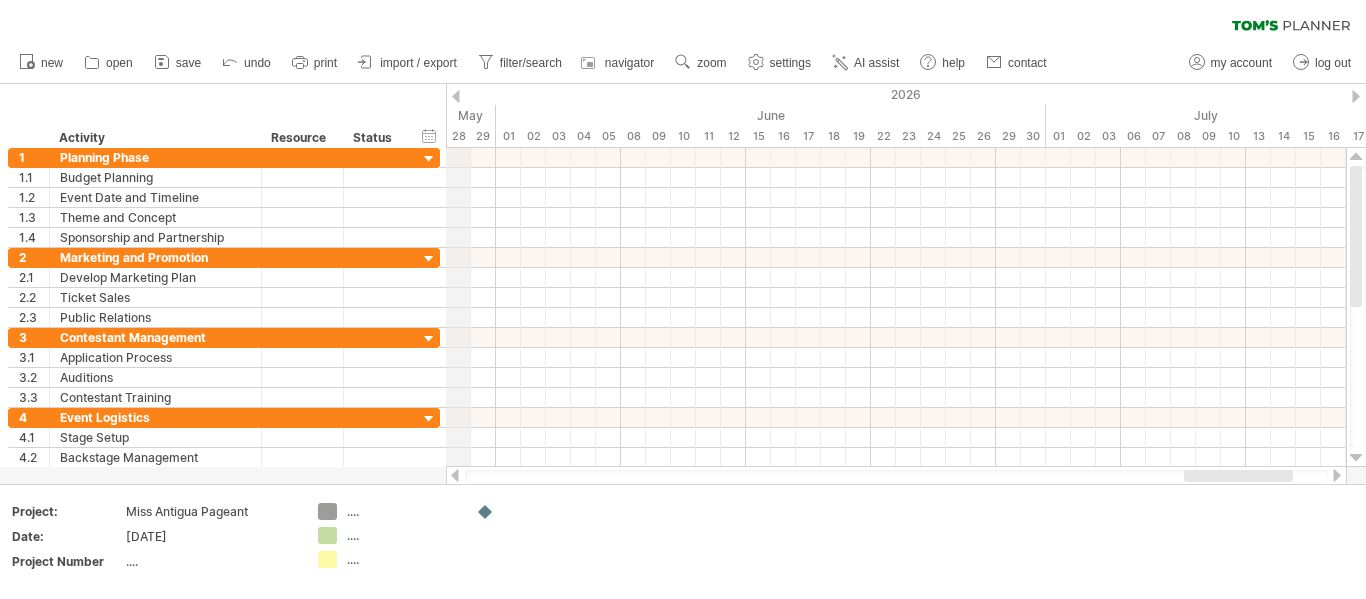 click on "2026" at bounding box center (396, 94) 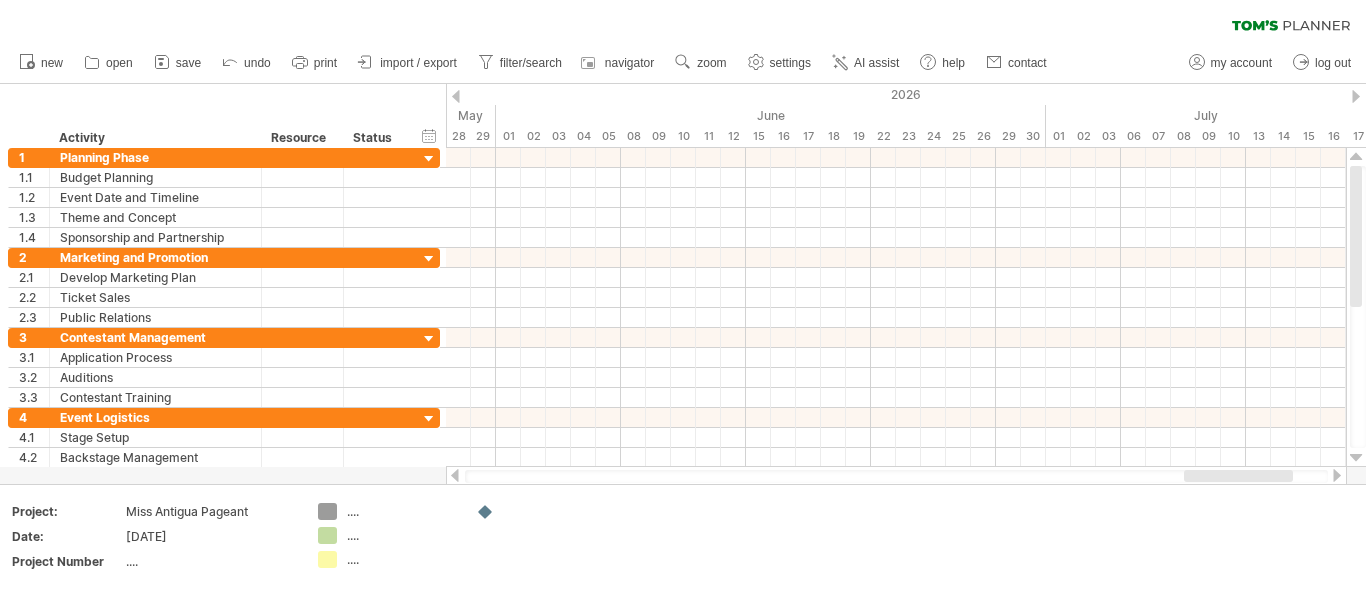 click at bounding box center [456, 96] 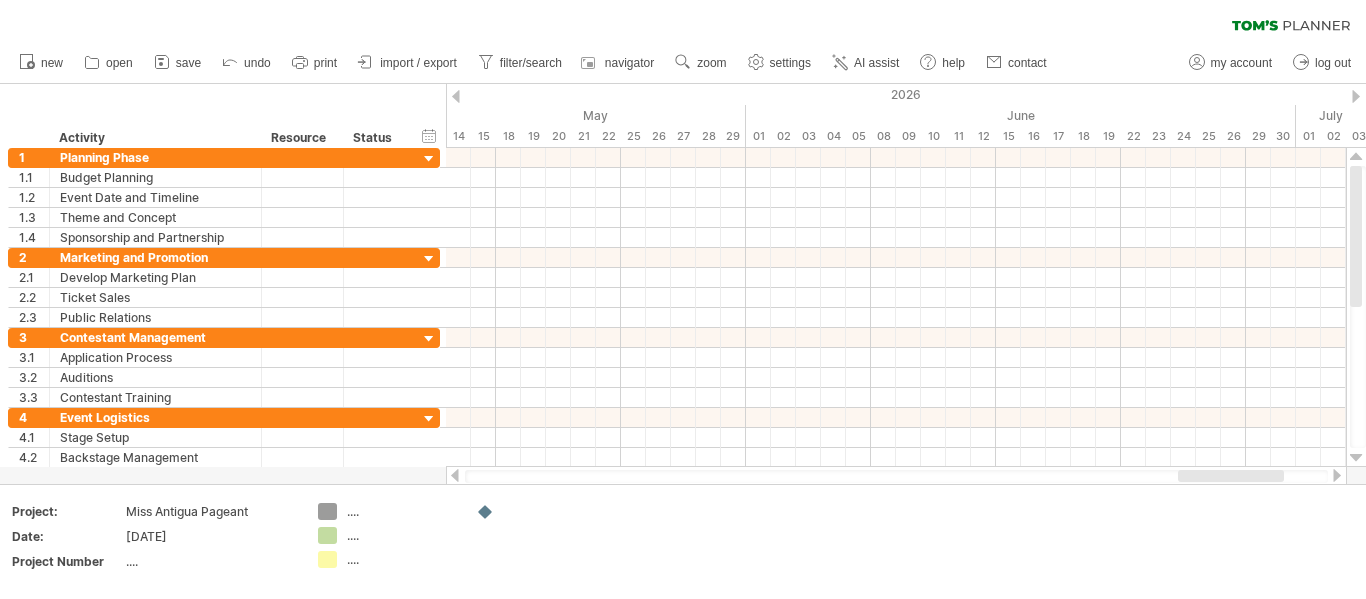 click at bounding box center (456, 96) 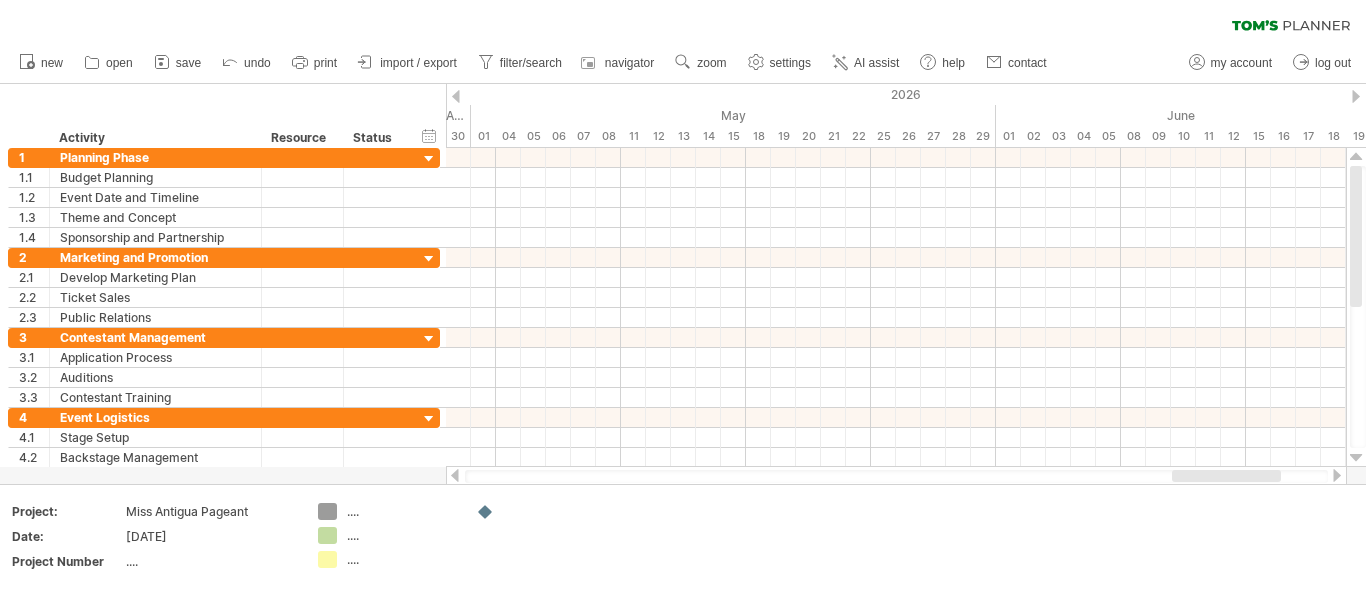 click at bounding box center [456, 96] 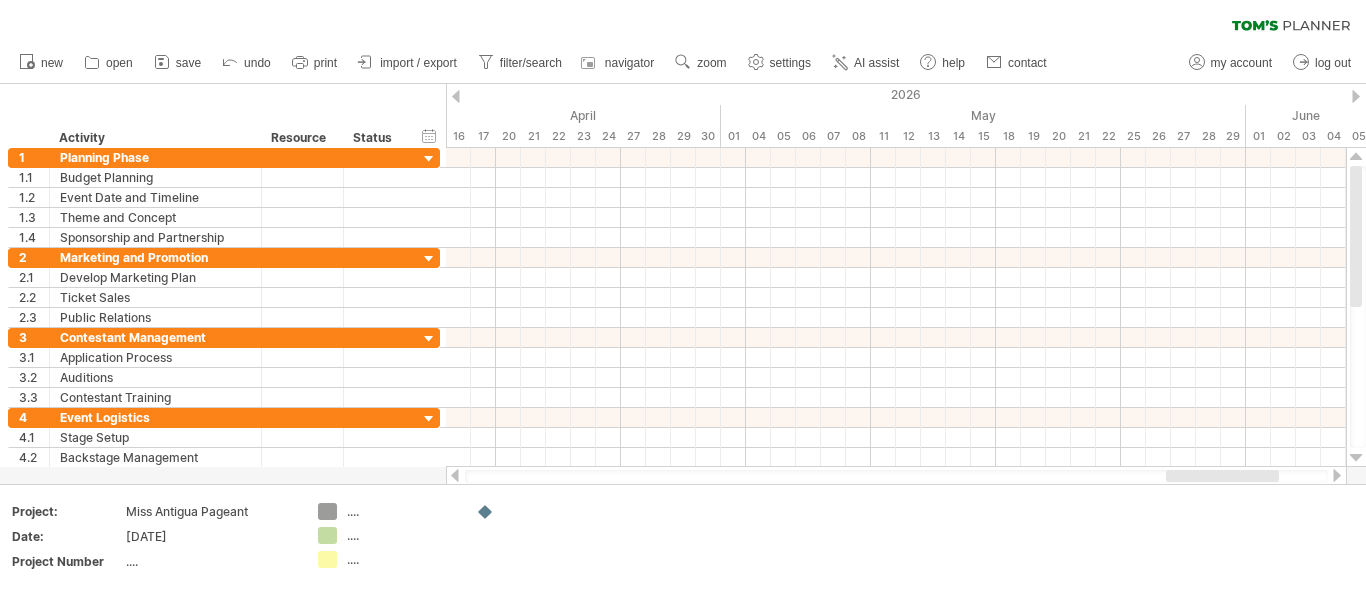 click at bounding box center [456, 96] 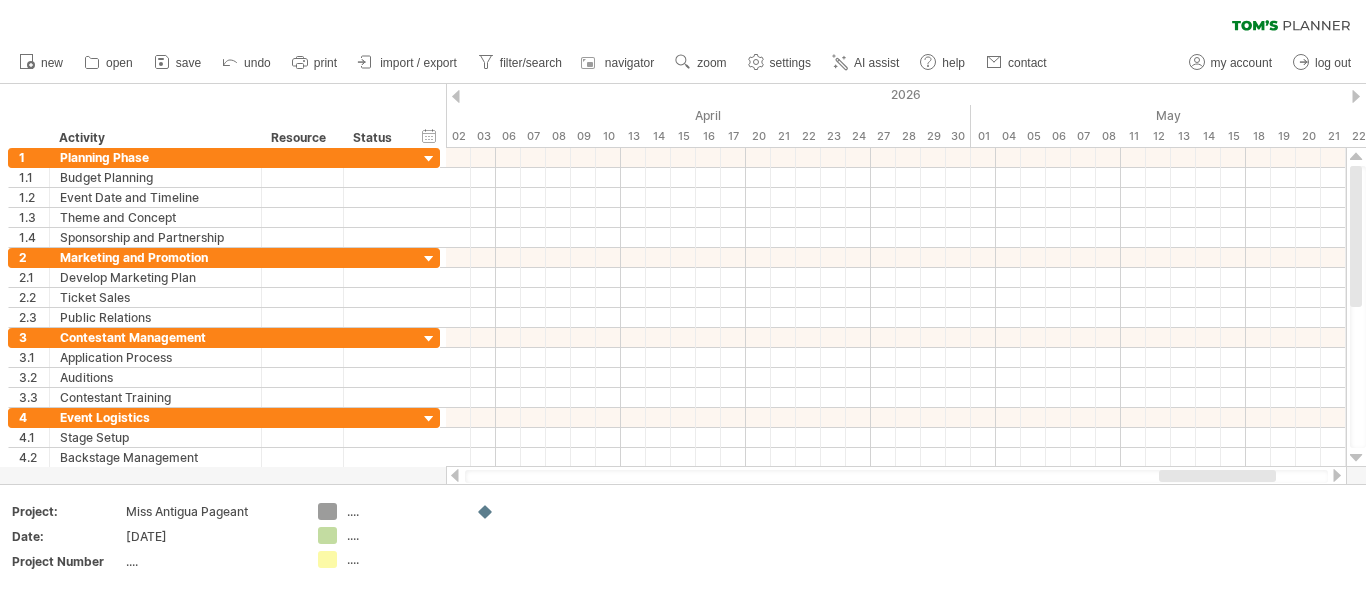 click at bounding box center [456, 96] 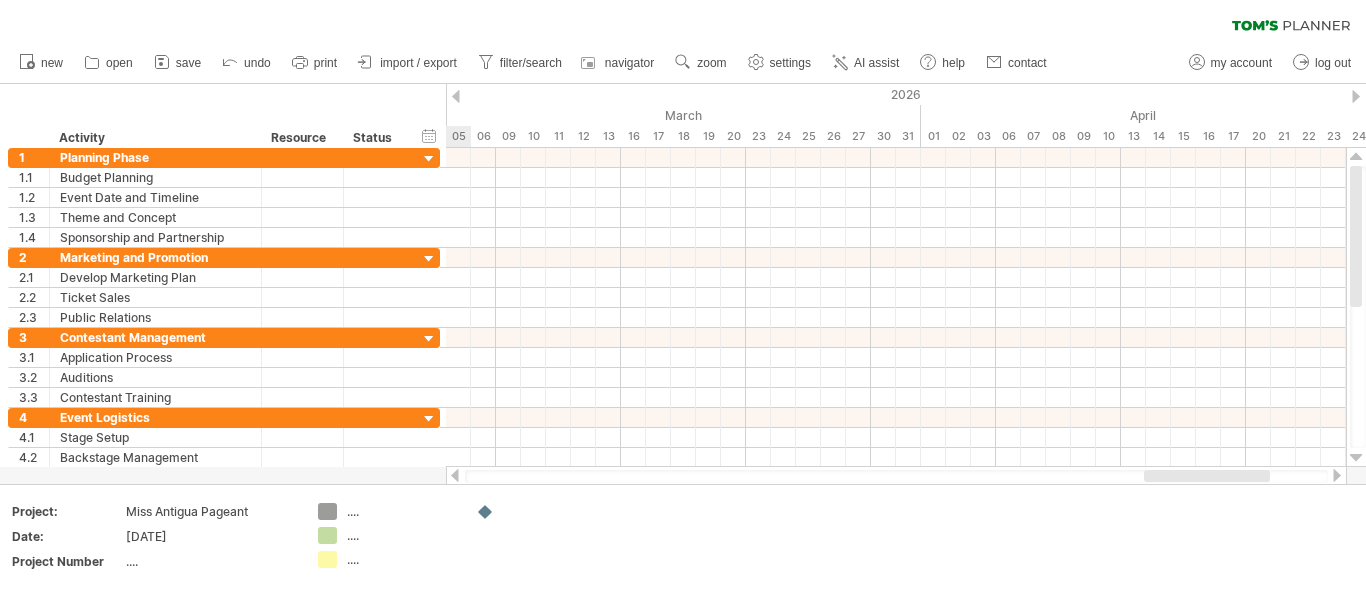 click at bounding box center [456, 96] 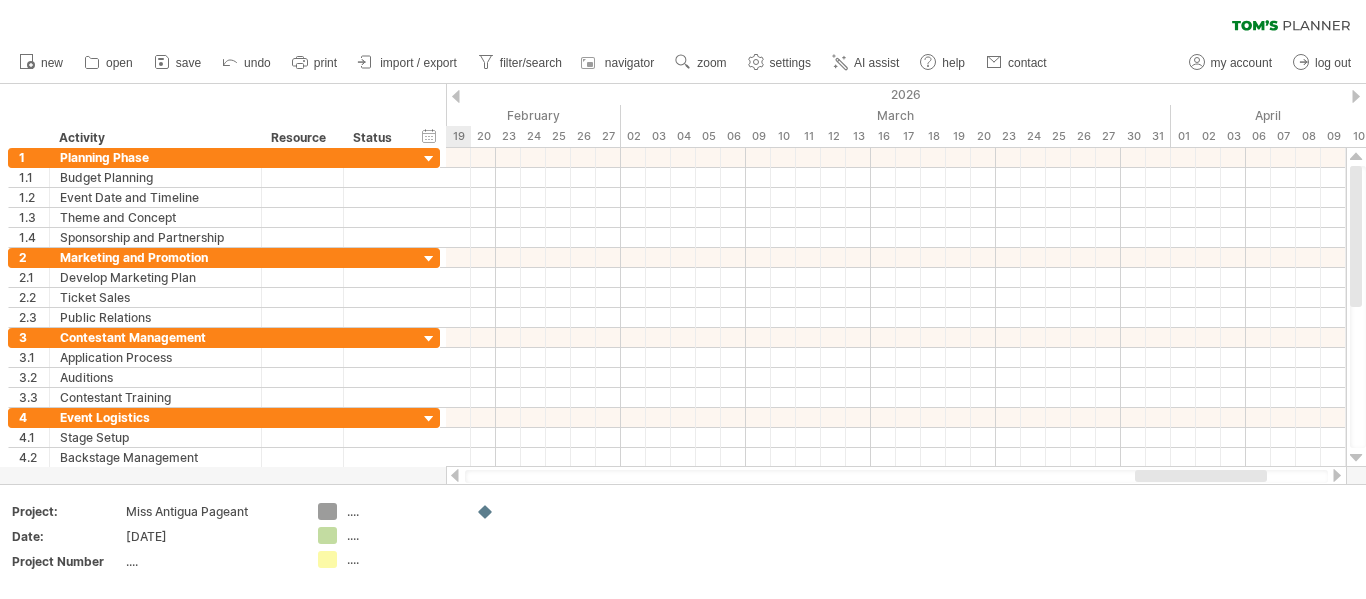 click at bounding box center (456, 96) 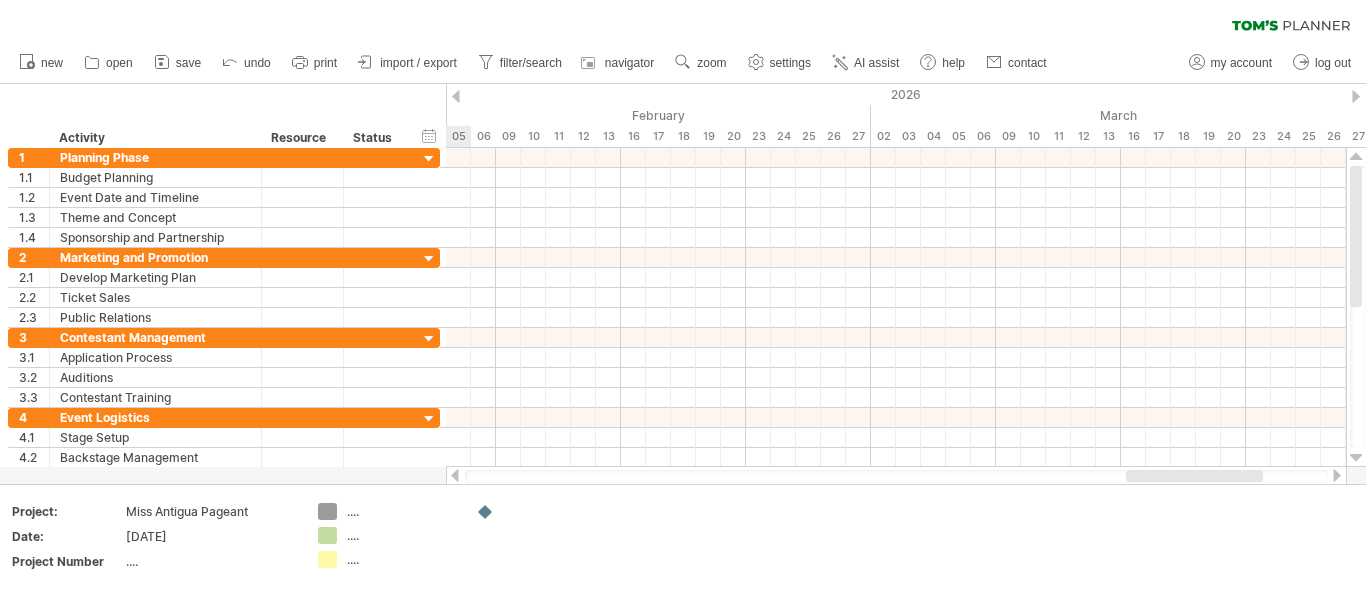 click at bounding box center [456, 96] 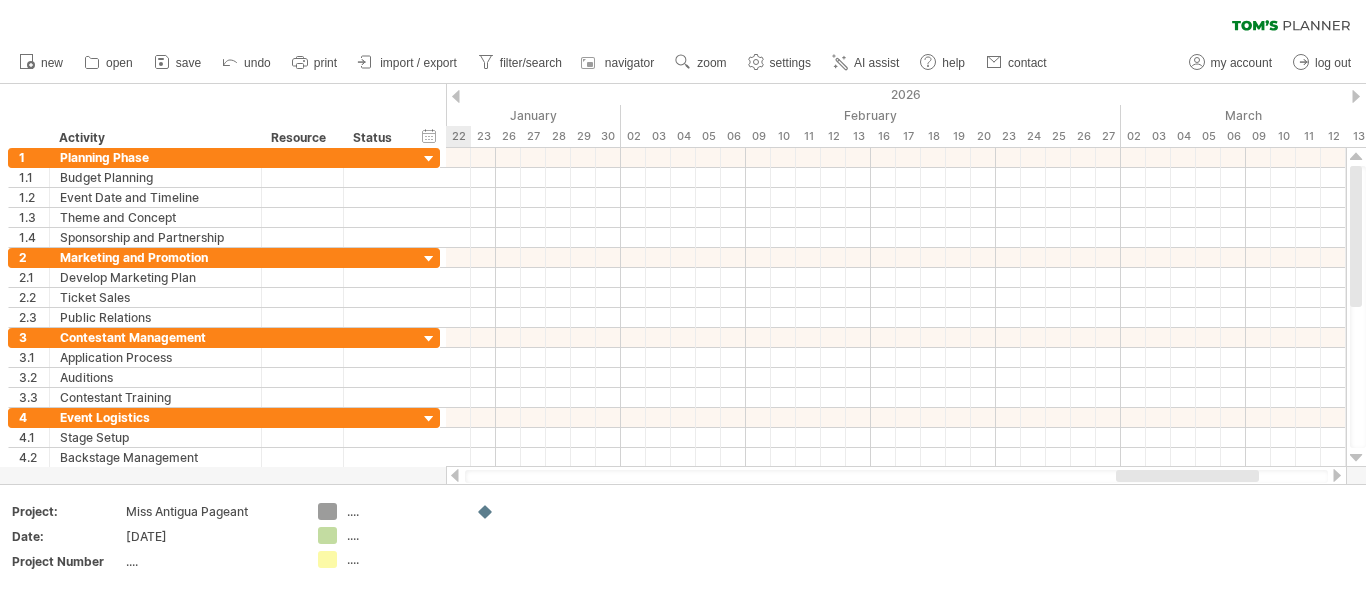 click at bounding box center [456, 96] 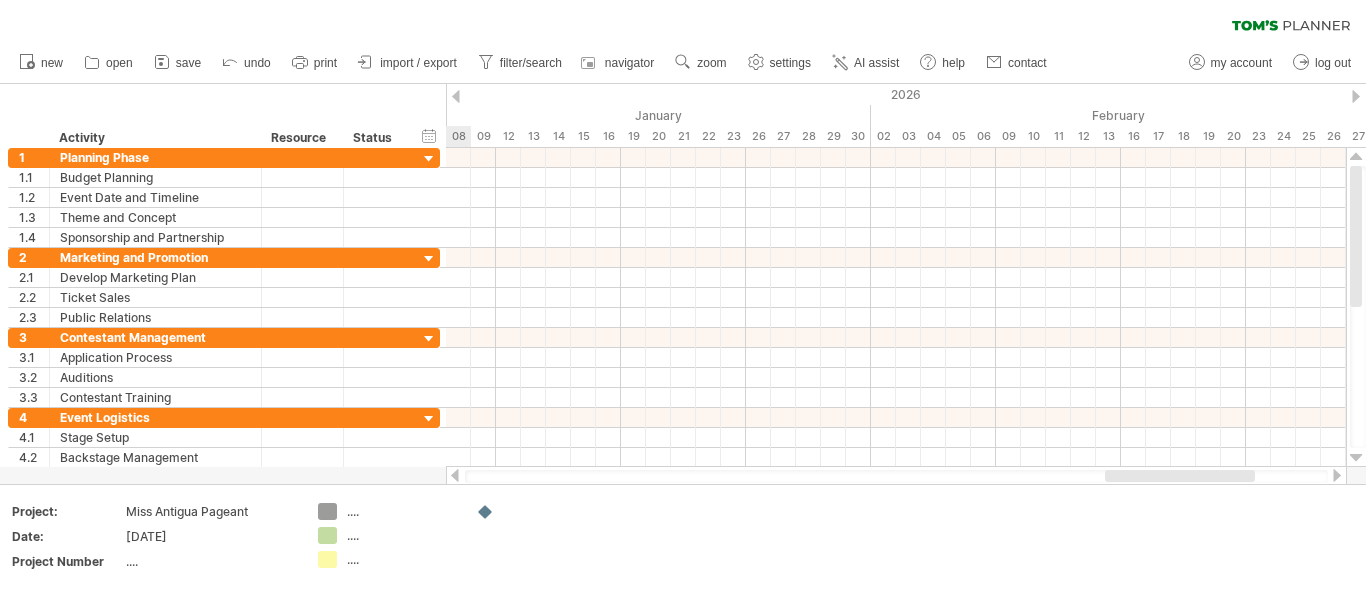 click at bounding box center [456, 96] 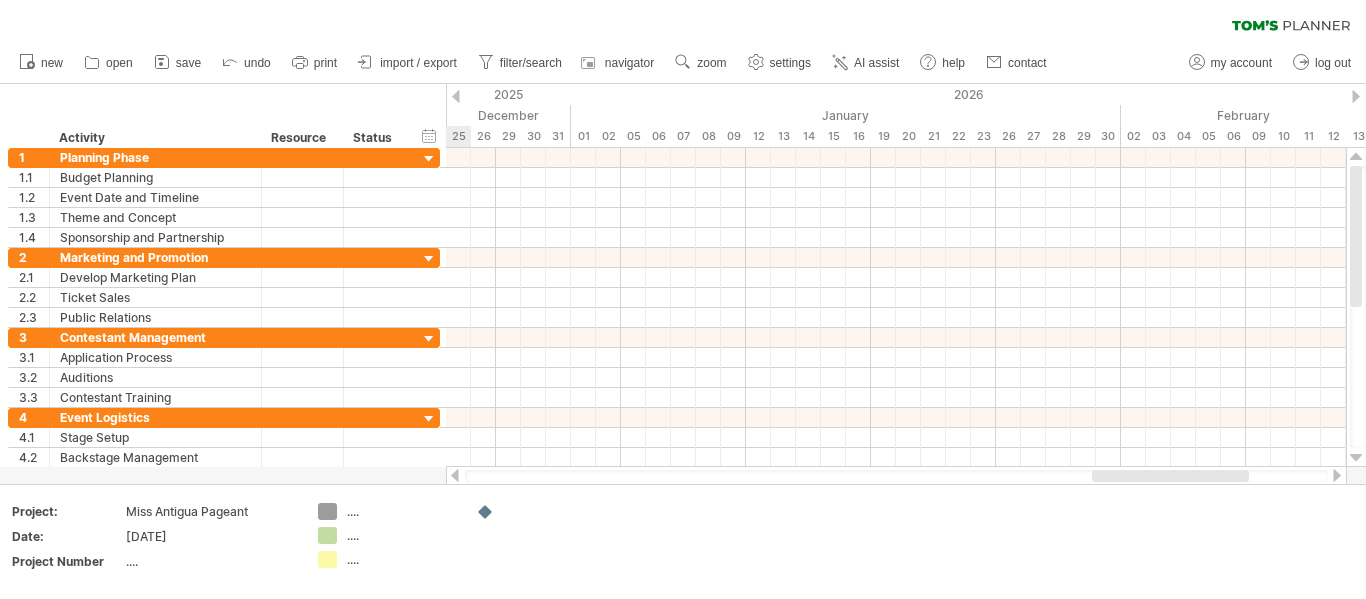 click at bounding box center (456, 96) 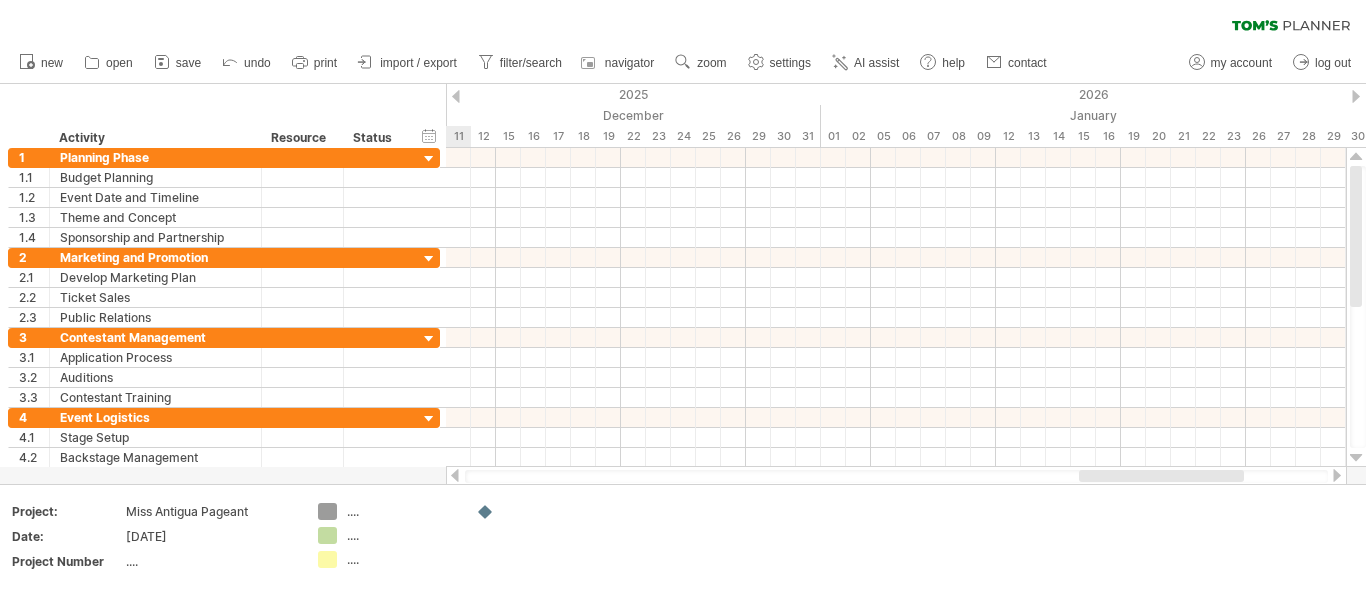 click at bounding box center [456, 96] 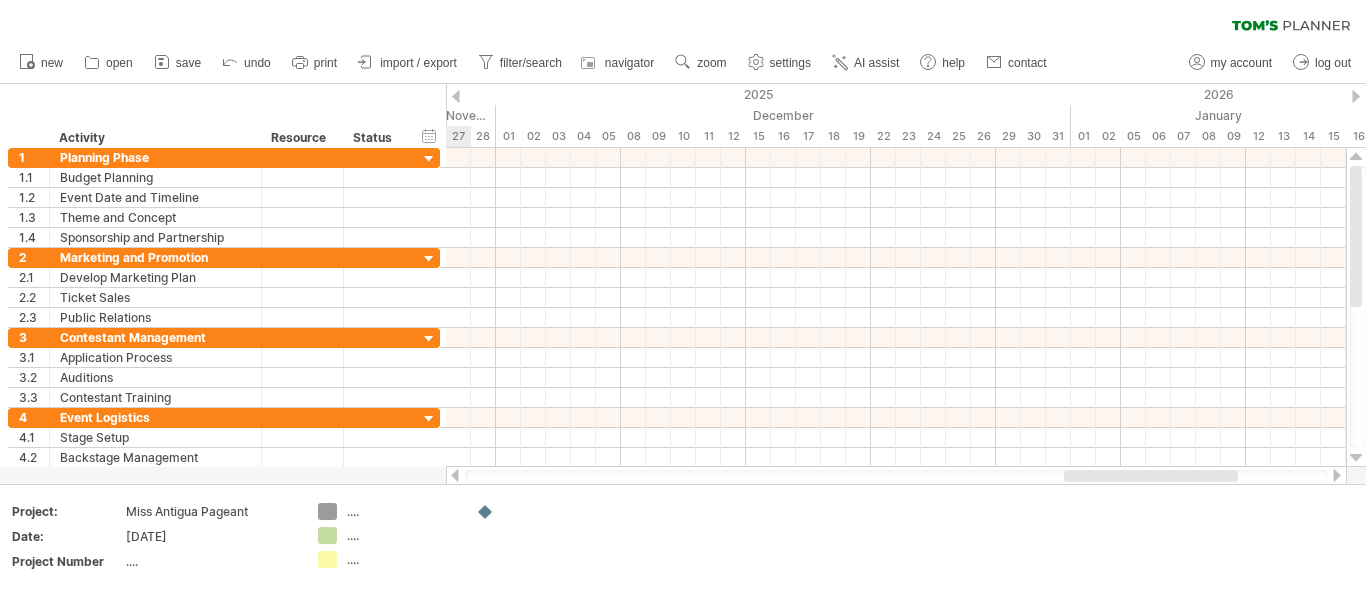 click at bounding box center (456, 96) 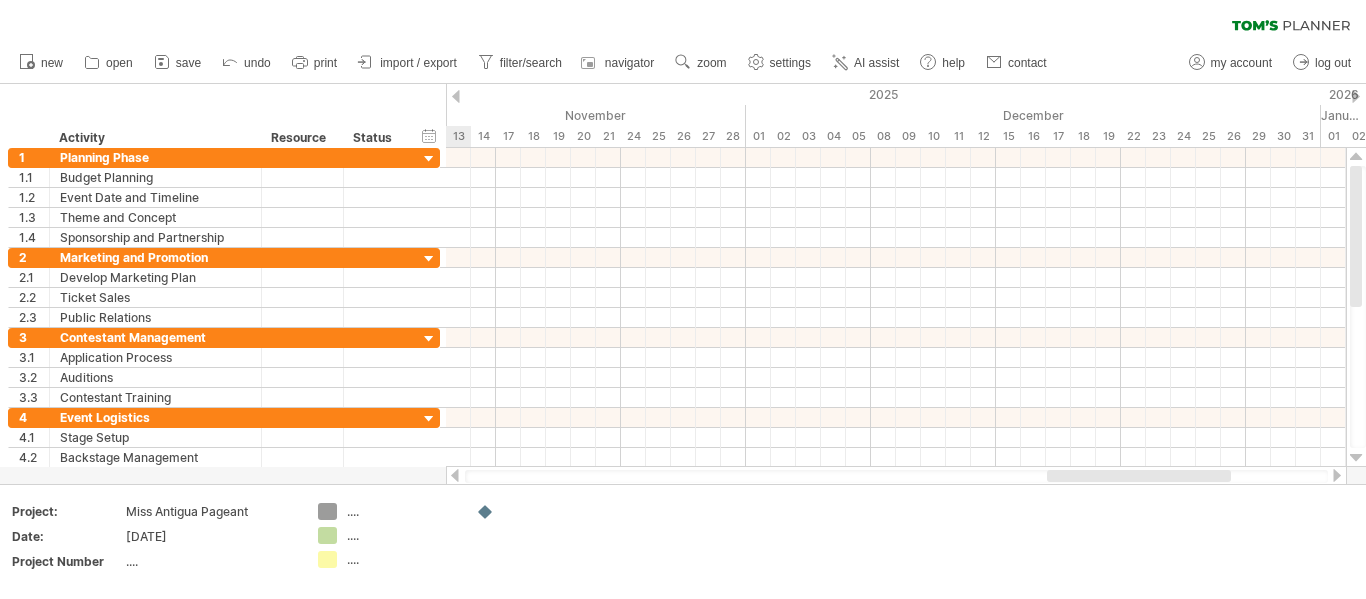 click at bounding box center [456, 96] 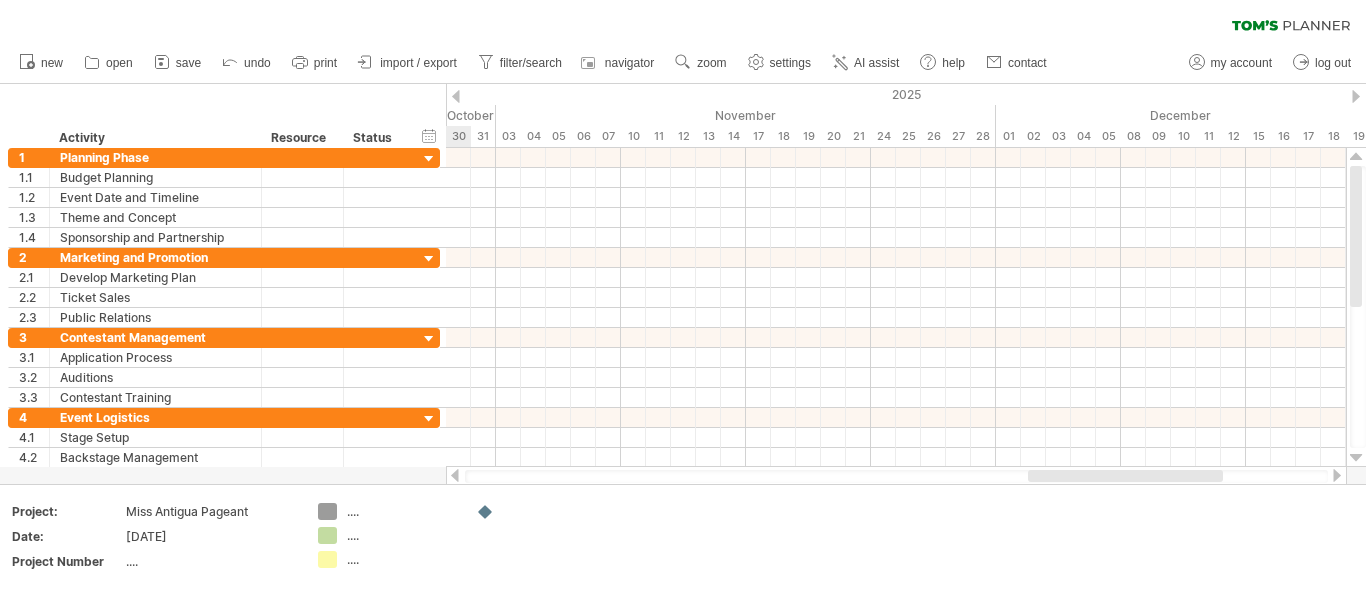 click at bounding box center [456, 96] 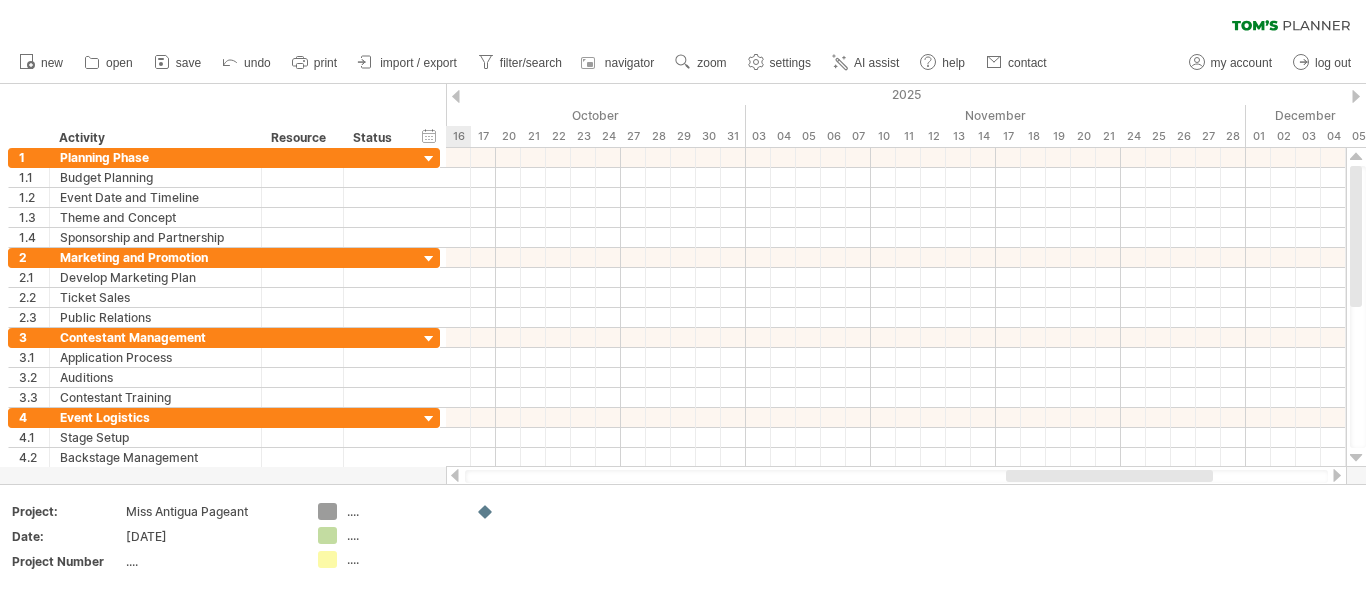 click at bounding box center (456, 96) 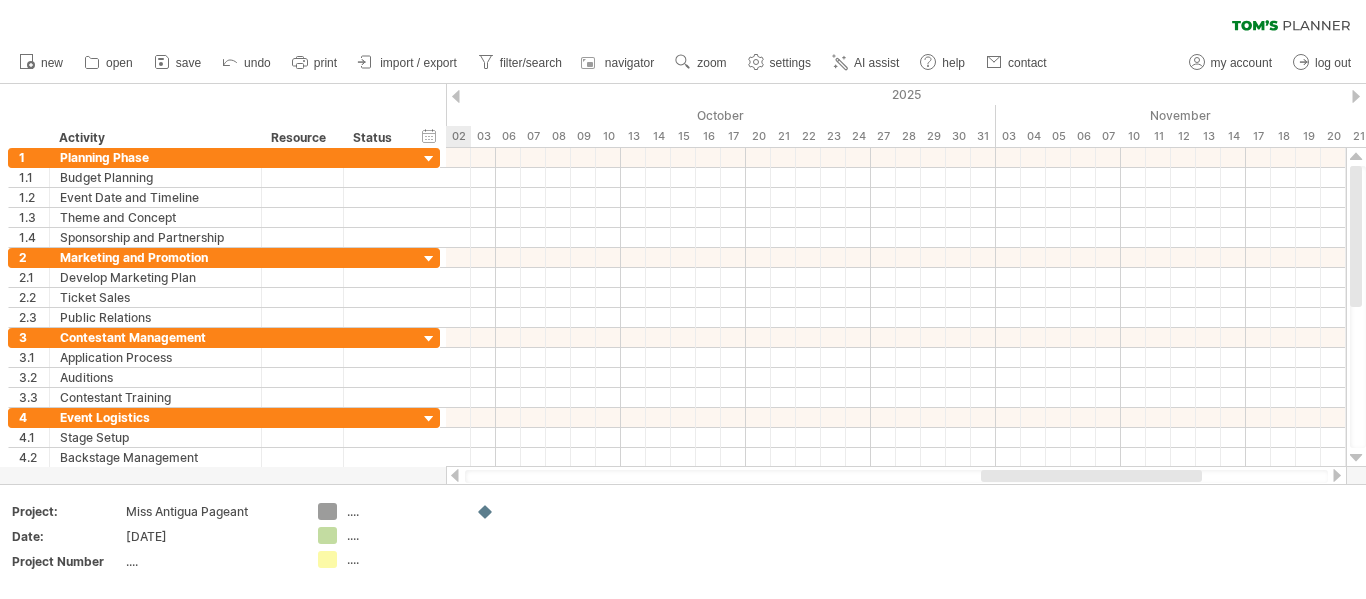 click at bounding box center (456, 96) 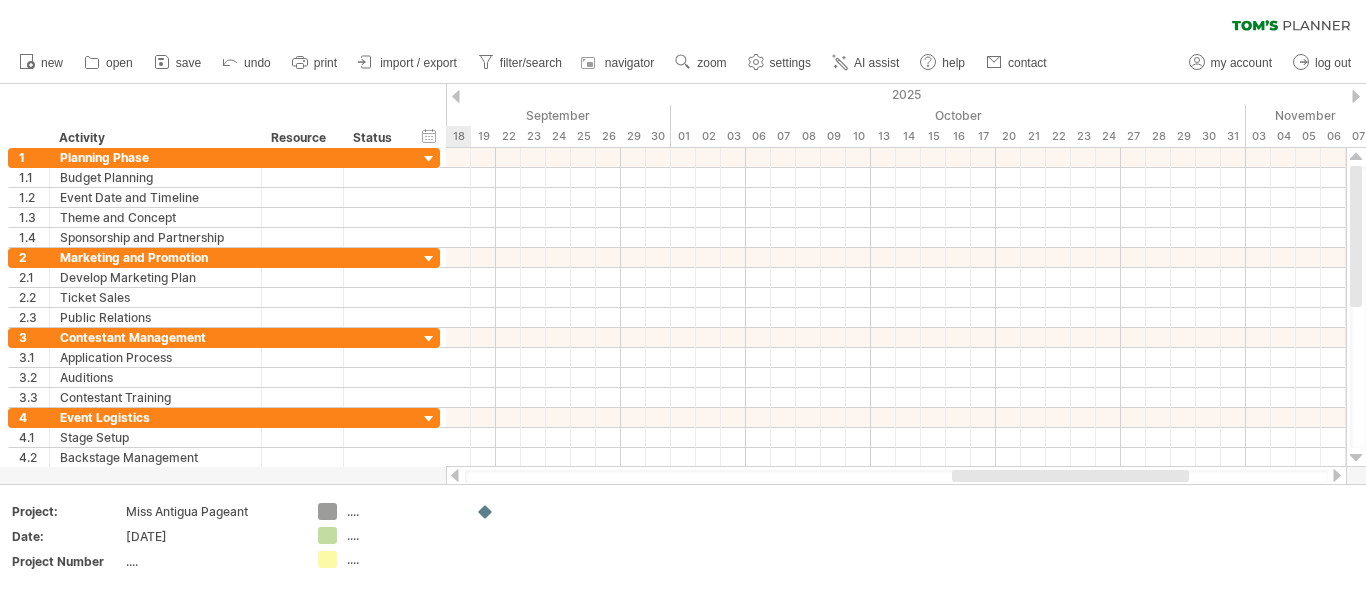 click at bounding box center (456, 96) 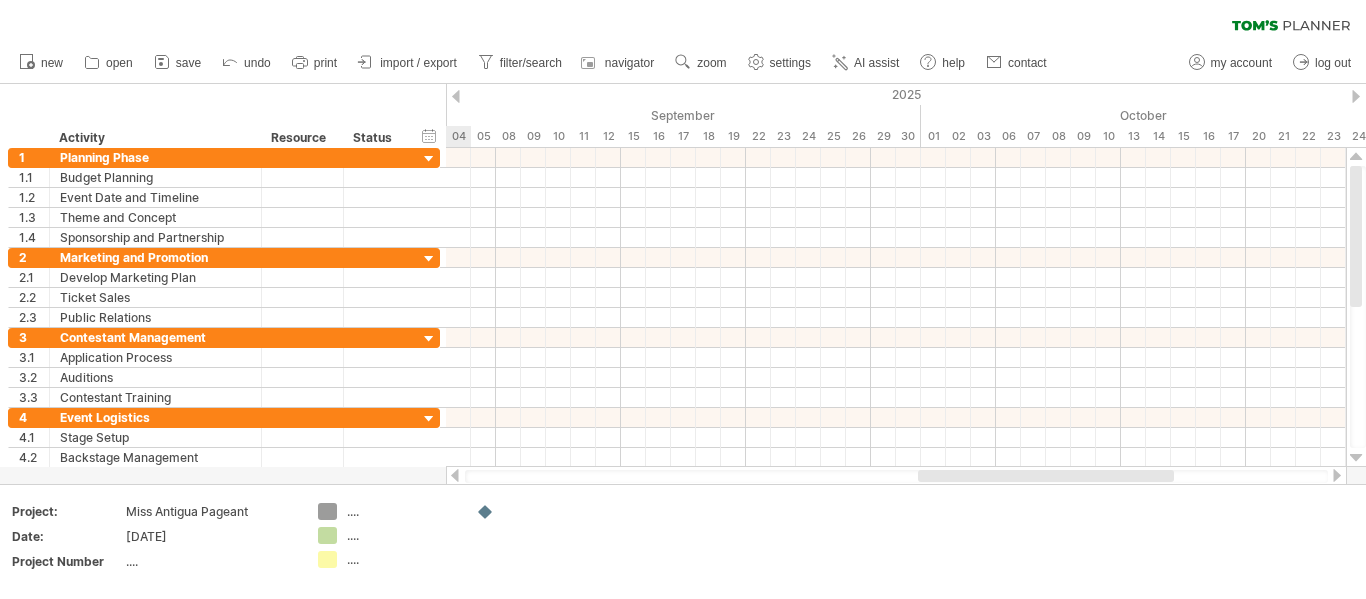 click at bounding box center [456, 96] 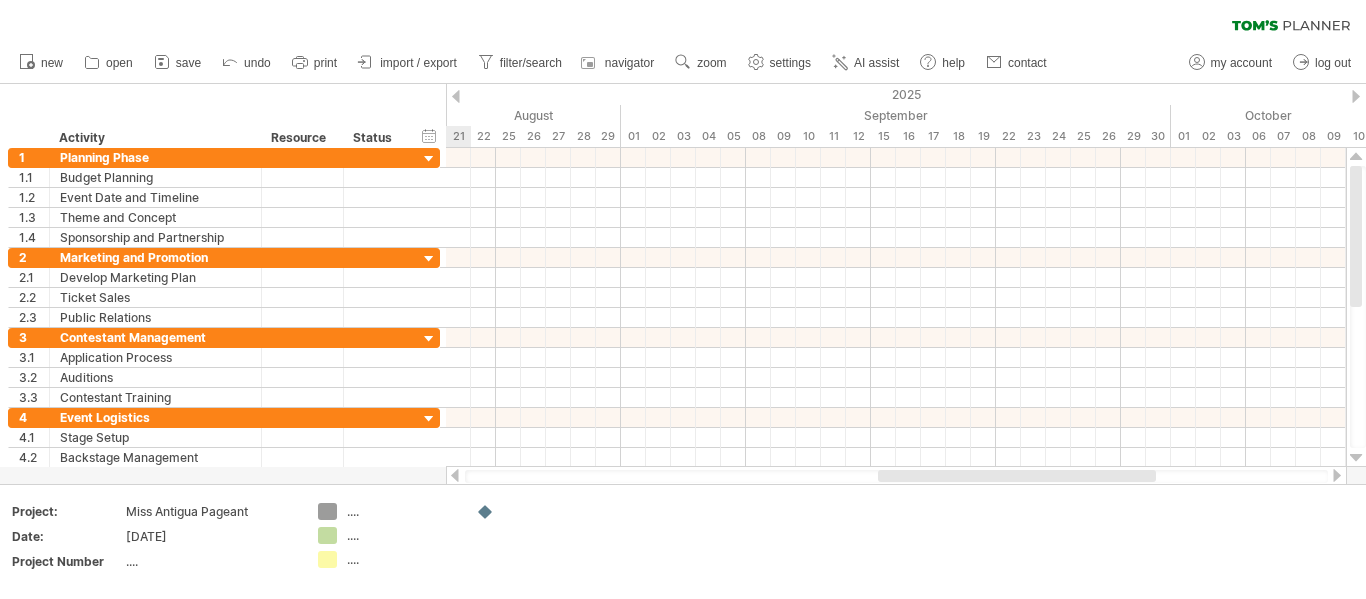 click at bounding box center (456, 96) 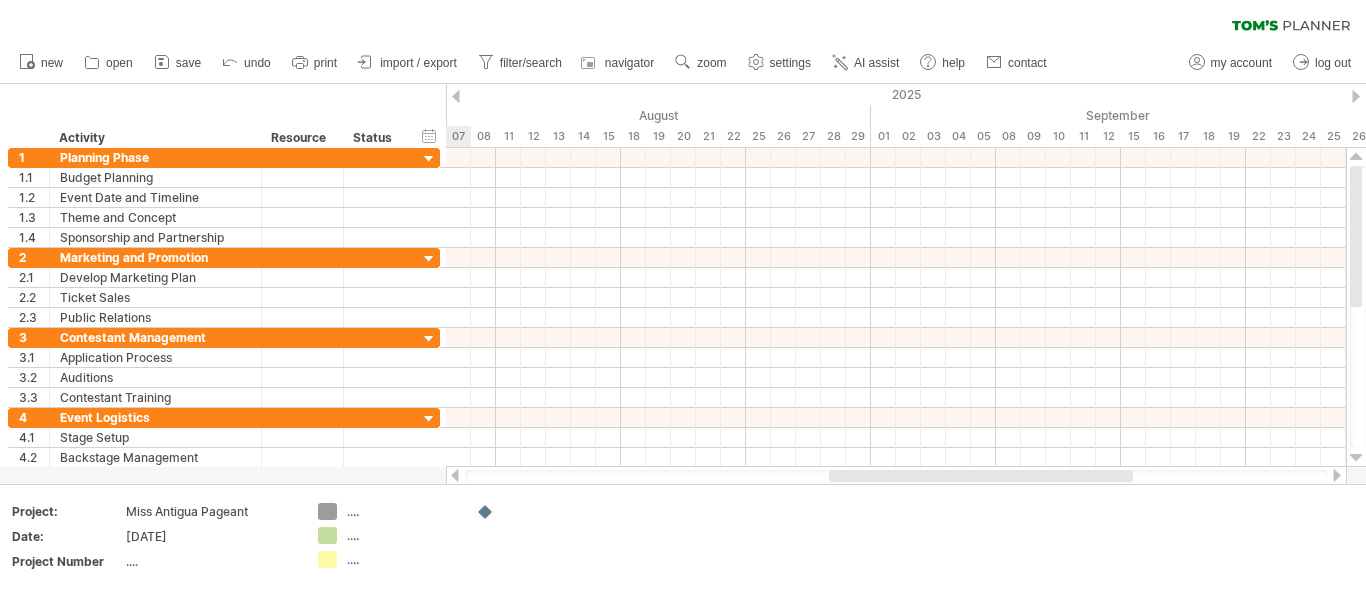 click at bounding box center (456, 96) 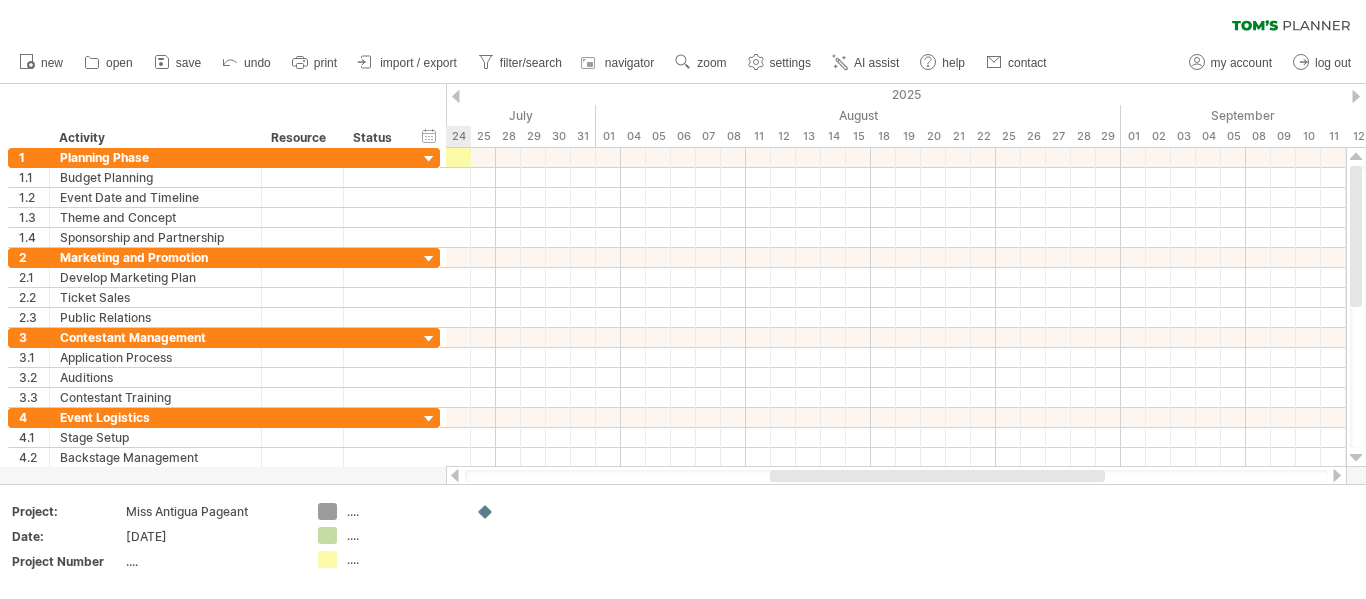 click at bounding box center [456, 96] 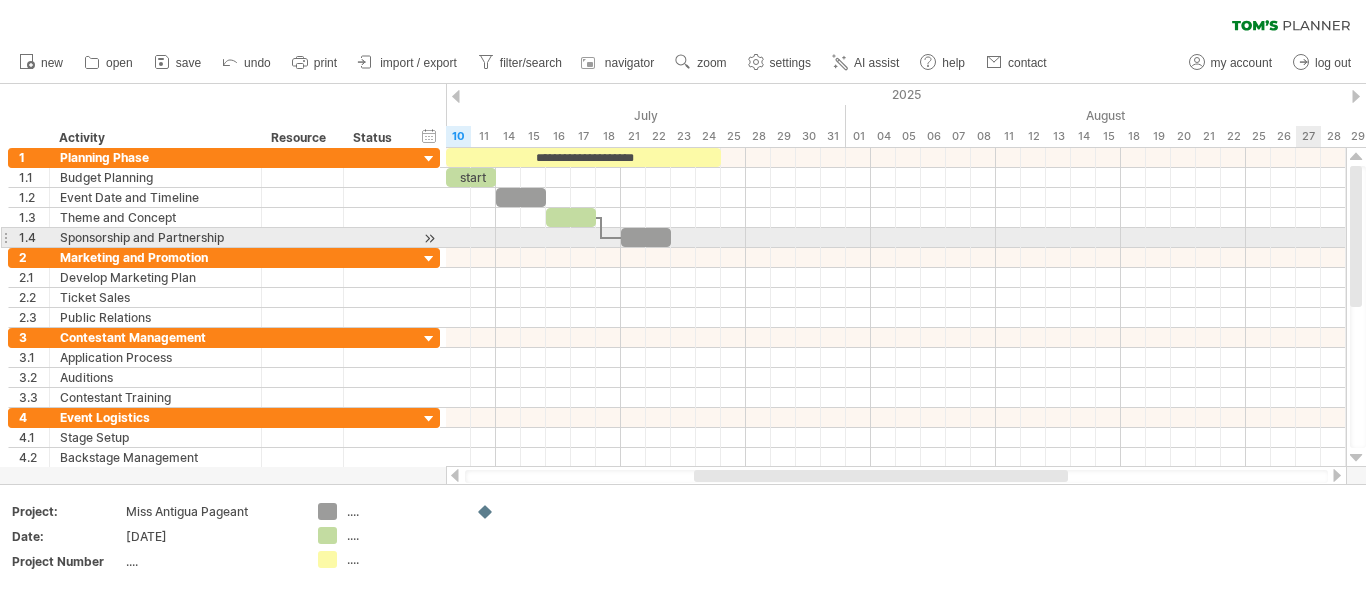 drag, startPoint x: 1359, startPoint y: 251, endPoint x: 1323, endPoint y: 136, distance: 120.50311 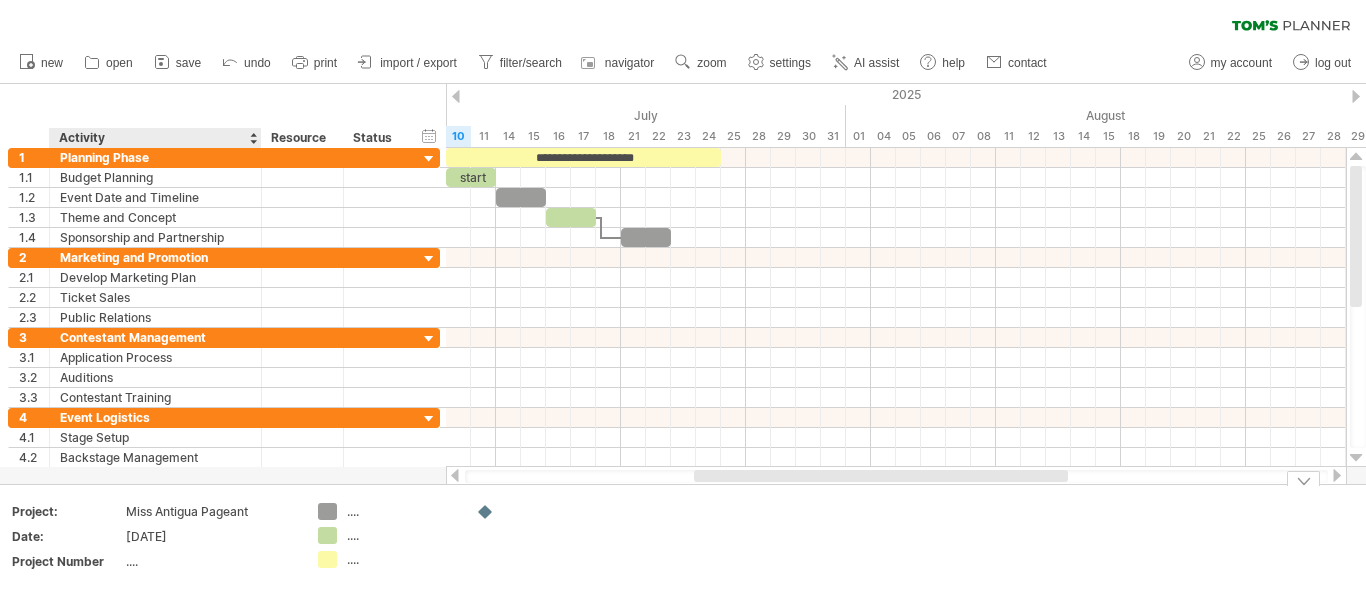 click on "...." at bounding box center (210, 561) 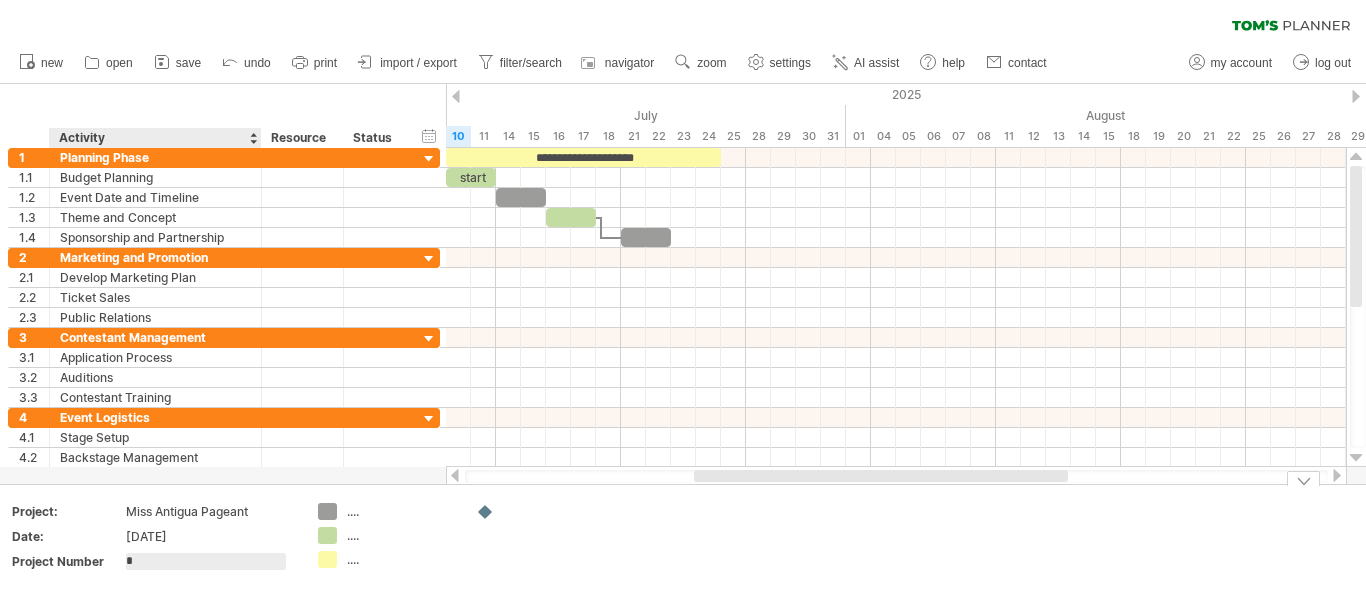 type on "**" 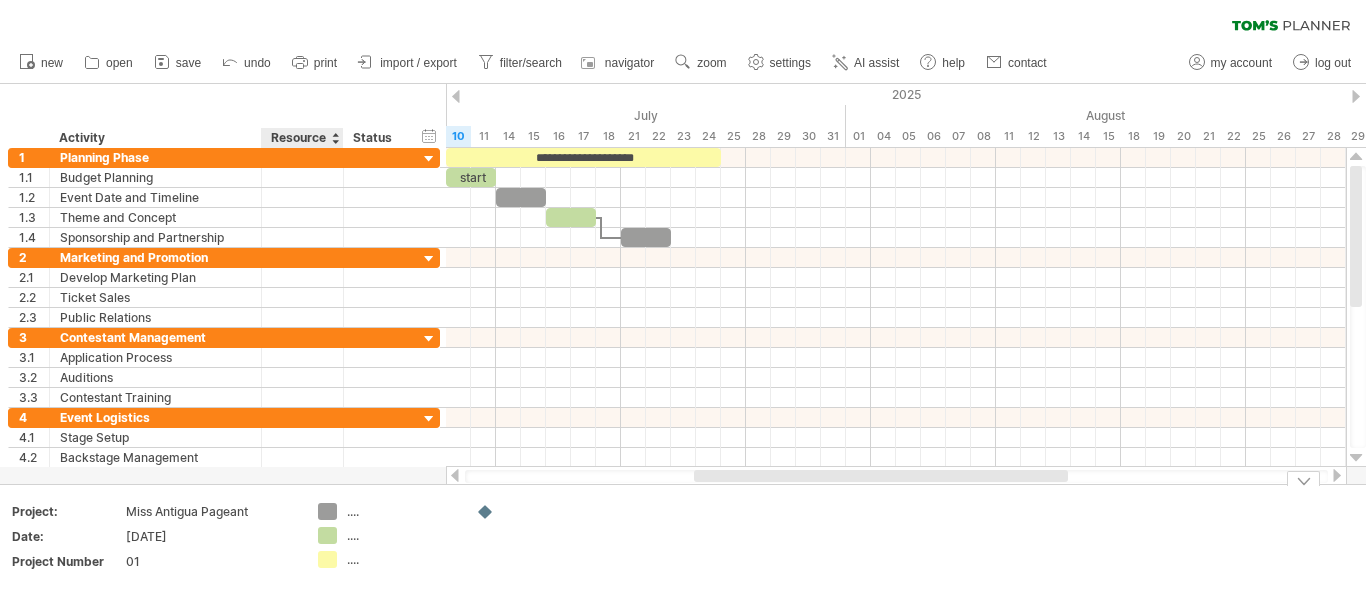 click on "...." at bounding box center [401, 511] 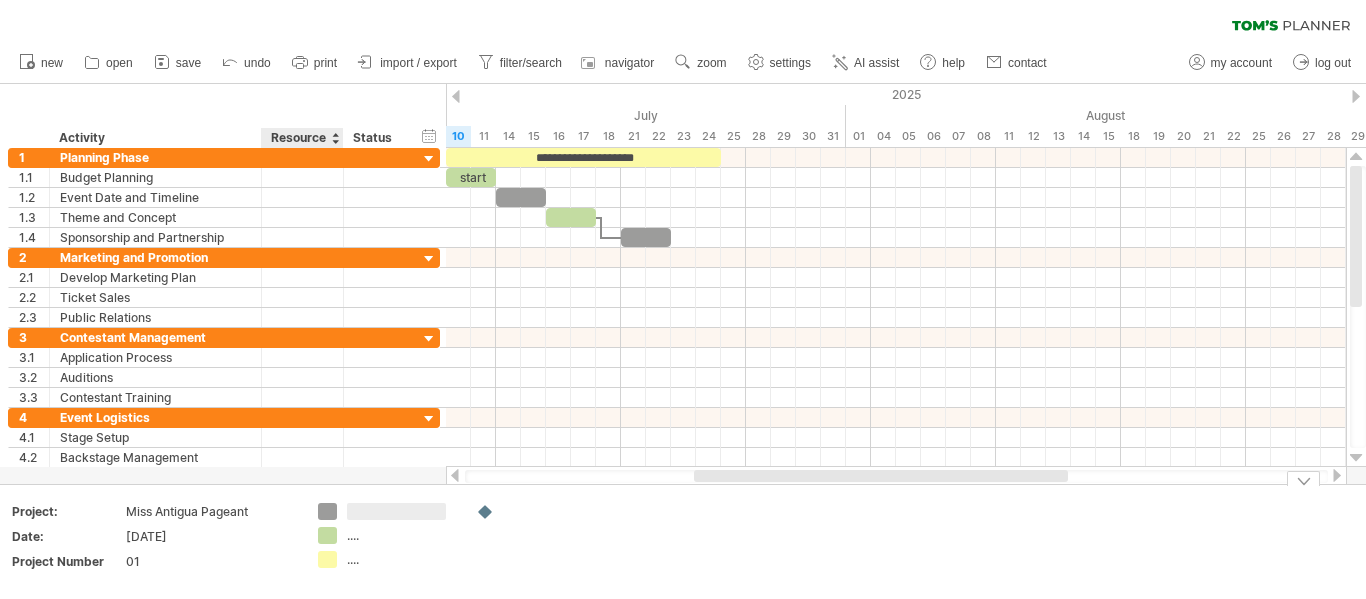 click at bounding box center (396, 511) 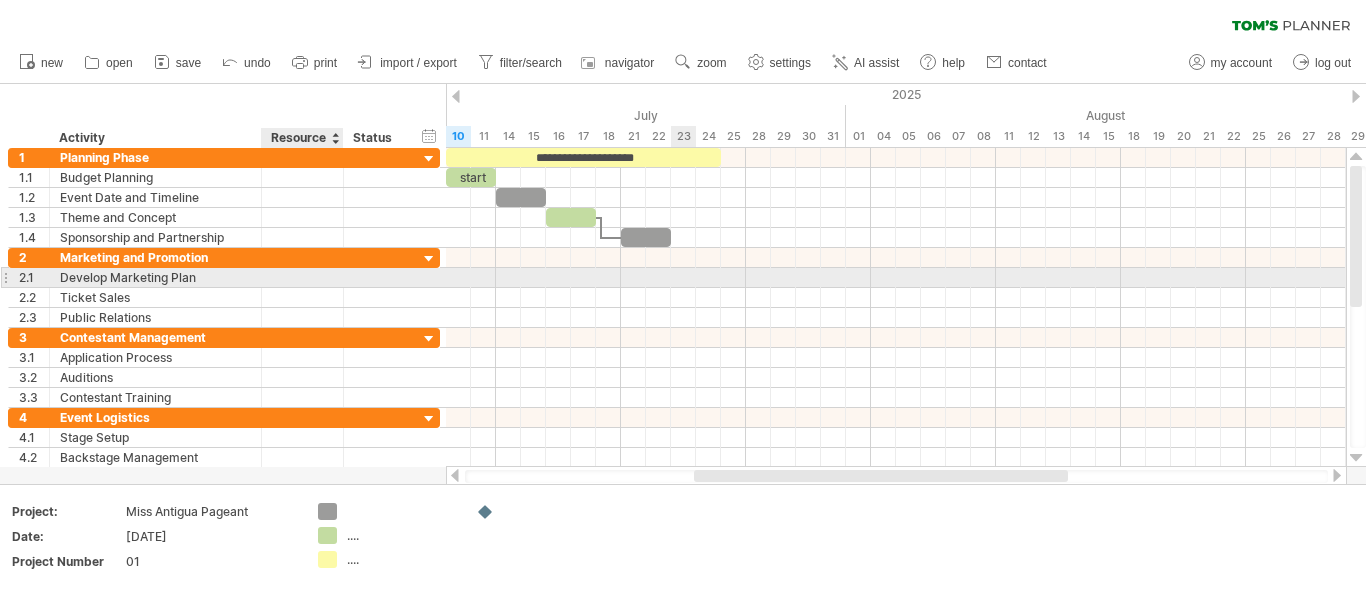 click at bounding box center [896, 278] 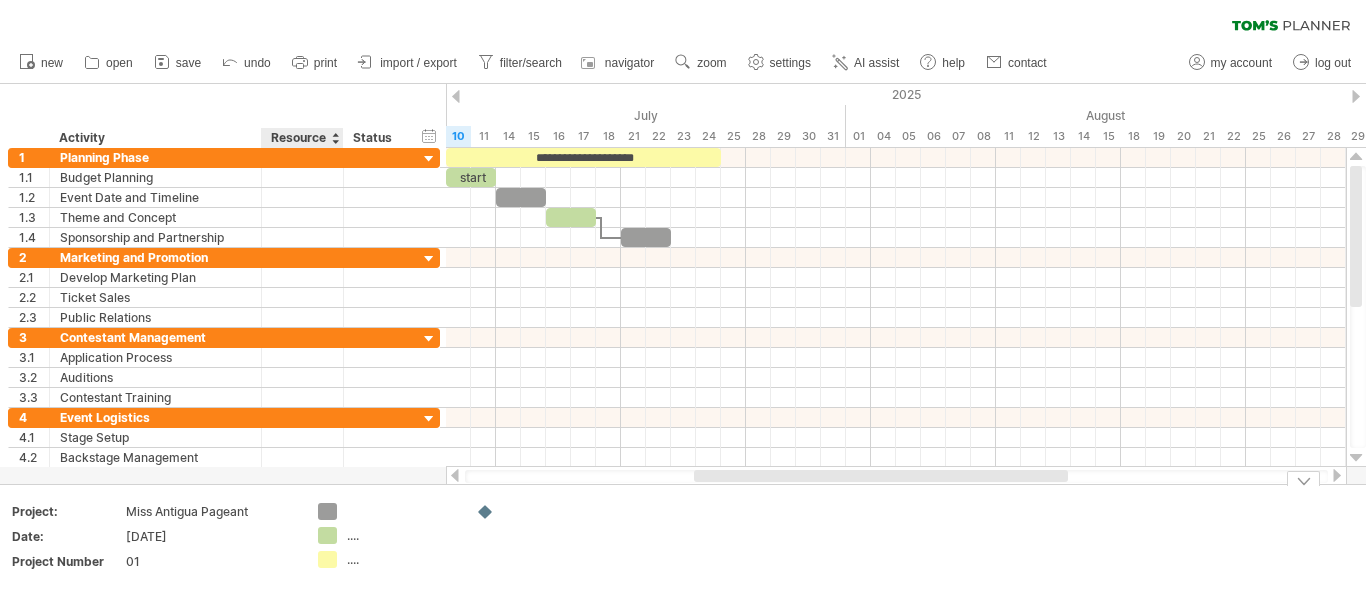 click on "01" at bounding box center (211, 564) 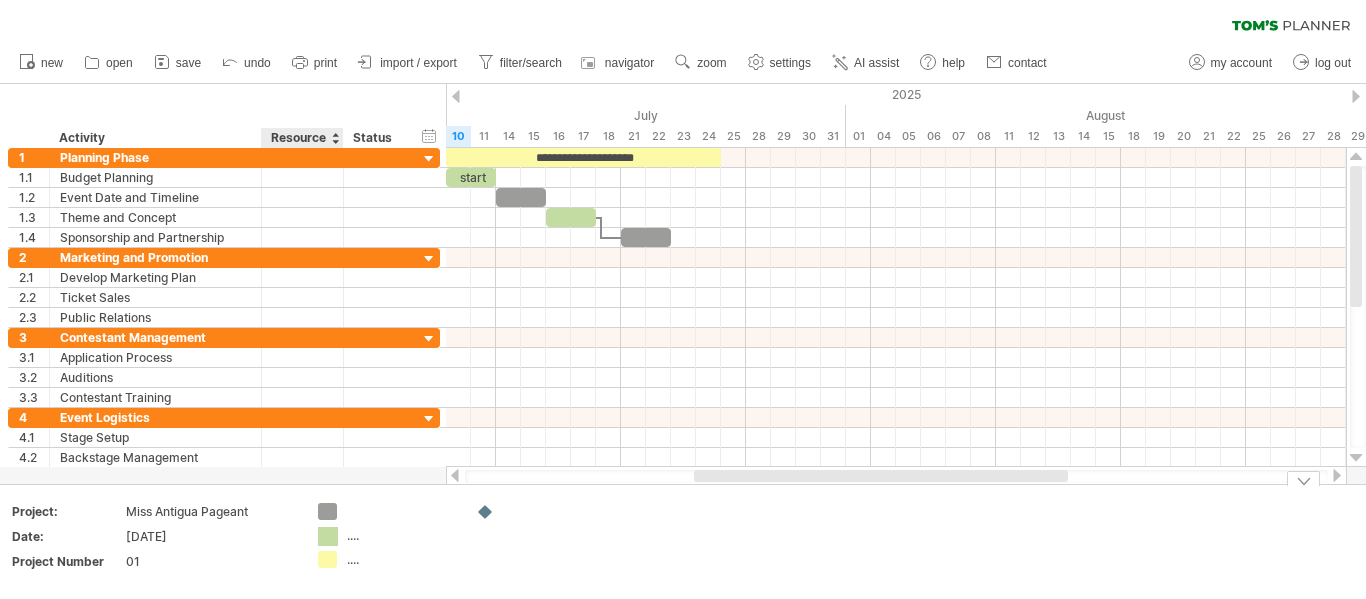 click on "Trying to reach [DOMAIN_NAME]
Connected again...
0%
clear filter
new 1" at bounding box center (683, 299) 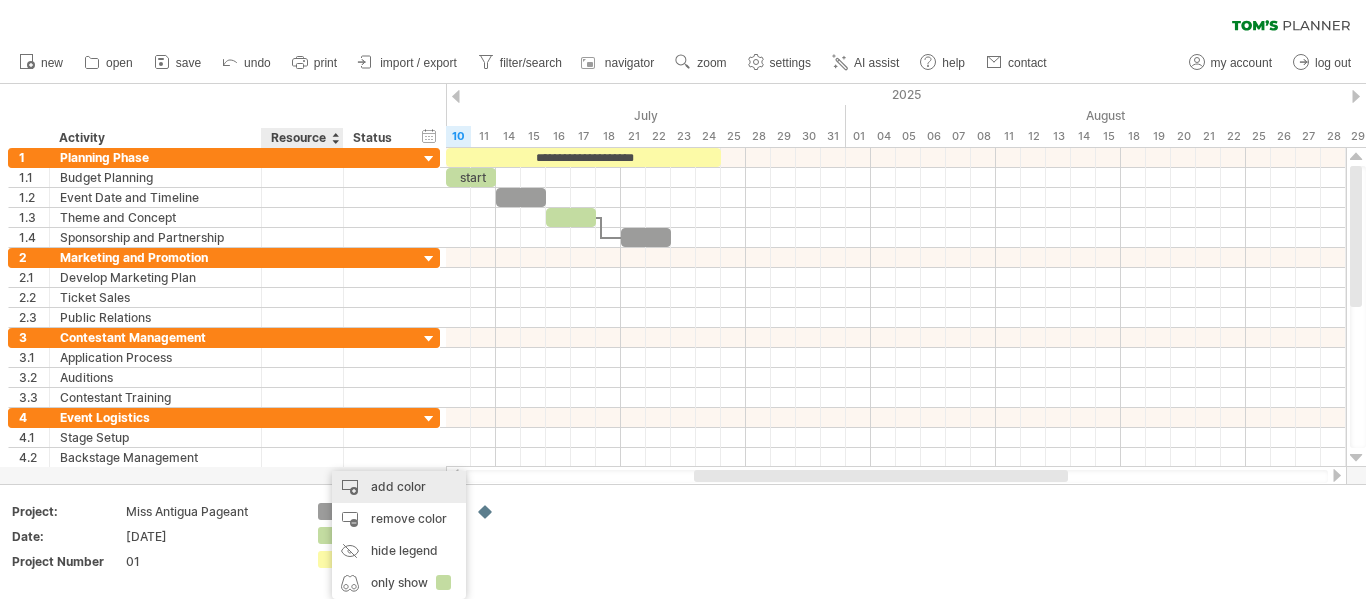 click on "add color" at bounding box center (399, 487) 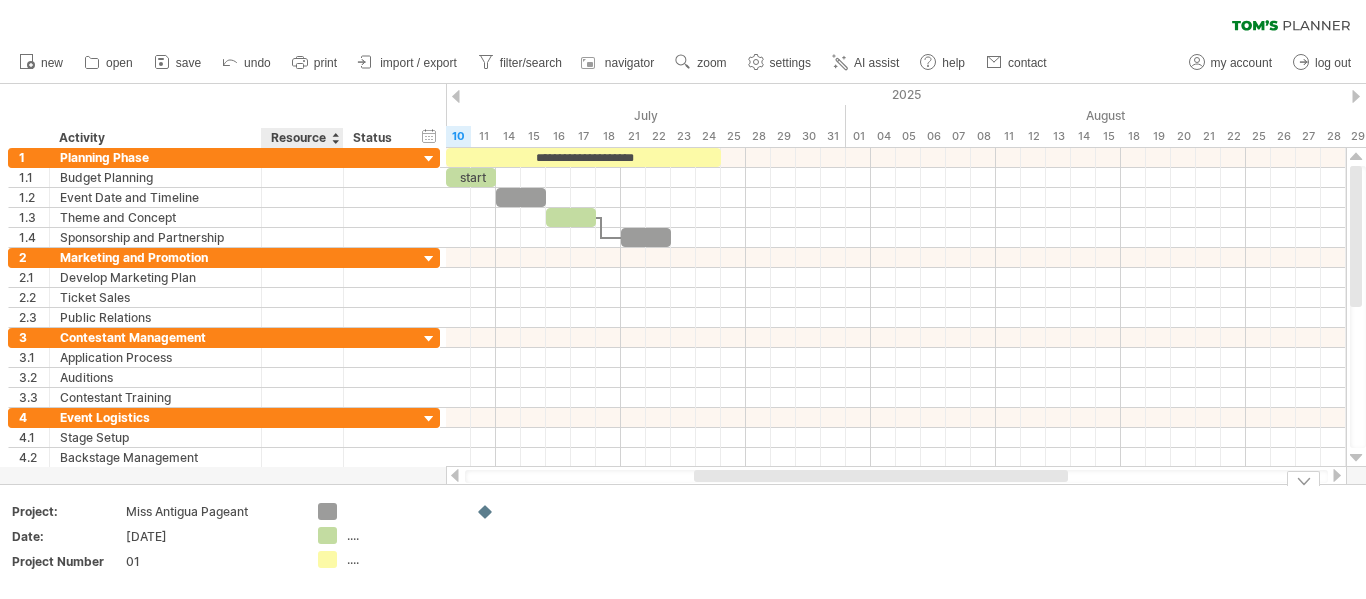 click on "Add your own logo Project: Miss Antigua Pageant Date: [DATE] Project Number 01   .... ...." at bounding box center [50000, 541] 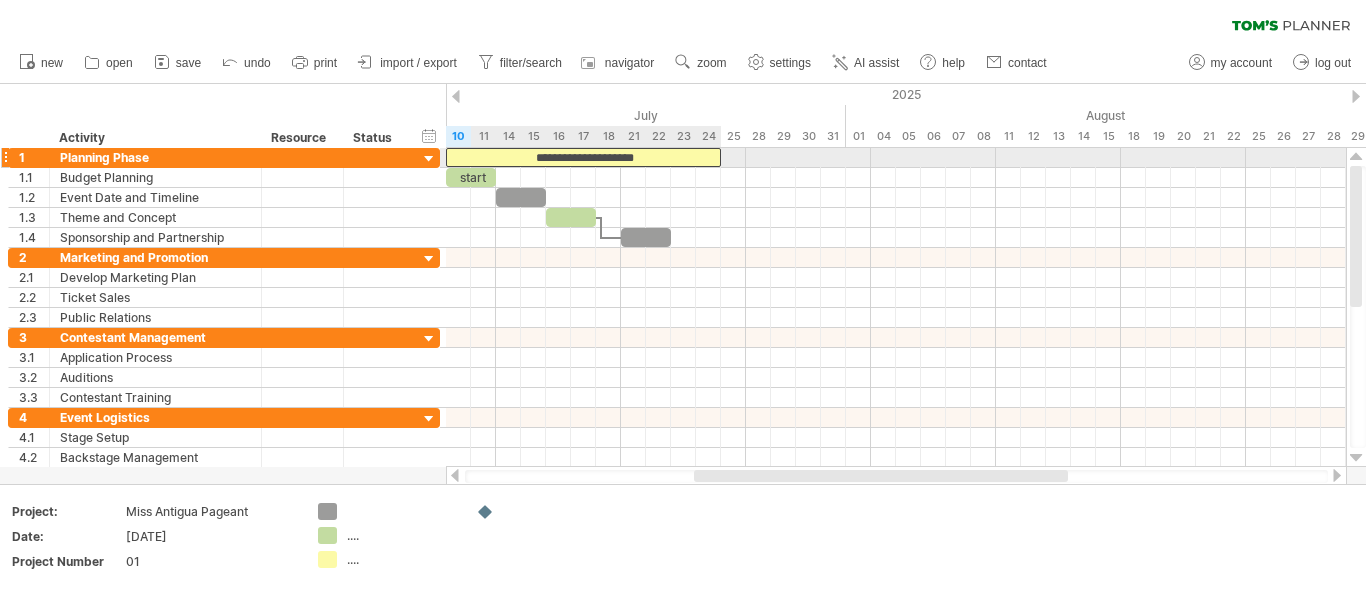 click on "**********" at bounding box center [583, 157] 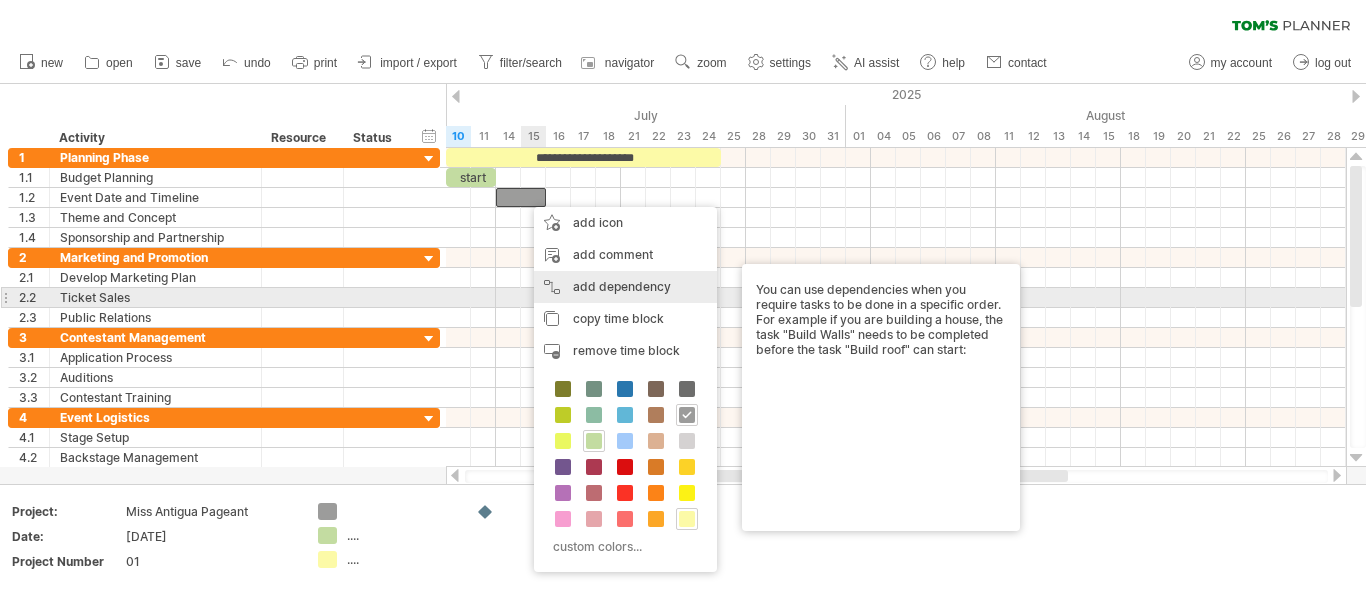 click on "add dependency You can use dependencies when you require tasks to be done in a specific order. For example if you are building a house, the task "Build Walls" needs to be completed before the task "Build roof" can start:" at bounding box center [625, 287] 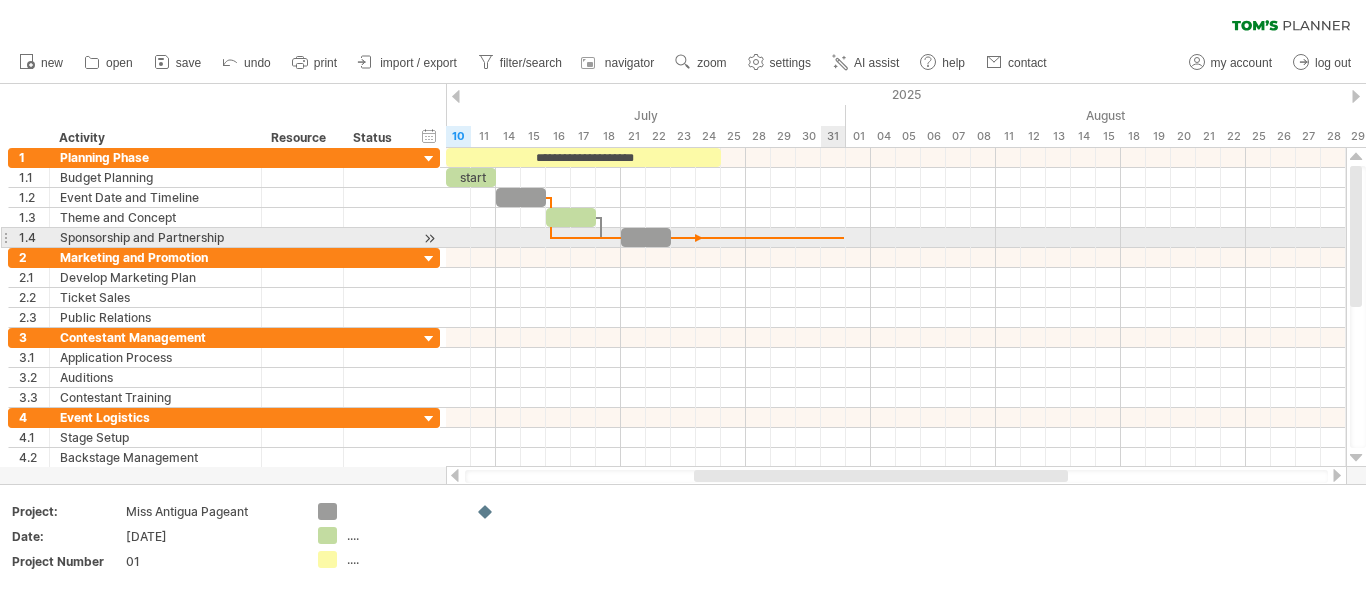 click at bounding box center (896, 238) 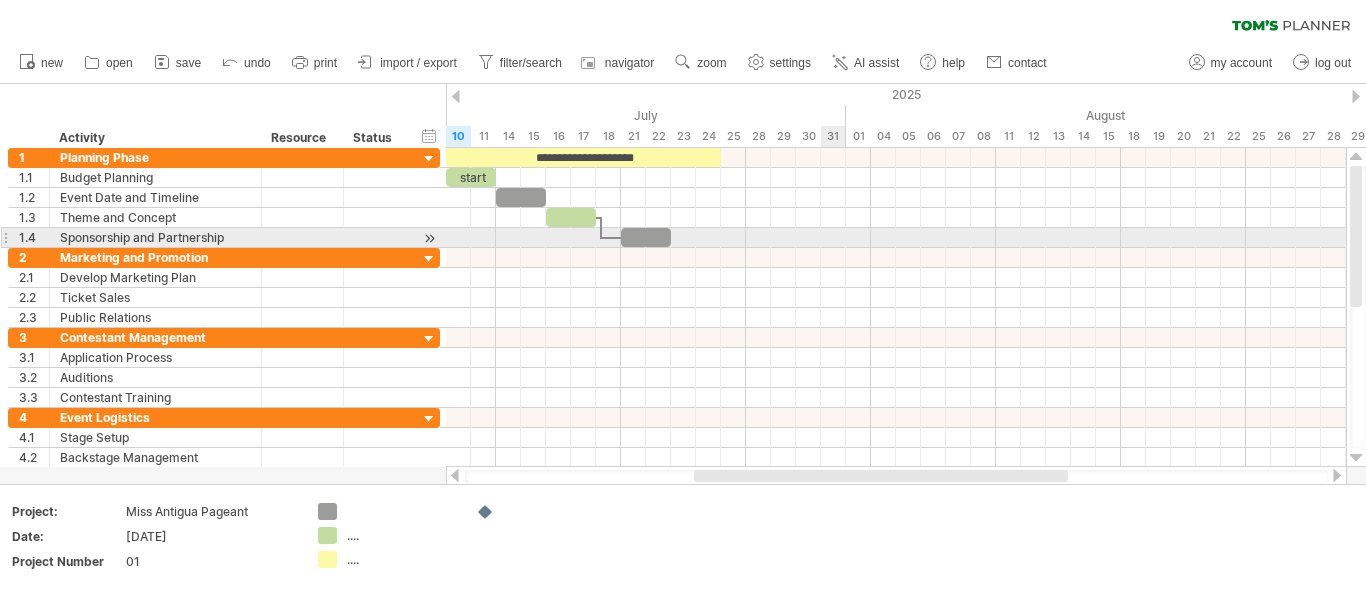 click at bounding box center (896, 238) 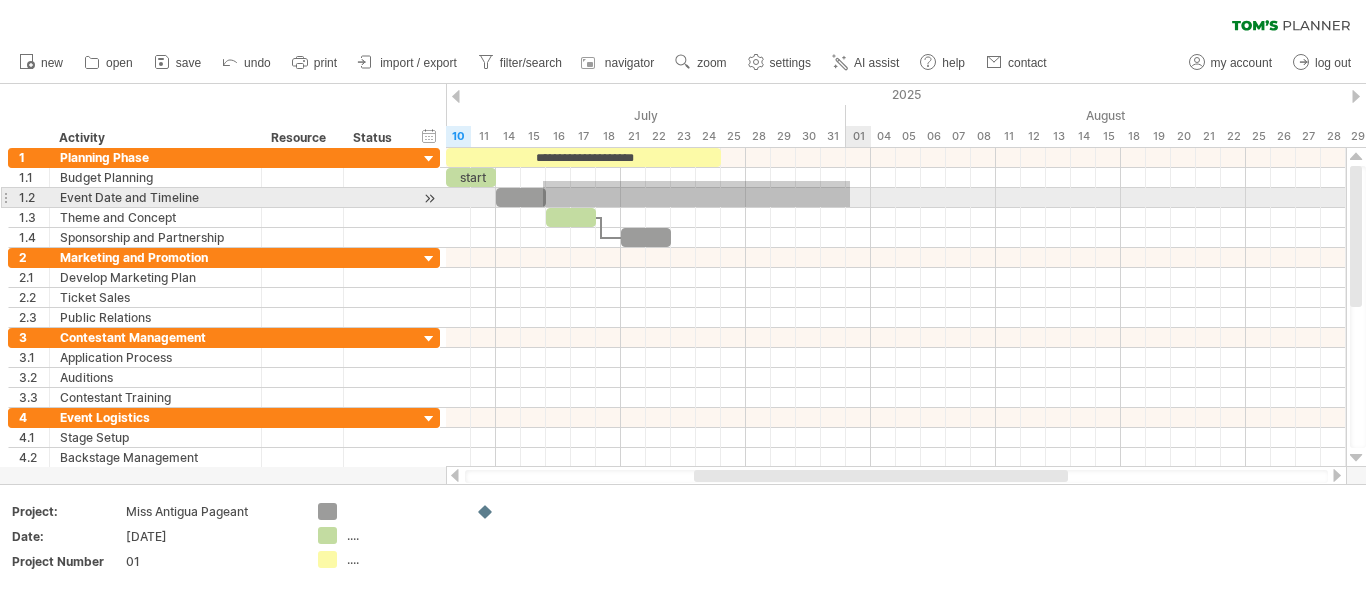 drag, startPoint x: 543, startPoint y: 181, endPoint x: 850, endPoint y: 207, distance: 308.099 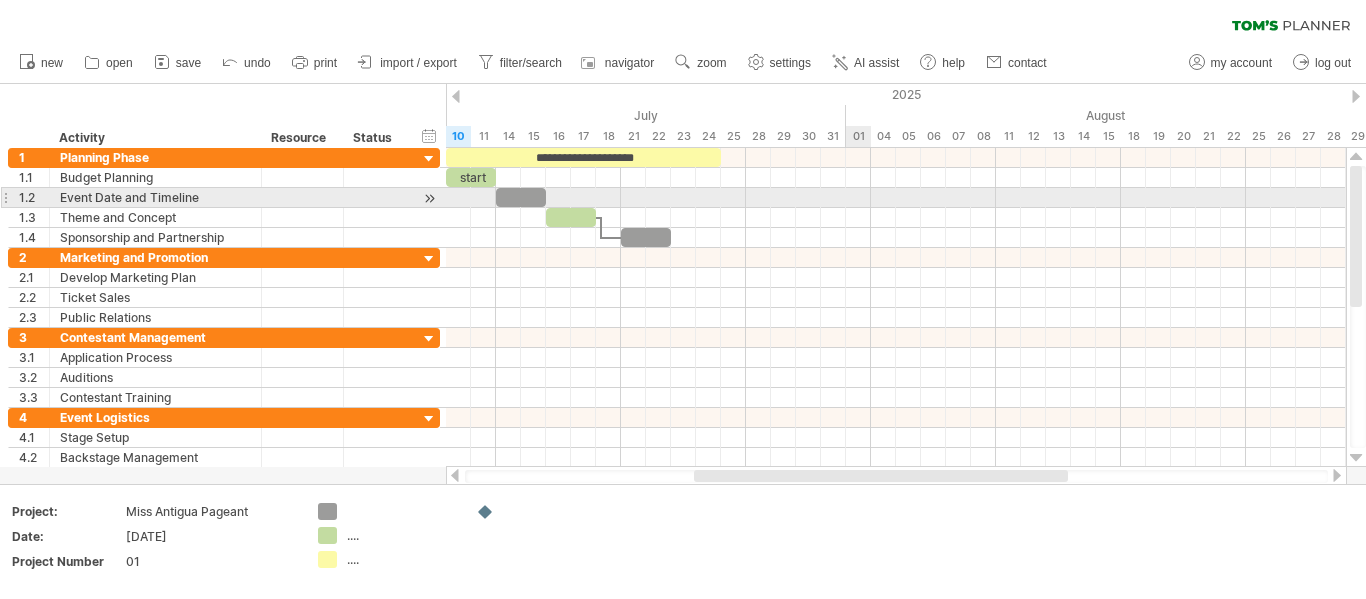 click at bounding box center [896, 198] 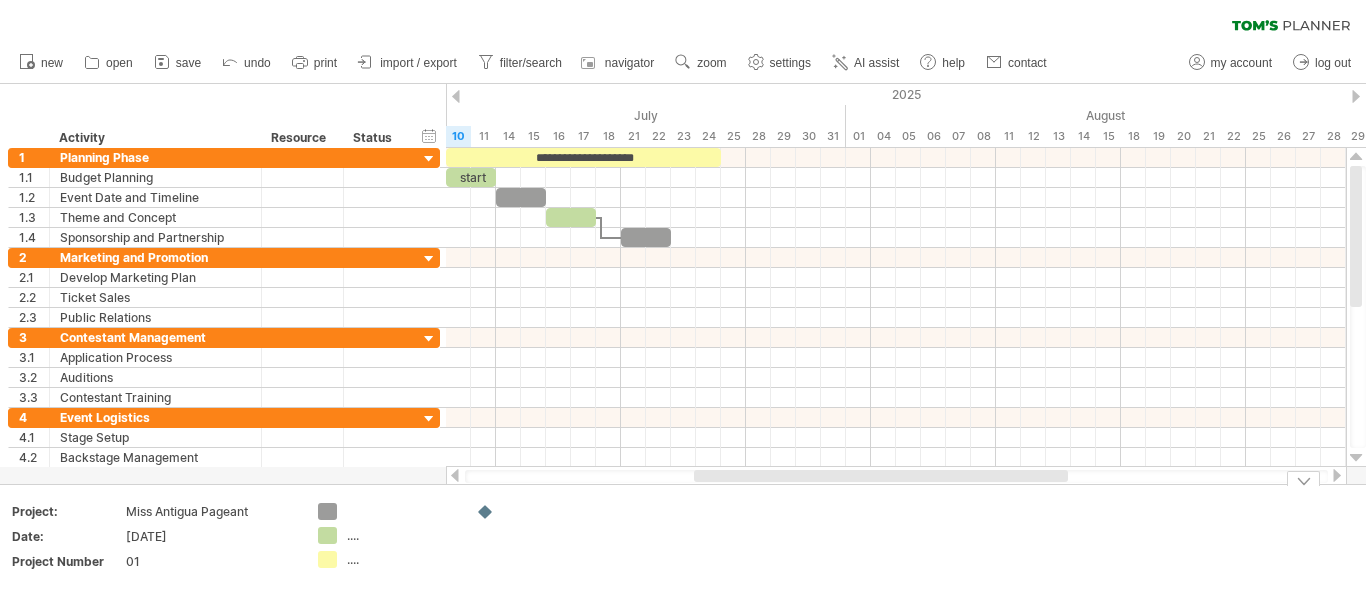 click on "Add your own logo Project: Miss Antigua Pageant Date: [DATE] Project Number 01   .... ...." at bounding box center [50000, 541] 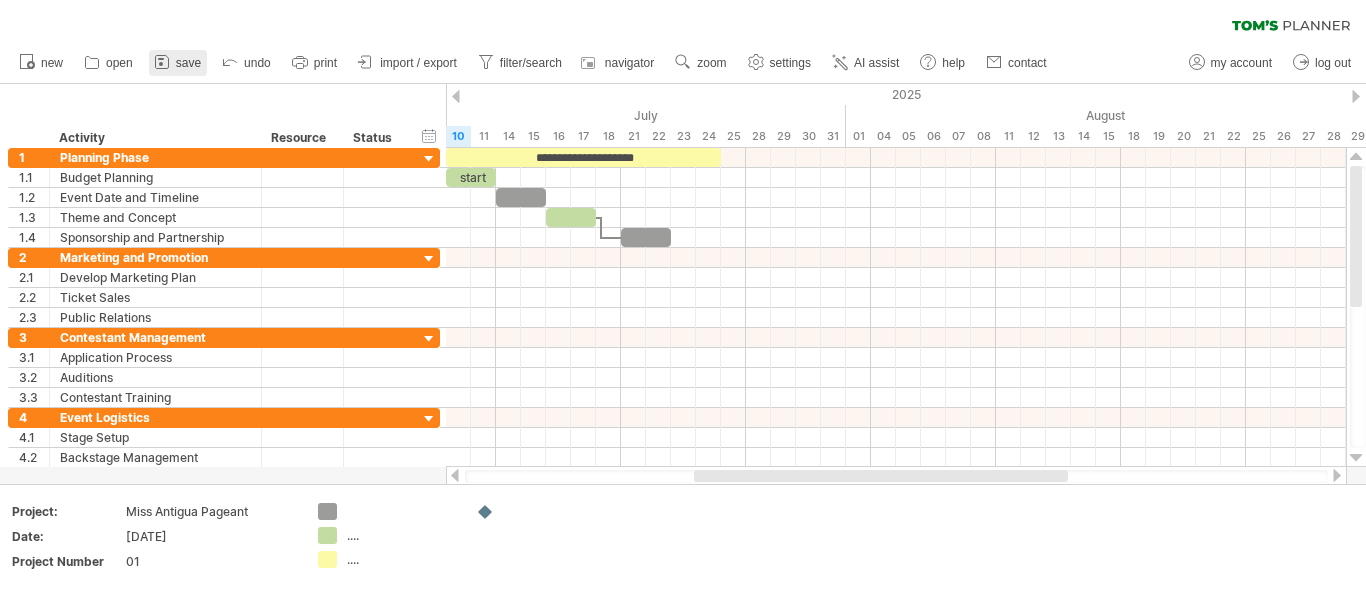 click on "save" at bounding box center (188, 63) 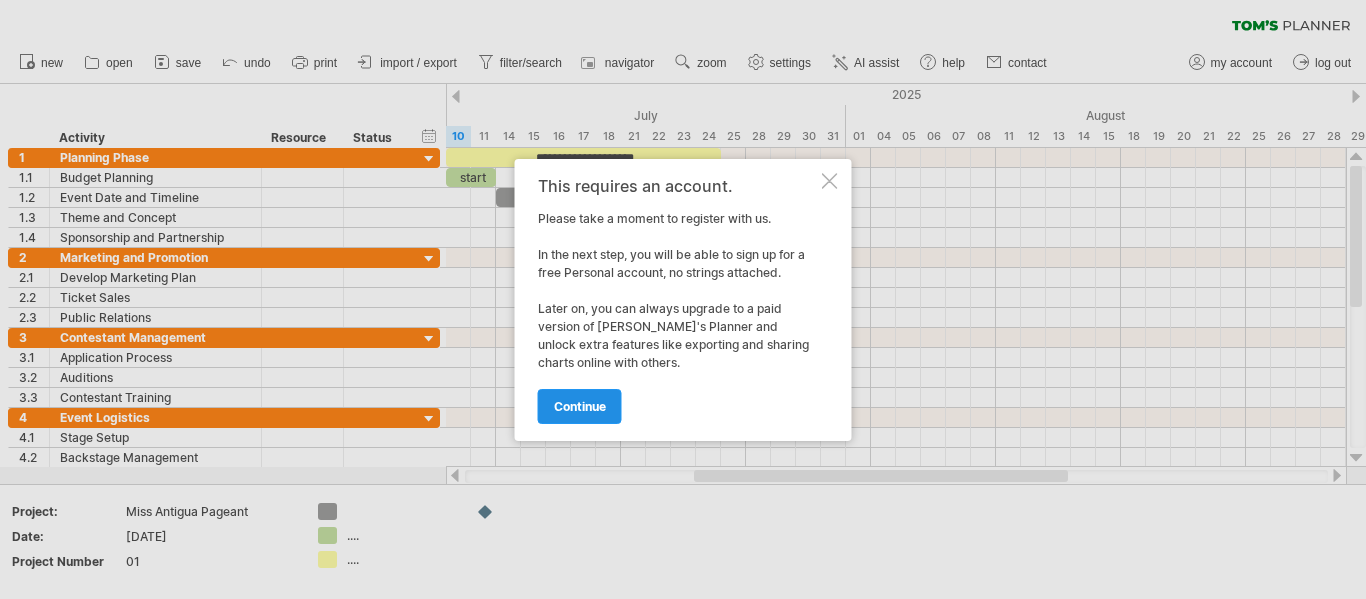 click on "continue" at bounding box center [580, 406] 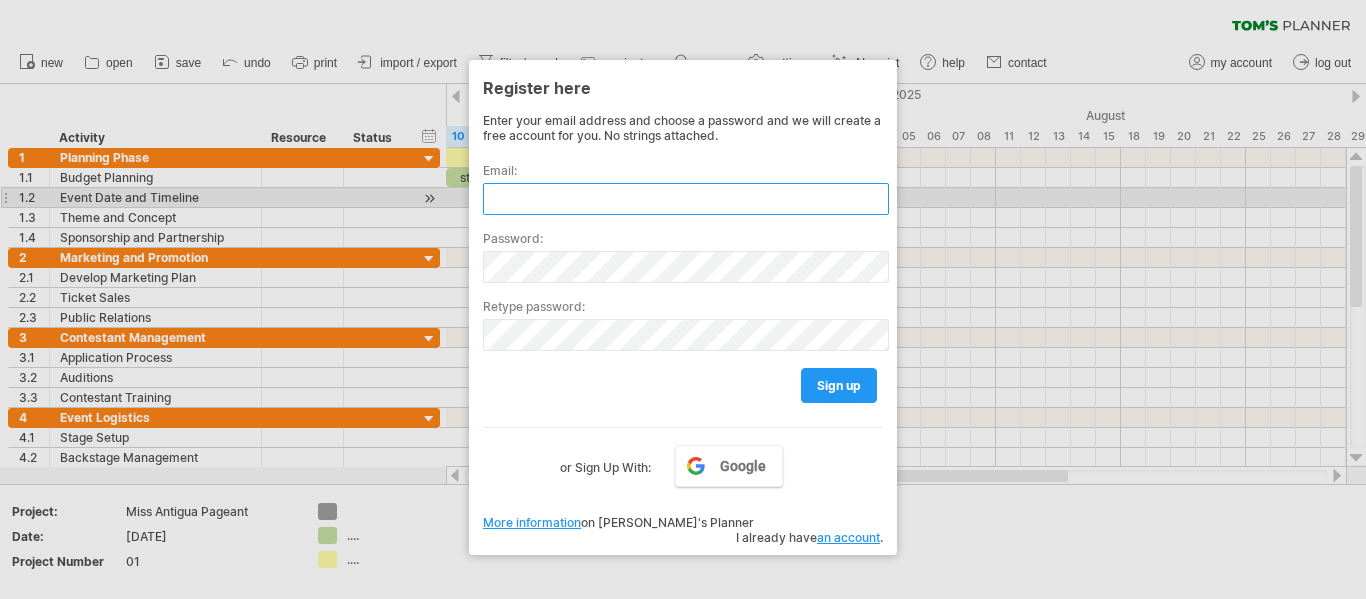 click at bounding box center (686, 199) 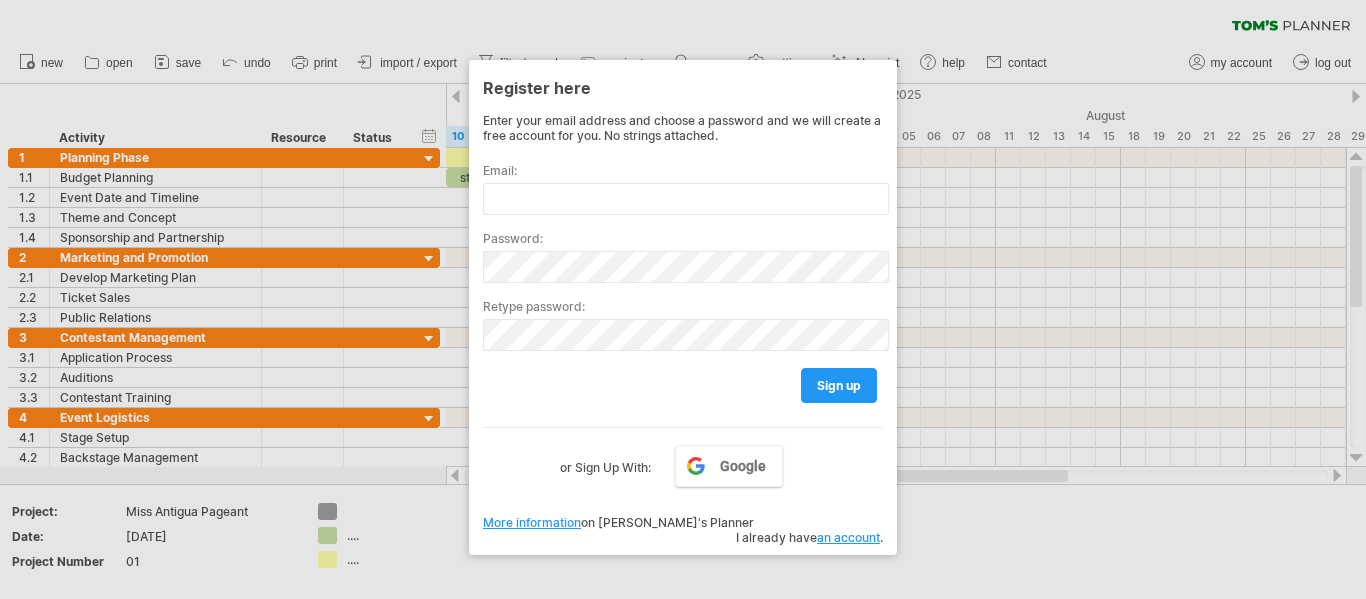 click at bounding box center [683, 299] 